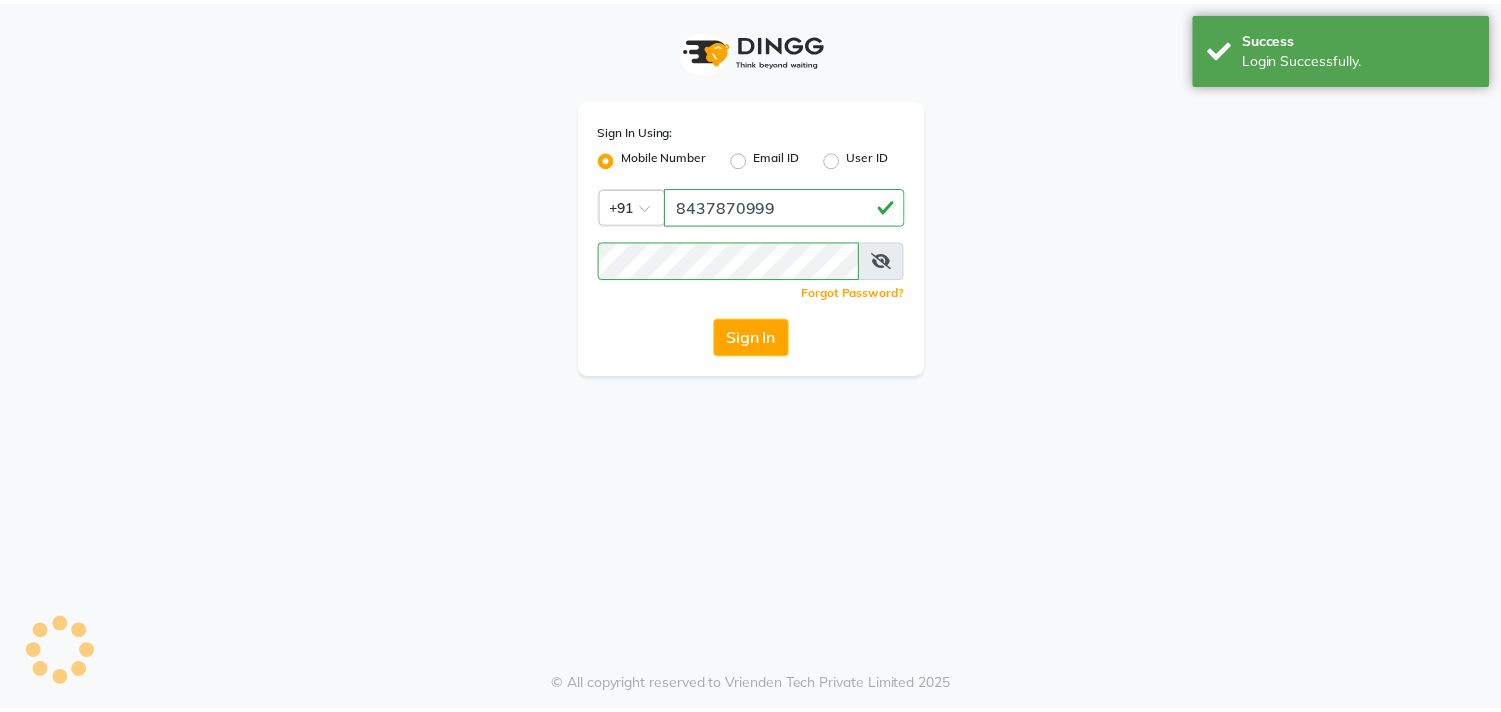 scroll, scrollTop: 0, scrollLeft: 0, axis: both 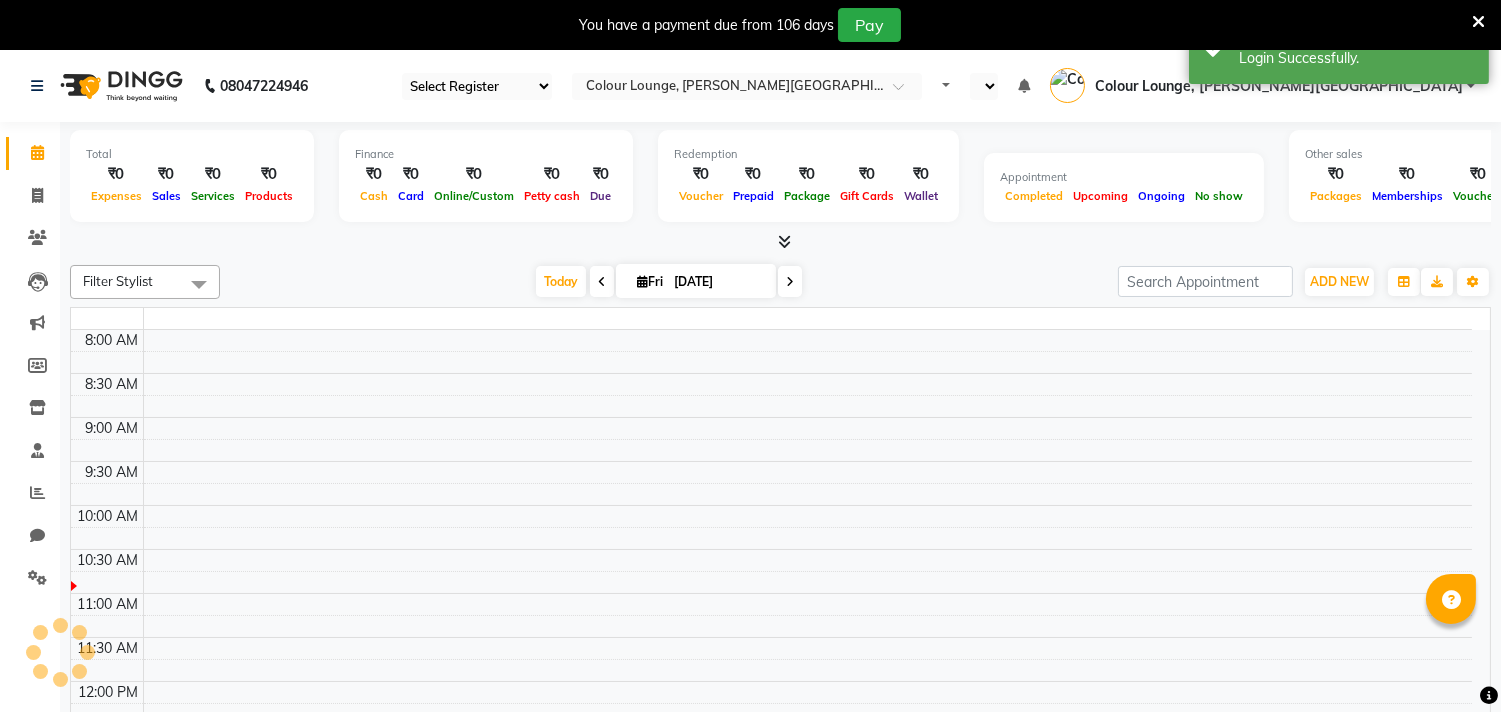 select on "67" 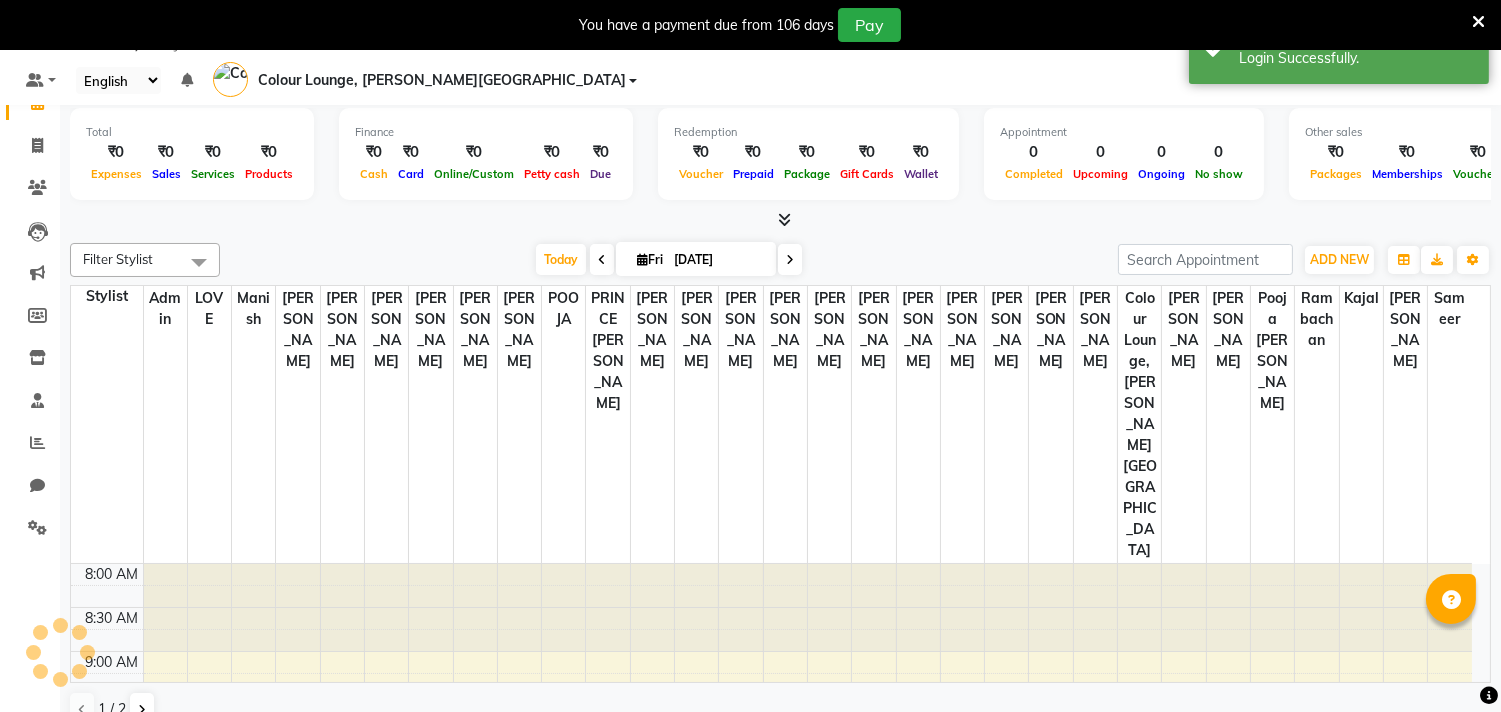 scroll, scrollTop: 0, scrollLeft: 0, axis: both 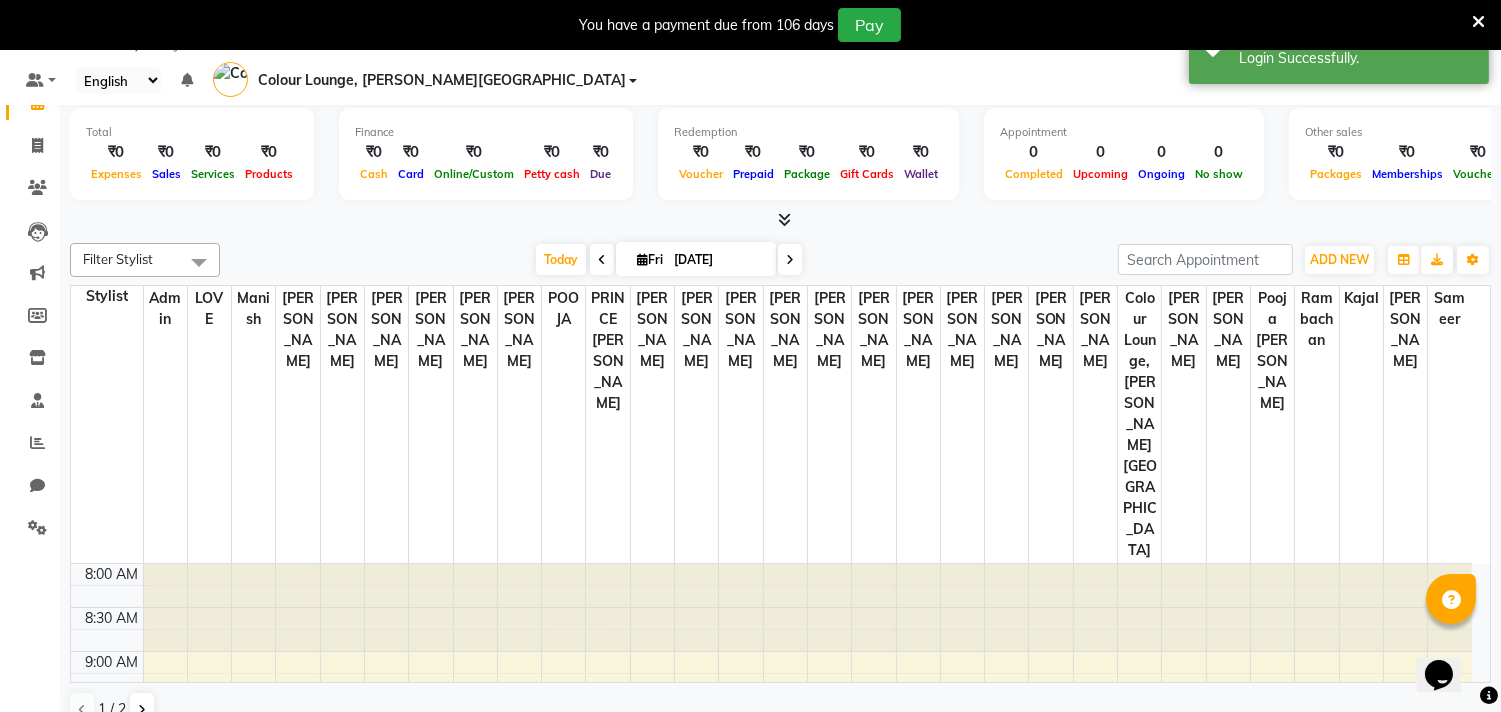 click at bounding box center [1478, 22] 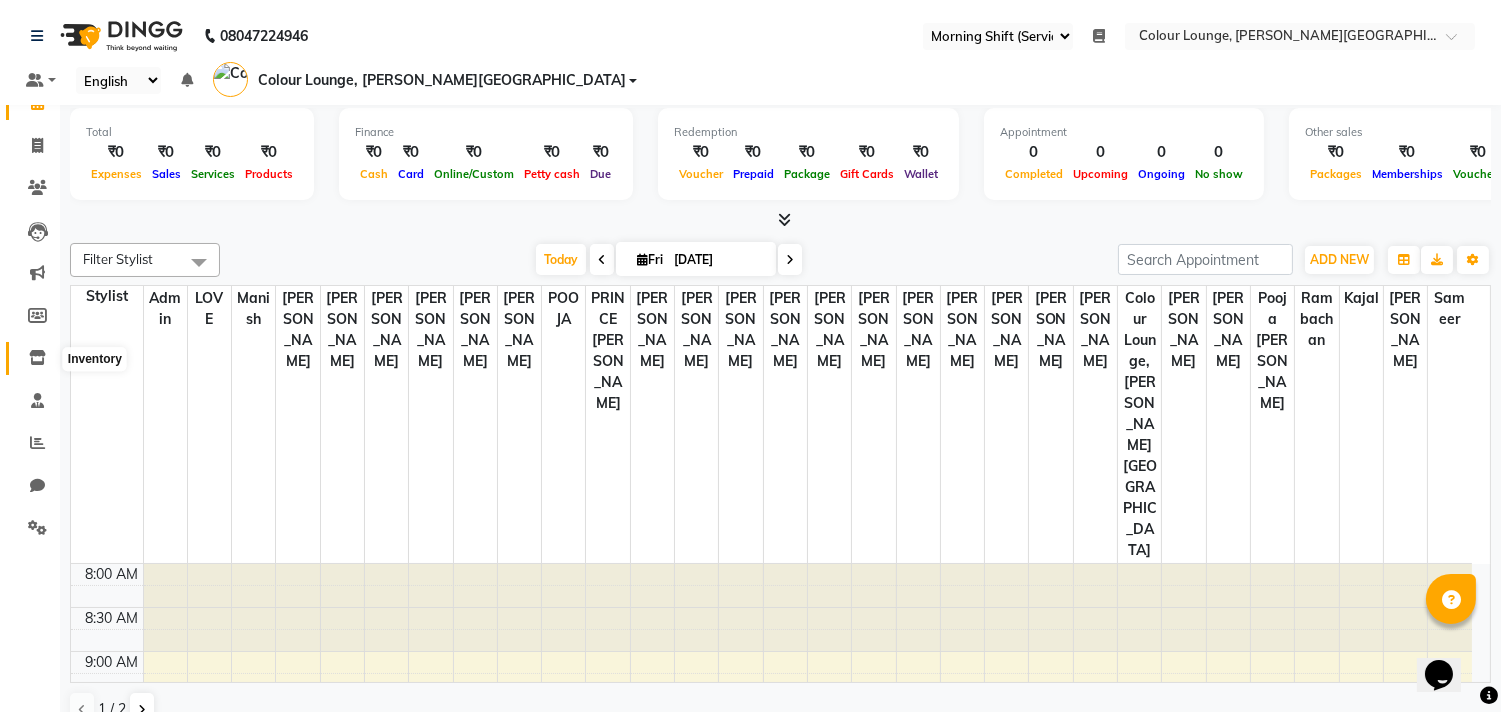 click 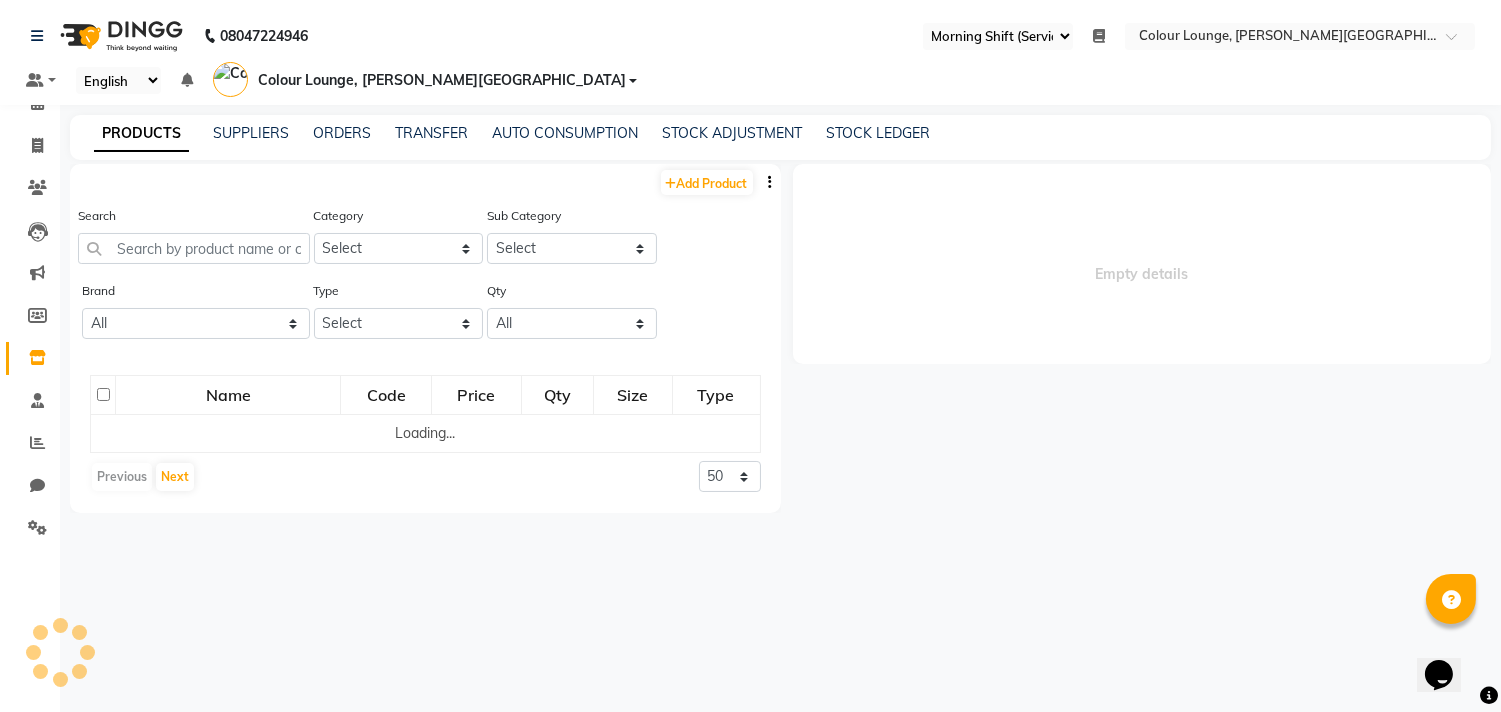 select 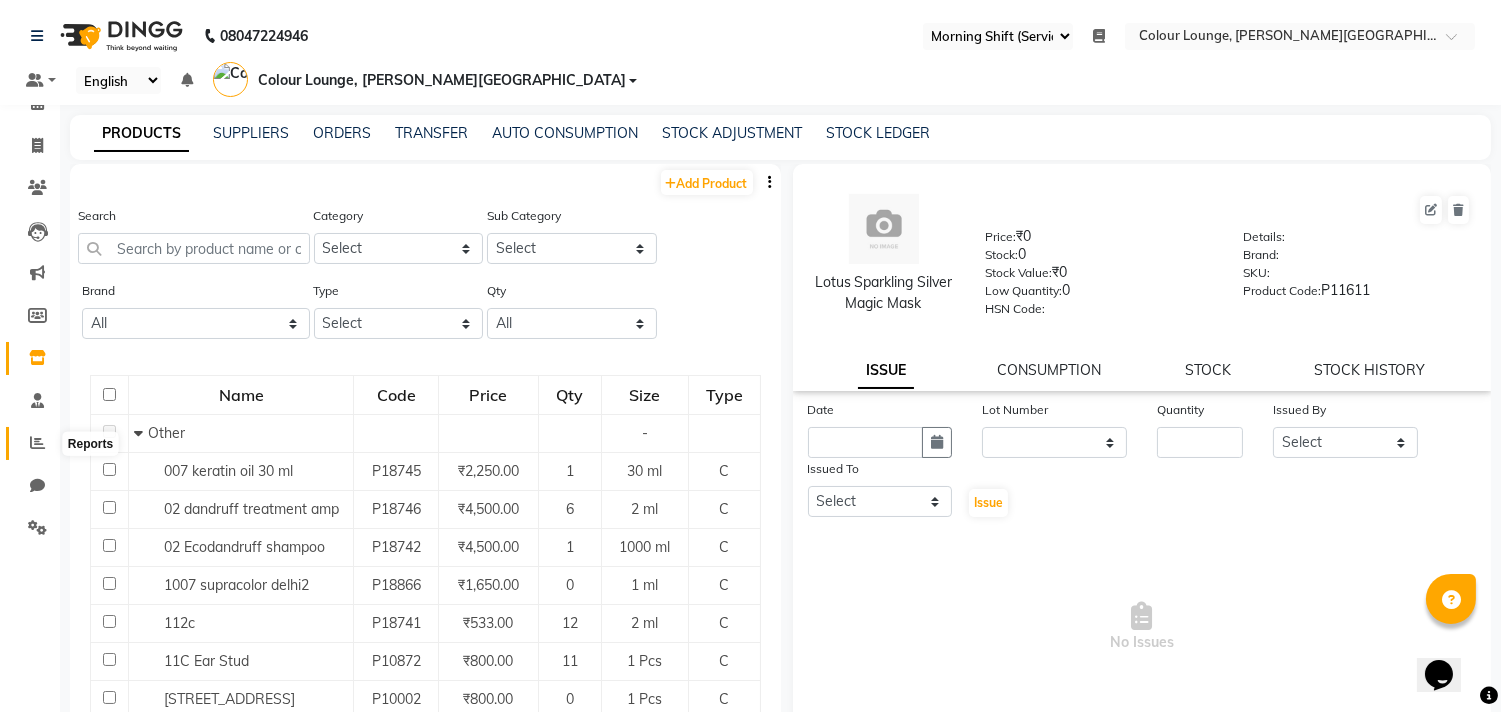 click 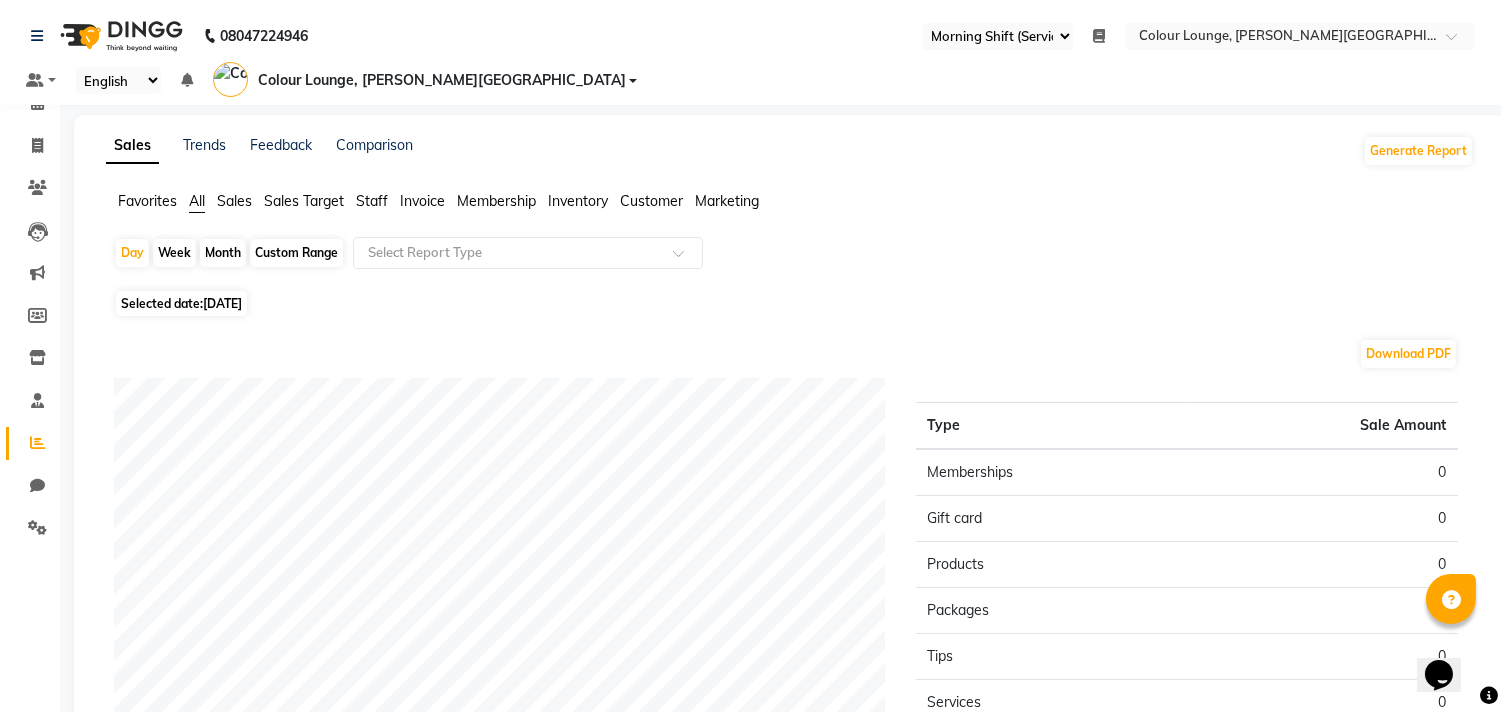 click on "Favorites" 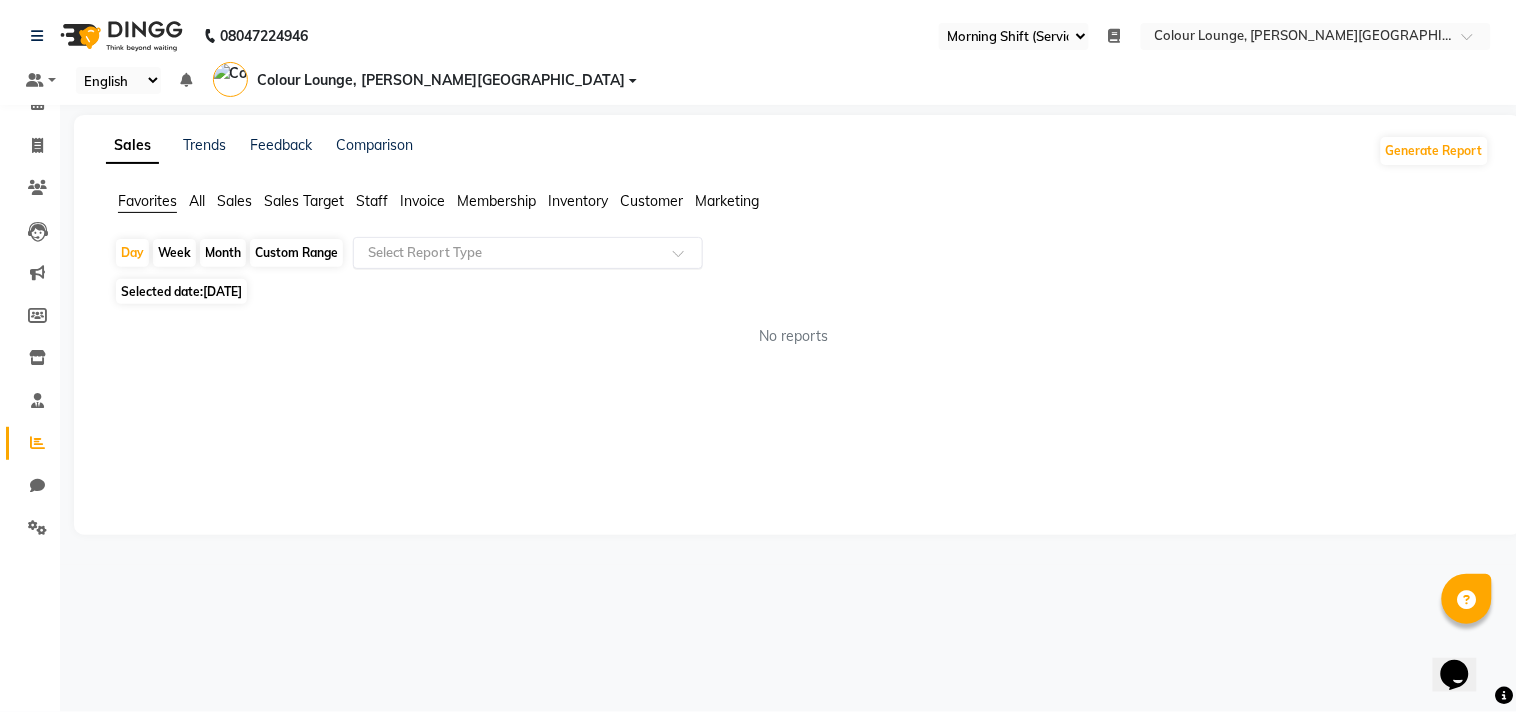 click 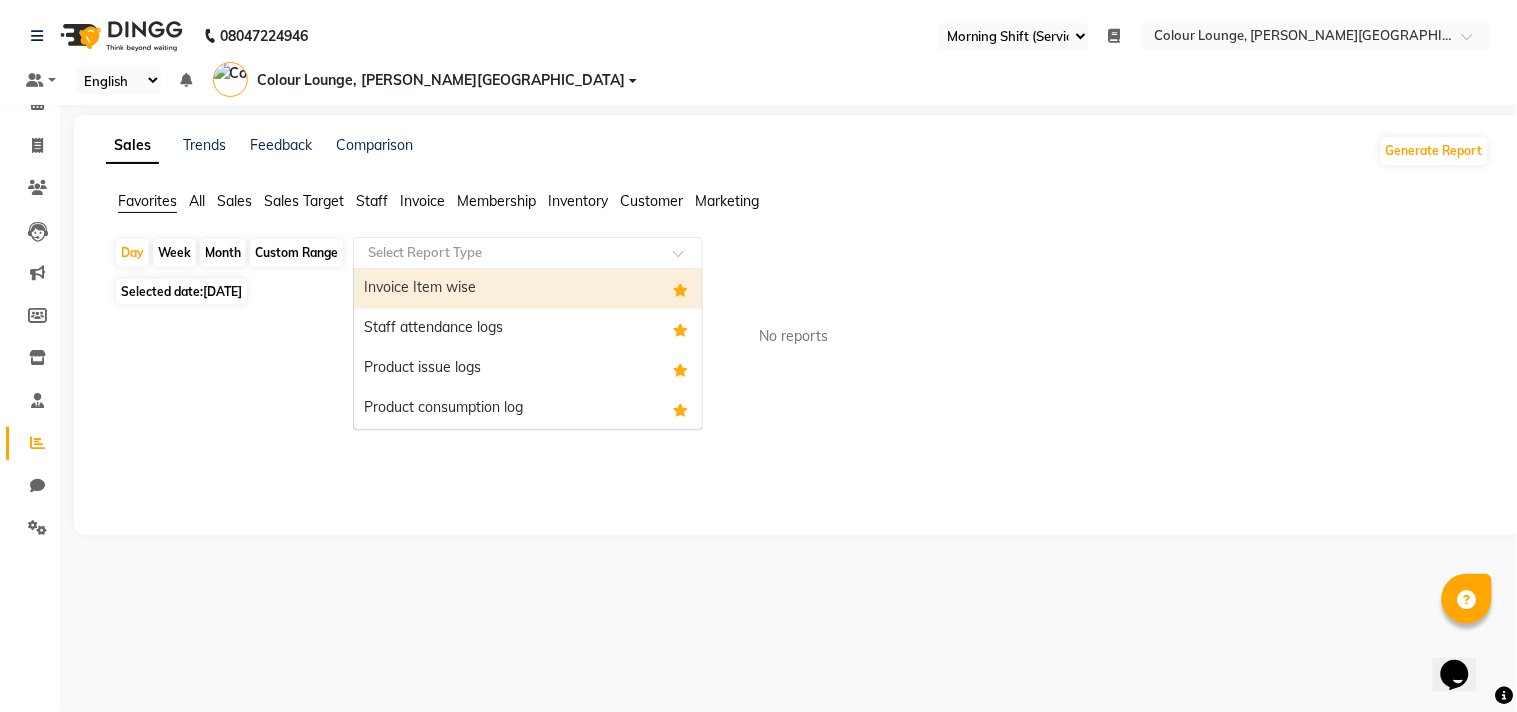 click on "Invoice Item wise" at bounding box center [528, 289] 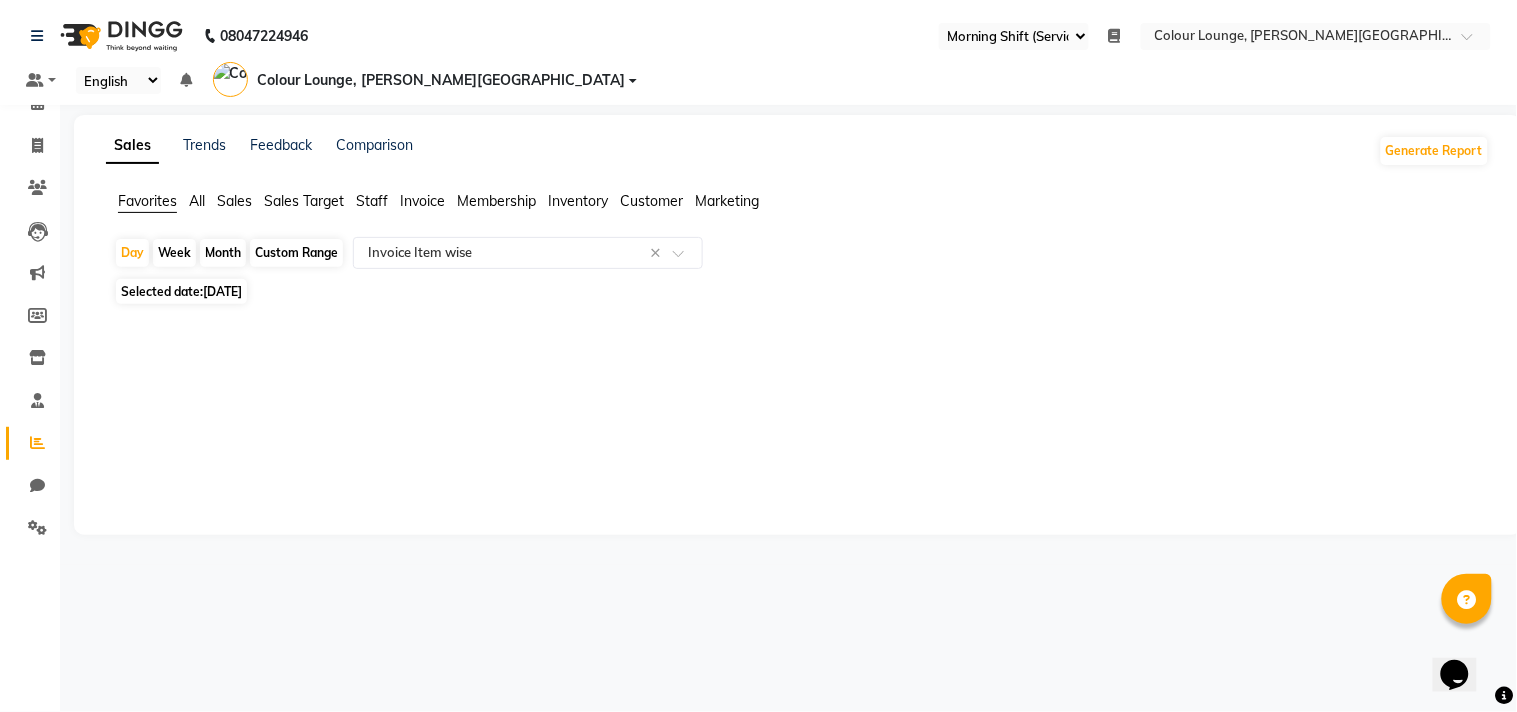 click on "11-07-2025" 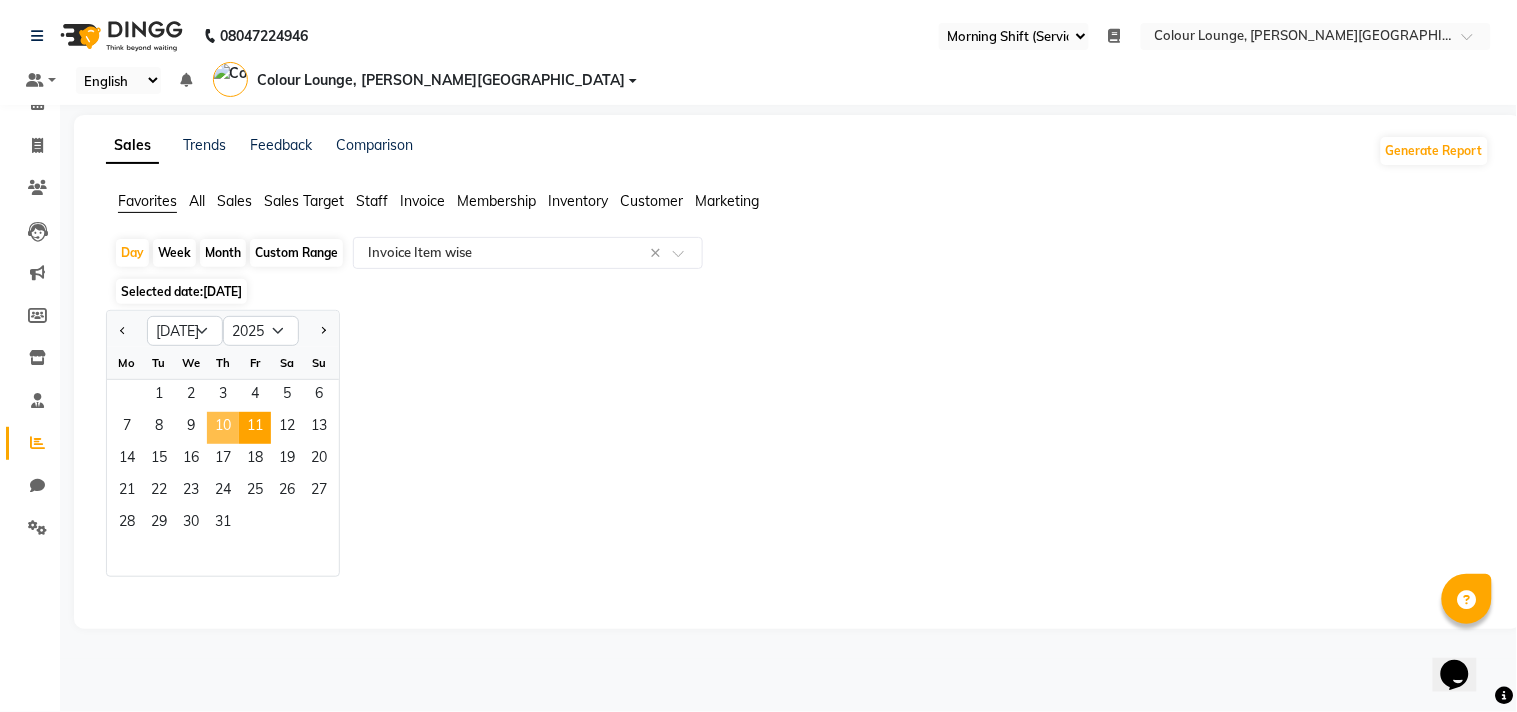 click on "10" 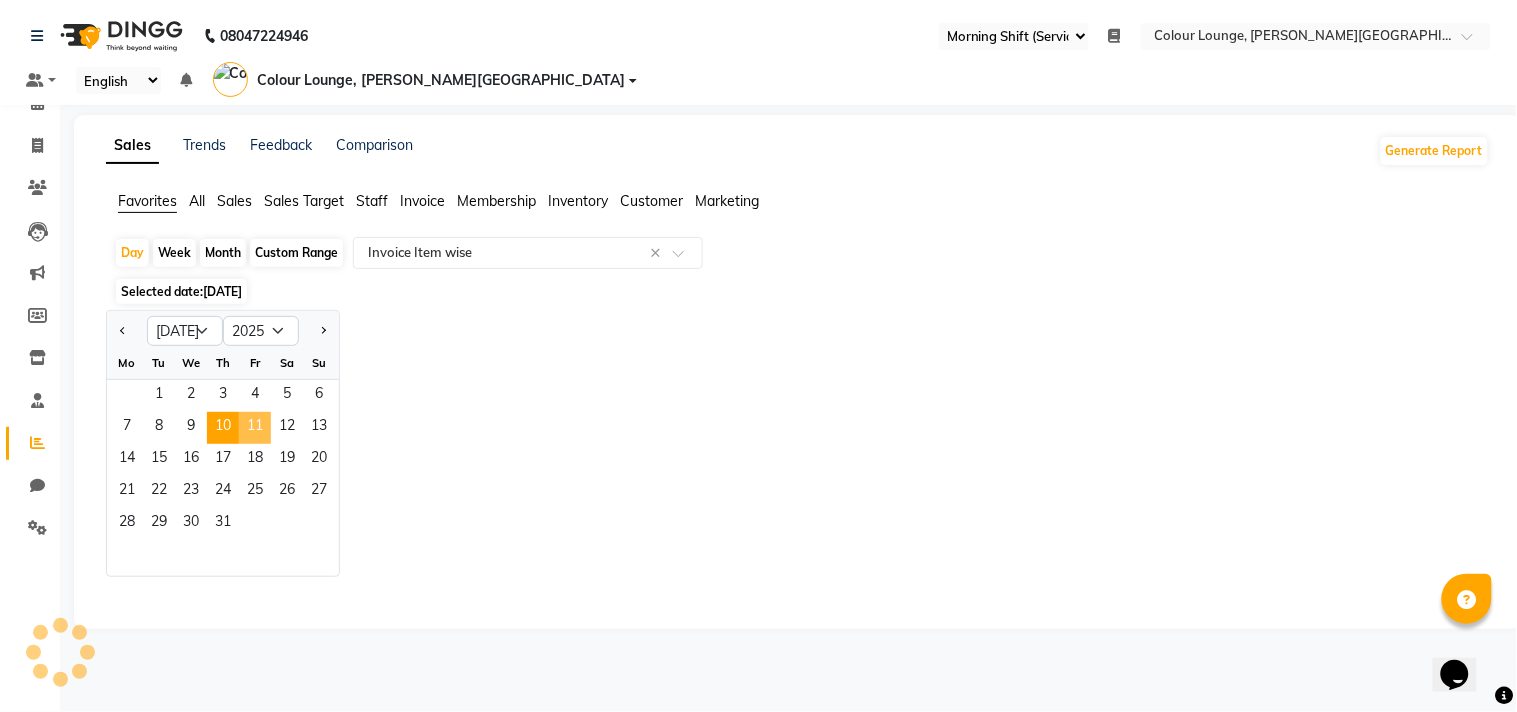 select on "filtered_report" 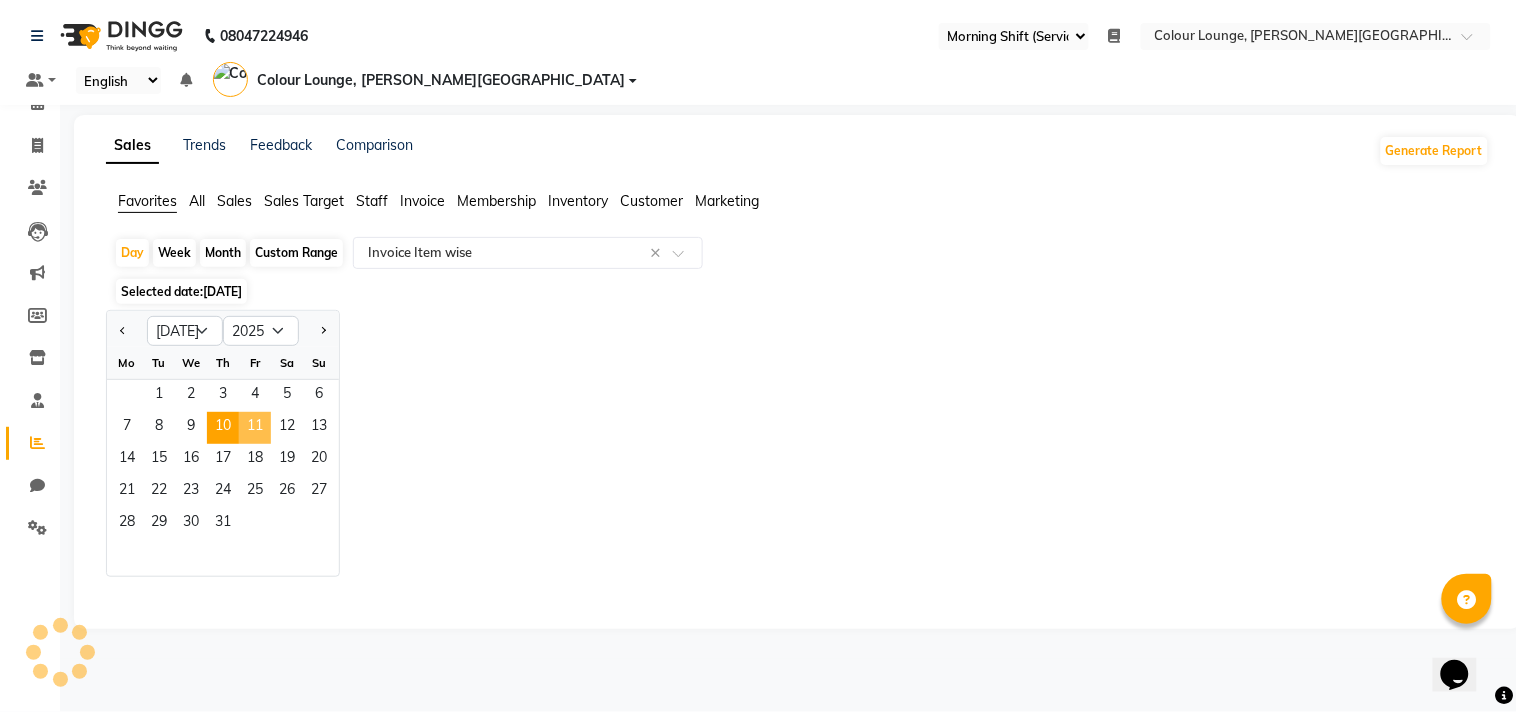 select on "csv" 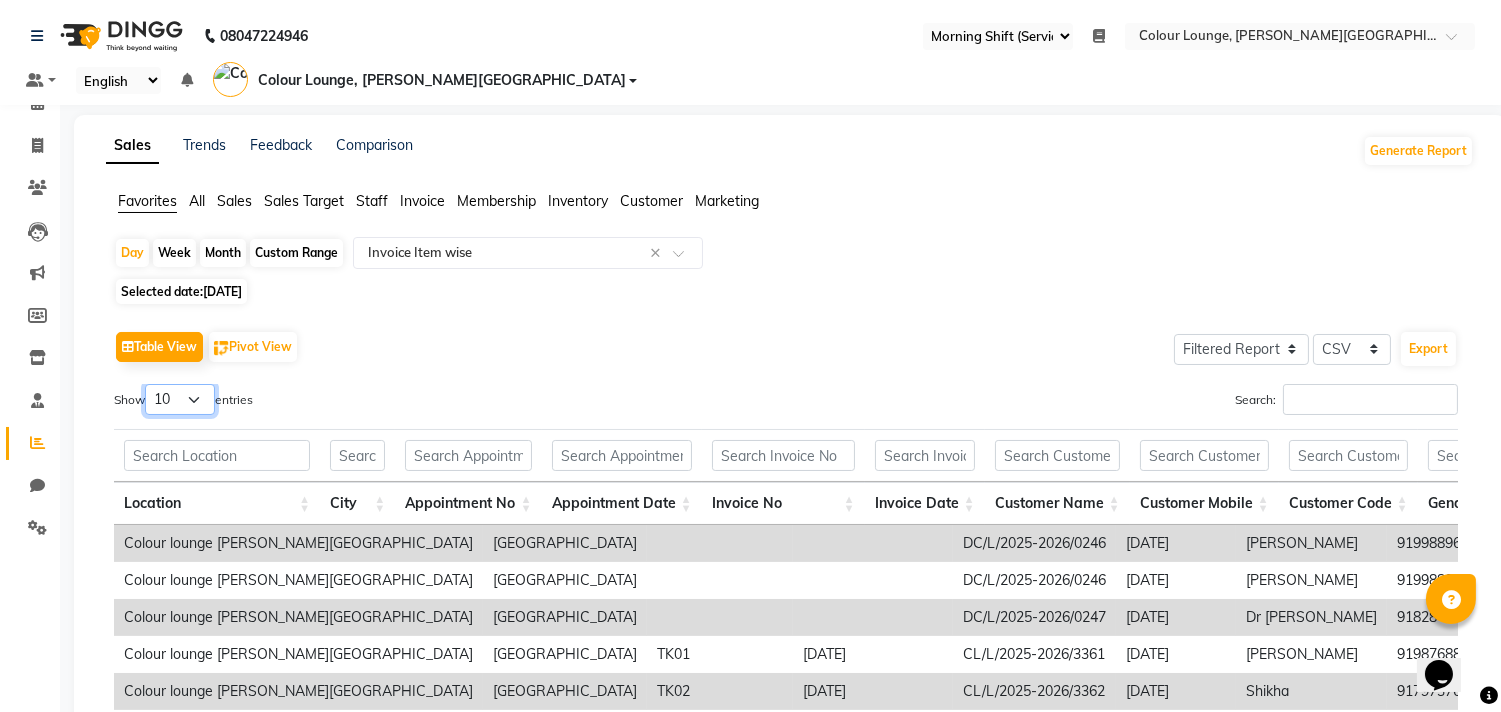 drag, startPoint x: 201, startPoint y: 373, endPoint x: 198, endPoint y: 384, distance: 11.401754 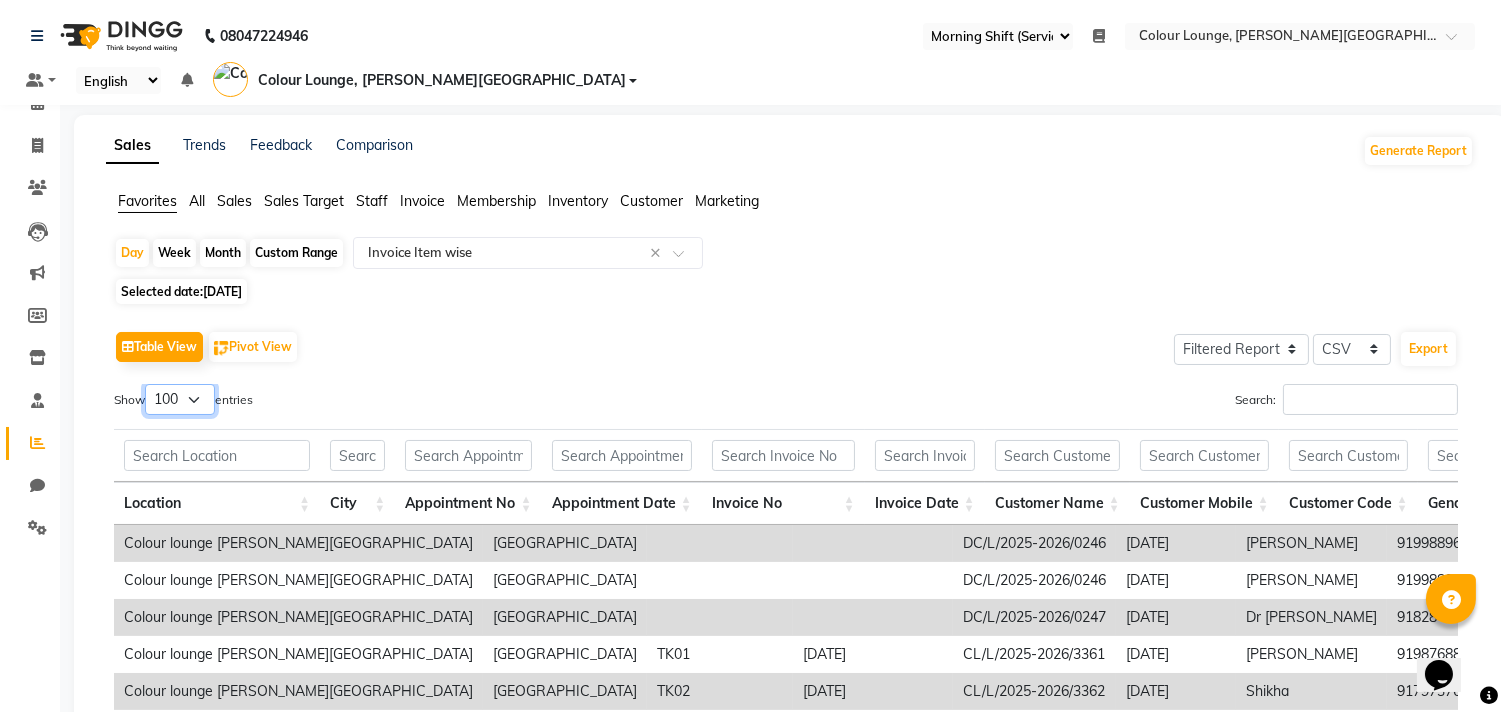 click on "10 25 50 100" at bounding box center [180, 399] 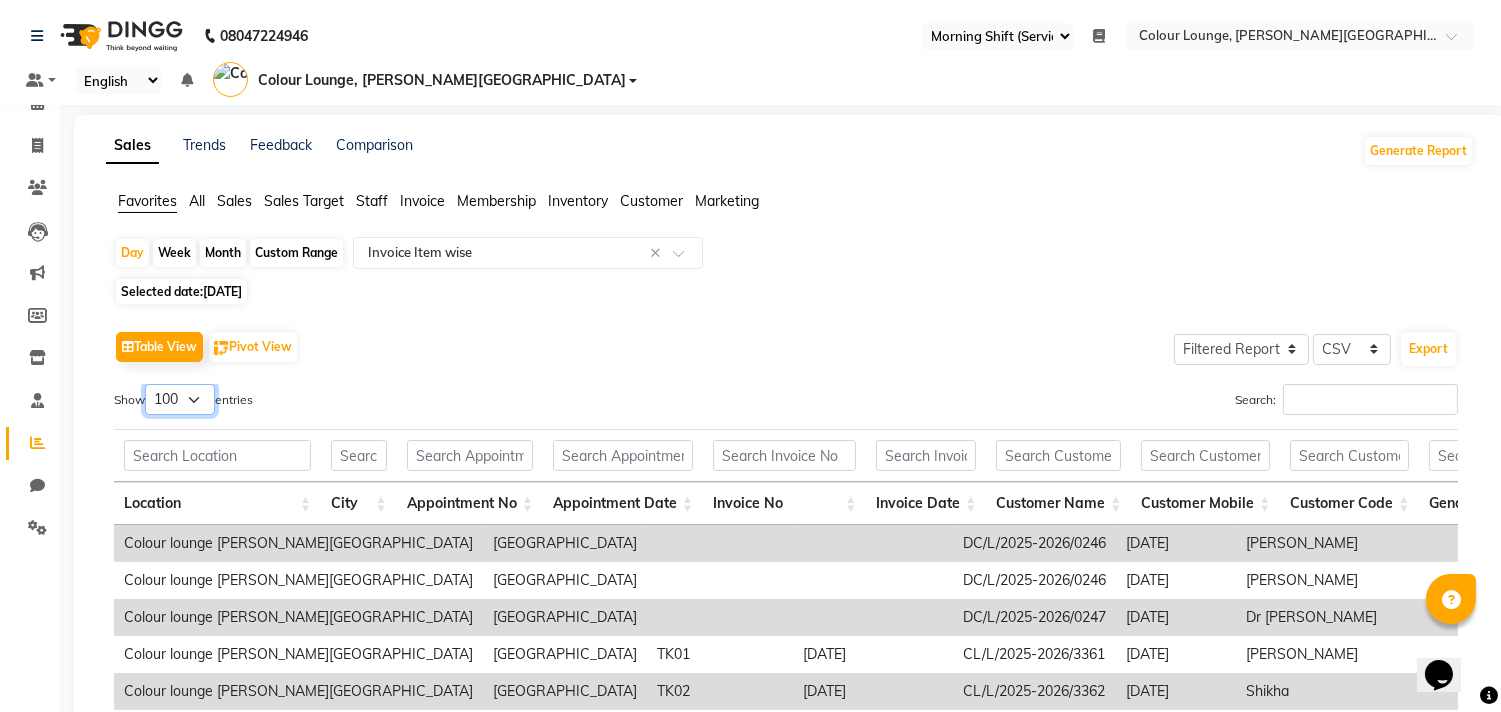 scroll, scrollTop: 354, scrollLeft: 0, axis: vertical 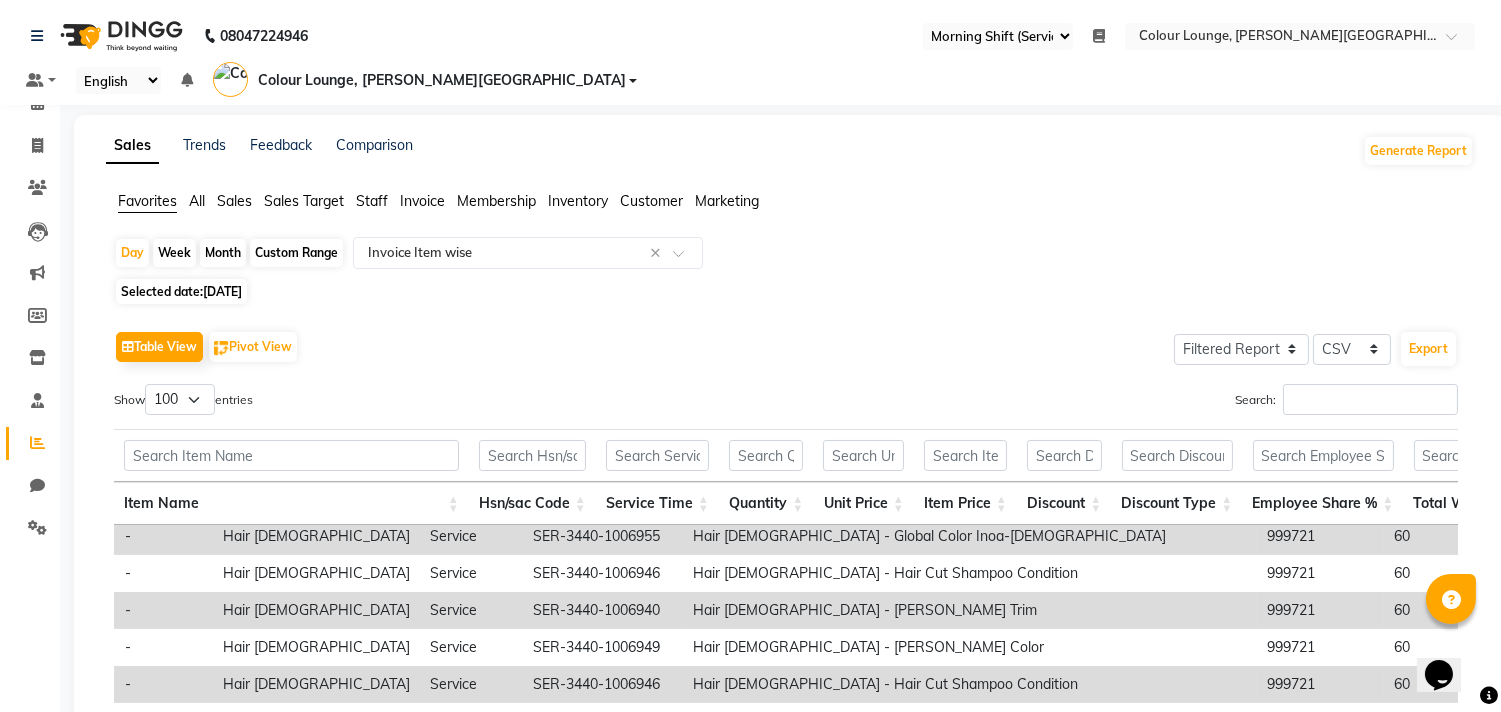 click on "Colour Lounge, [PERSON_NAME][GEOGRAPHIC_DATA]" at bounding box center [442, 80] 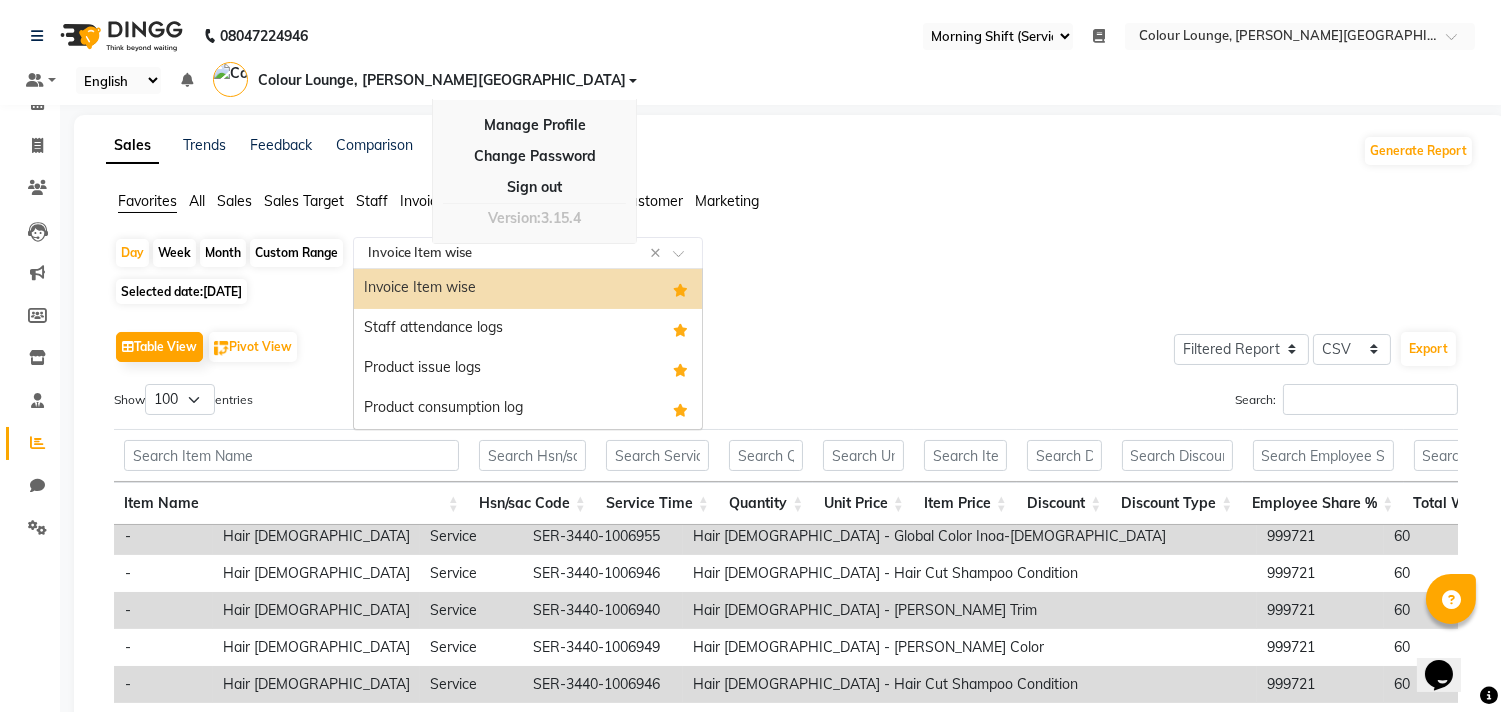 click 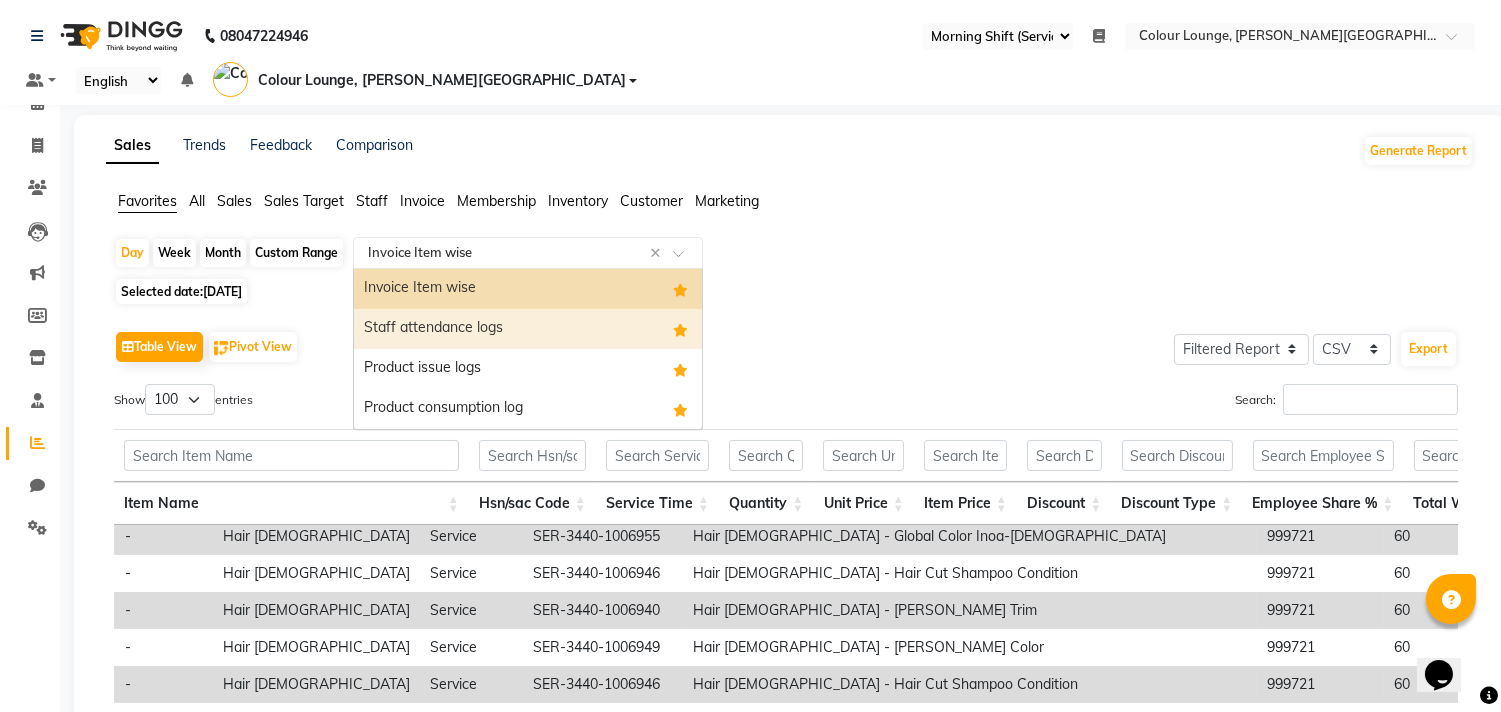 click on "Staff attendance logs" at bounding box center [528, 329] 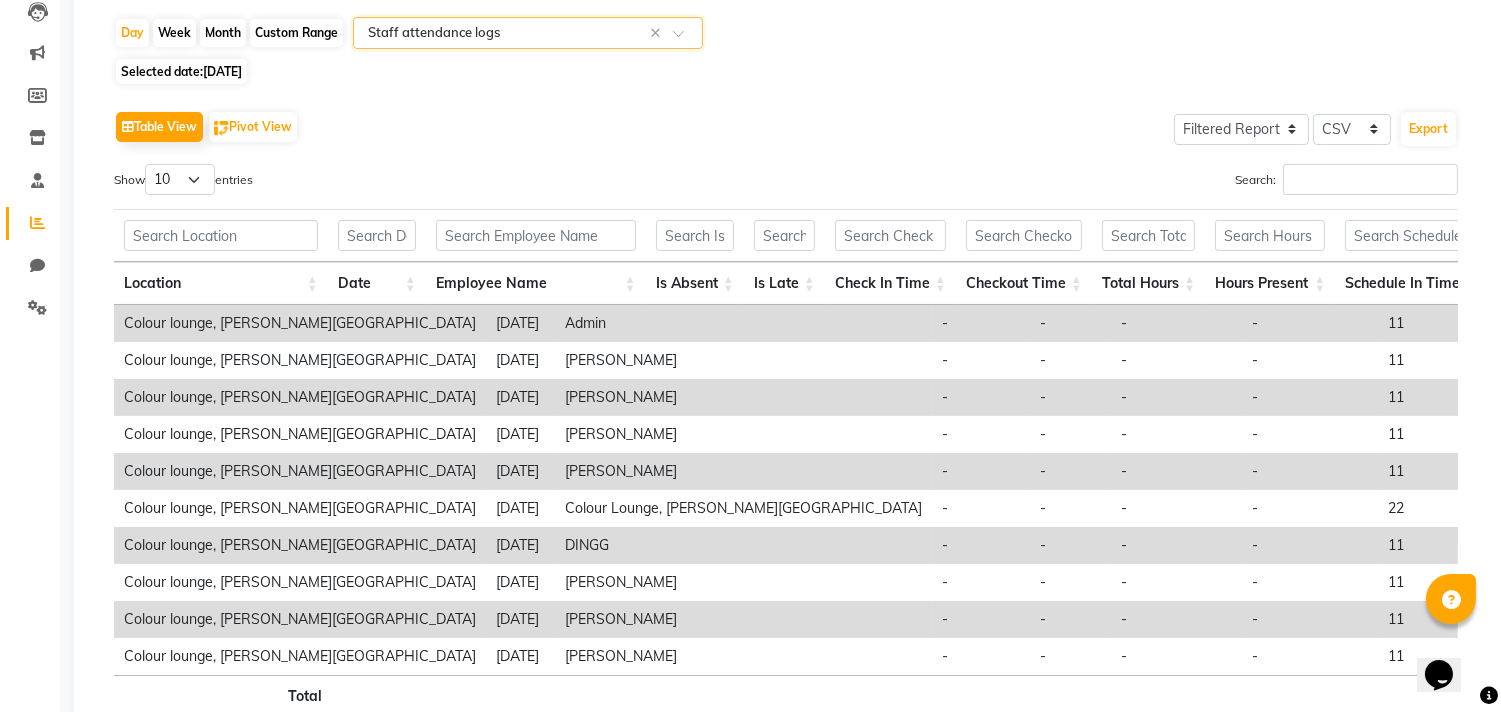 click on "10-07-2025" 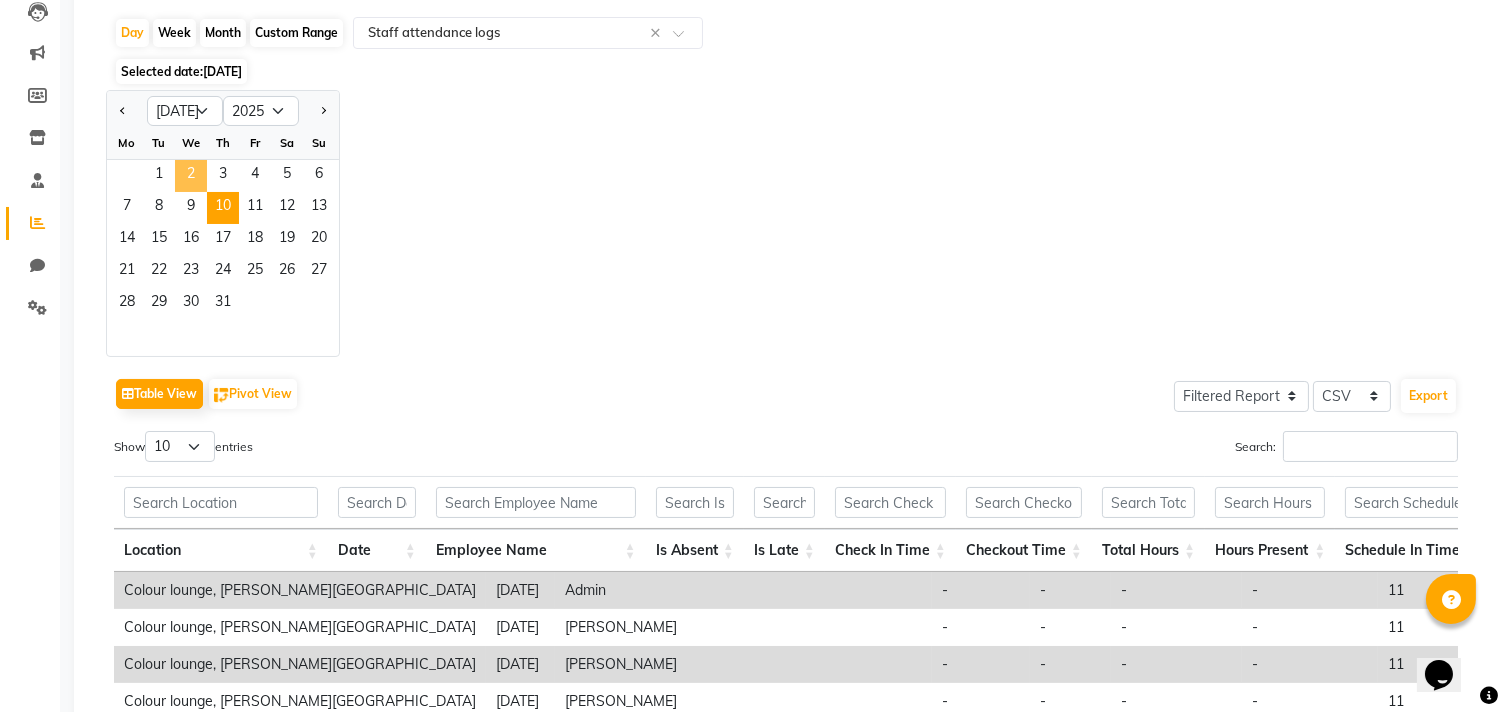 click on "2" 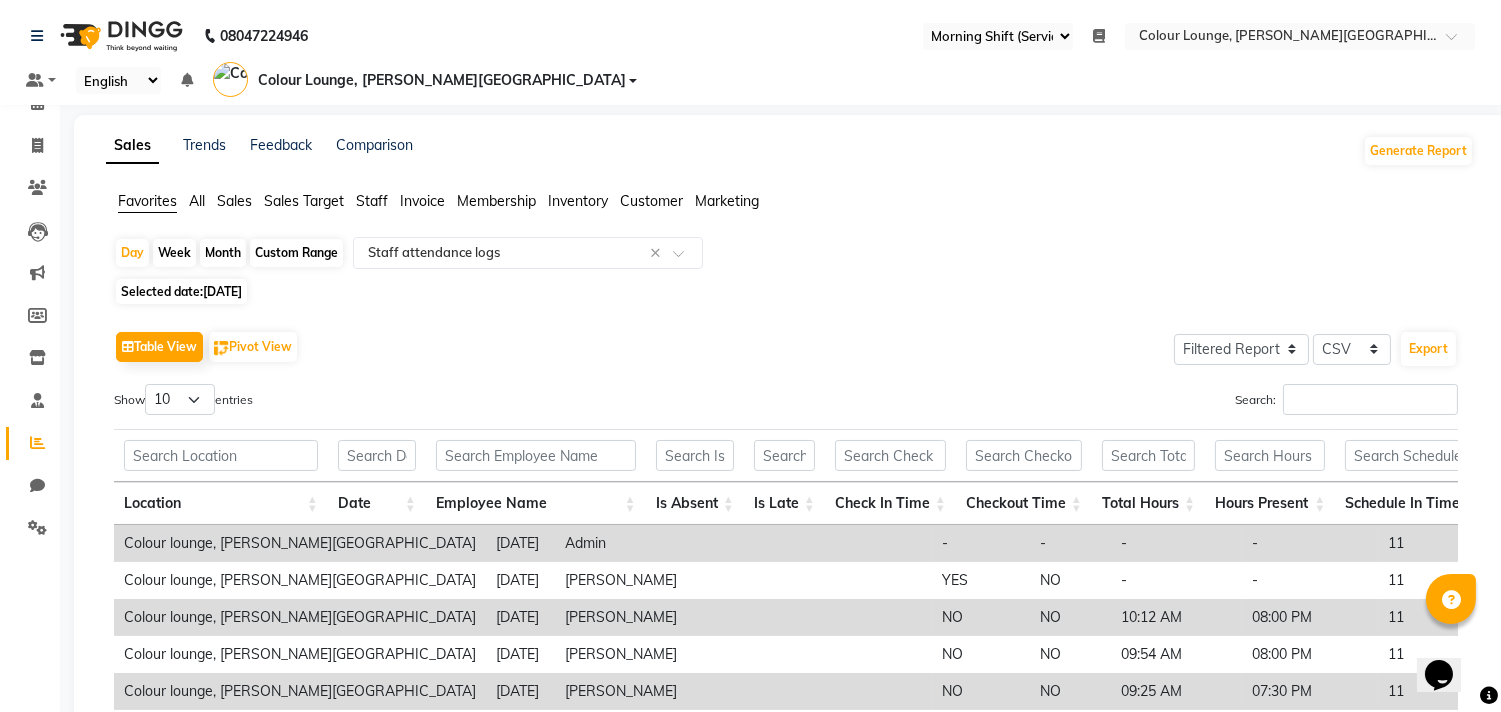click on "02-07-2025" 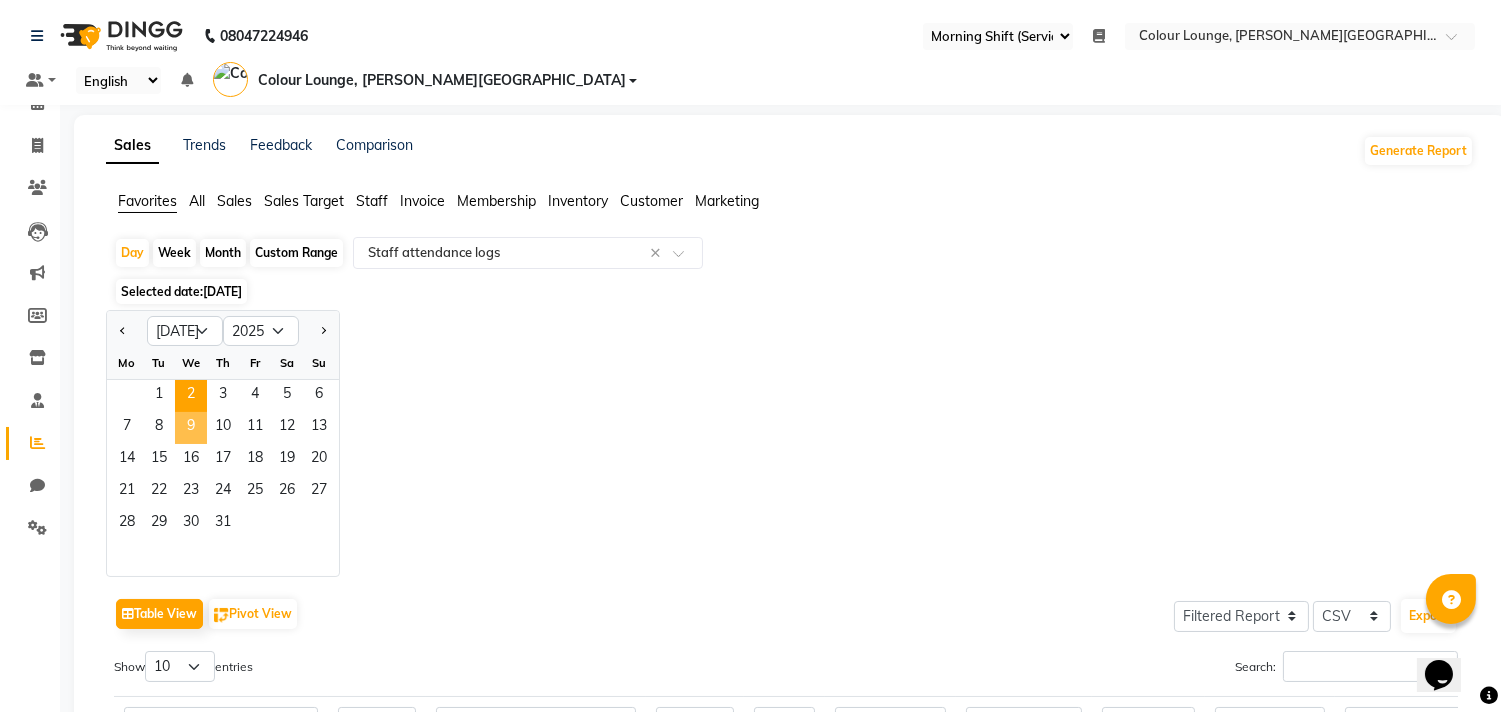 click on "9" 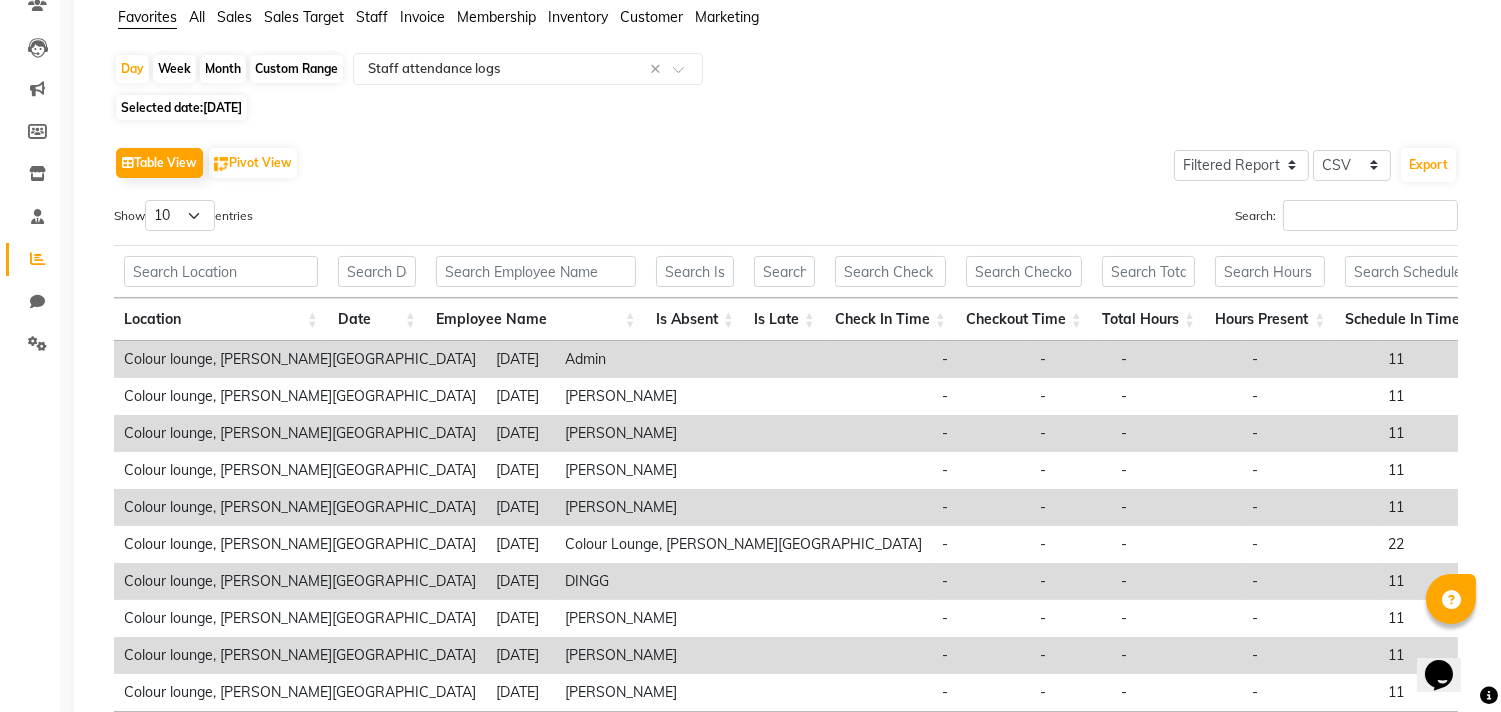 click on "09-07-2025" 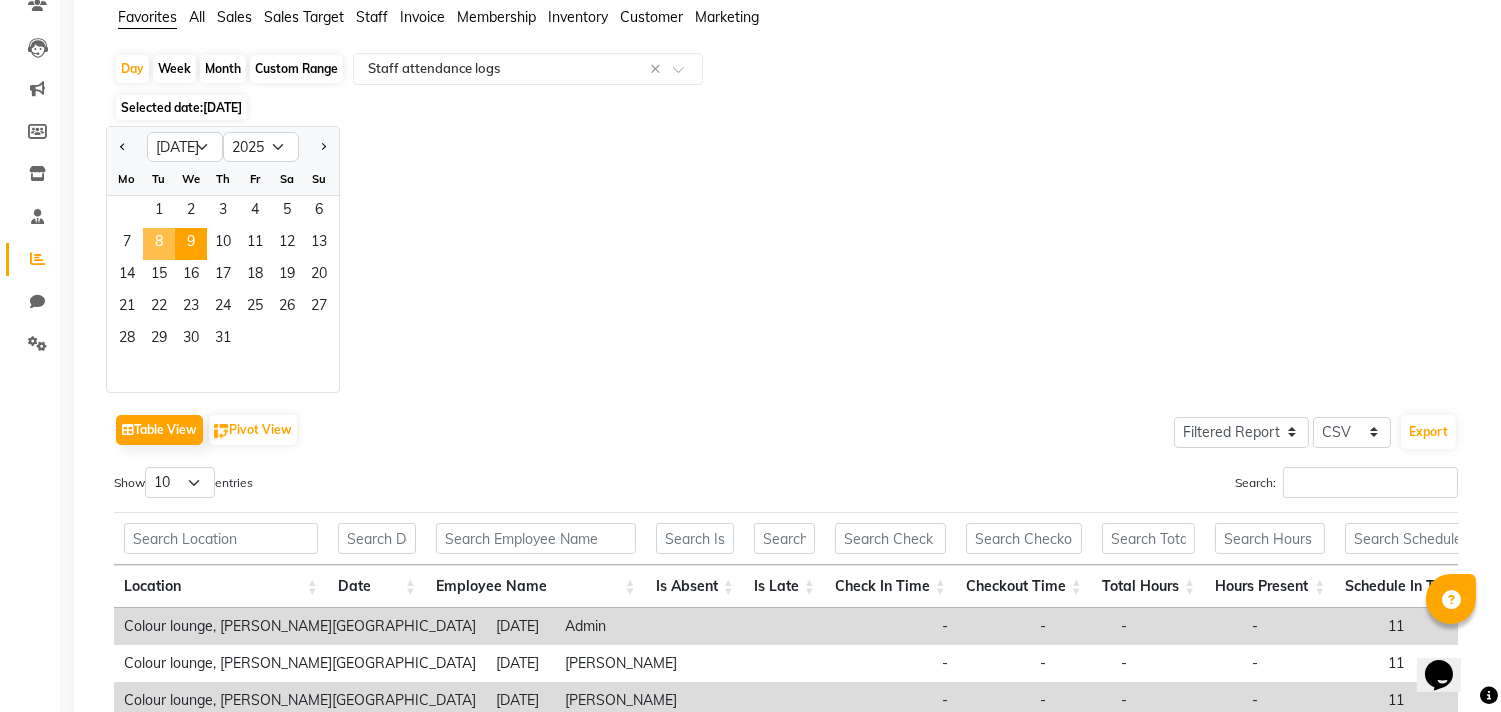 click on "8" 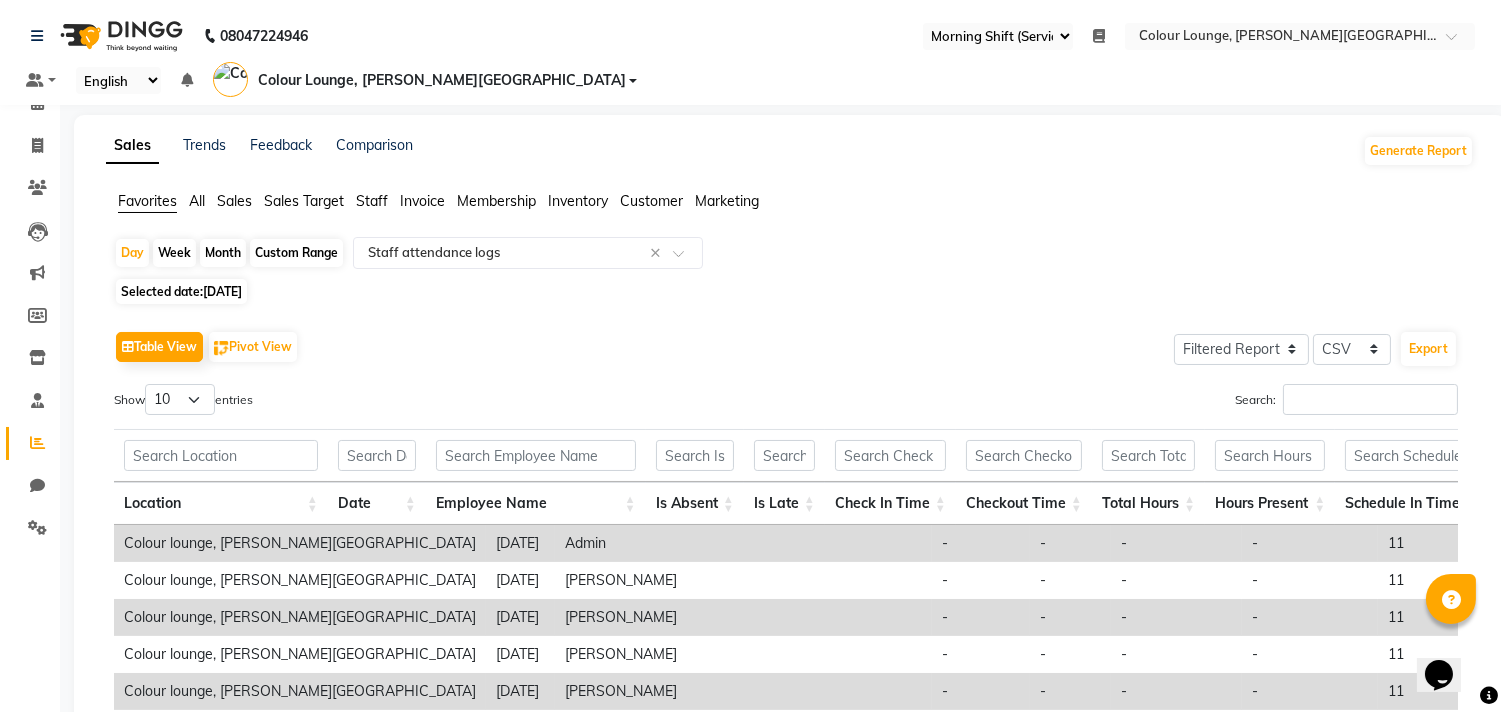 drag, startPoint x: 1516, startPoint y: 236, endPoint x: 1515, endPoint y: 224, distance: 12.0415945 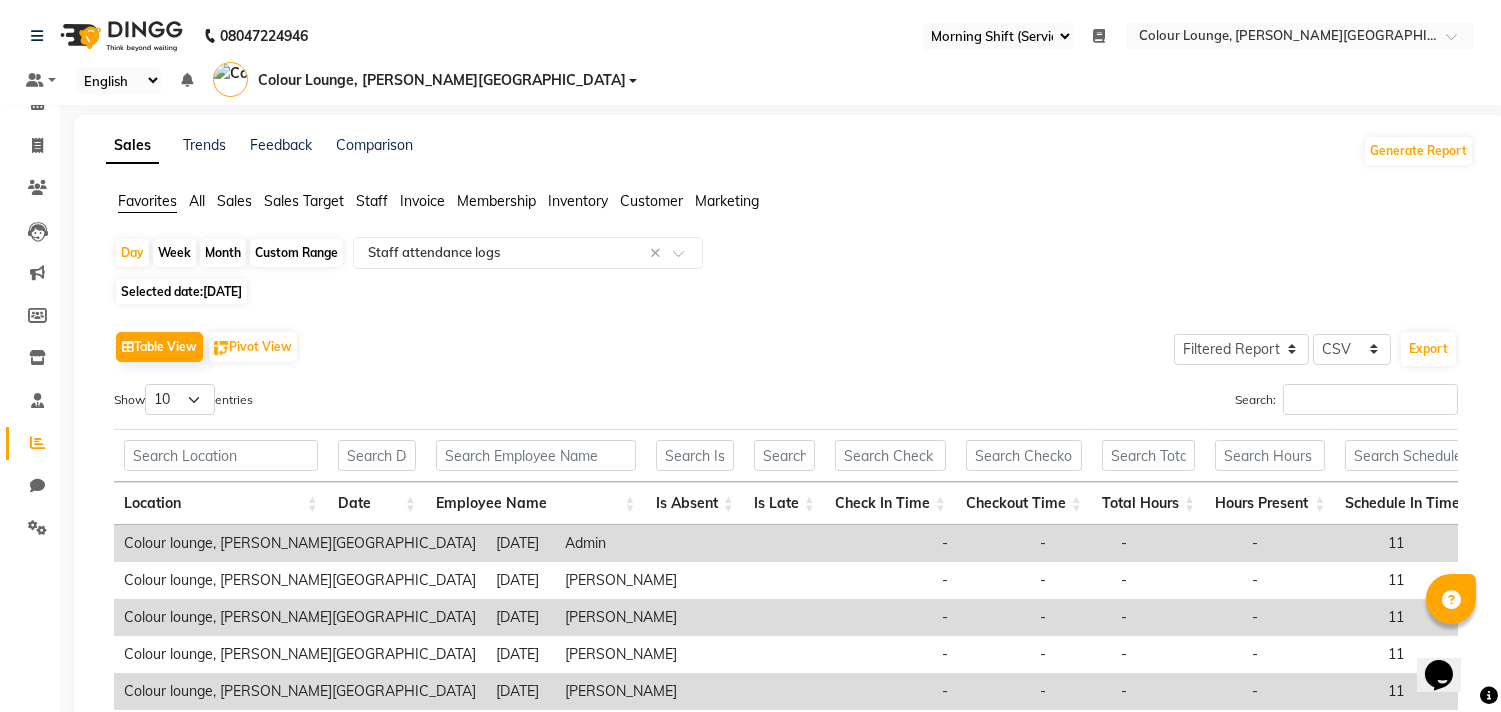 click on "08047224946 Select Register Evening Shift (Service) Morning Shift (Service) Daily Open Registers nothing to show Select Location × Colour Lounge, Lawrence Road Default Panel My Panel English ENGLISH Español العربية मराठी हिंदी ગુજરાતી தமிழ் 中文 Notifications nothing to show Colour Lounge, Lawrence Road Manage Profile Change Password Sign out  Version:3.15.4  ☀ Colour lounge, Lawrence Road  Calendar  Invoice  Clients  Leads   Marketing  Members  Inventory  Staff  Reports  Chat  Settings Completed InProgress Upcoming Dropped Tentative Check-In Confirm Bookings Generate Report Segments Page Builder Sales Trends Feedback Comparison Generate Report Favorites All Sales Sales Target Staff Invoice Membership Inventory Customer Marketing  Day   Week   Month   Custom Range  Select Report Type × Staff attendance logs × Selected date:  08-07-2025   Table View   Pivot View  Select Full Report Filtered Report Select CSV PDF  Export  Show  10 25 50 -" at bounding box center [750, 356] 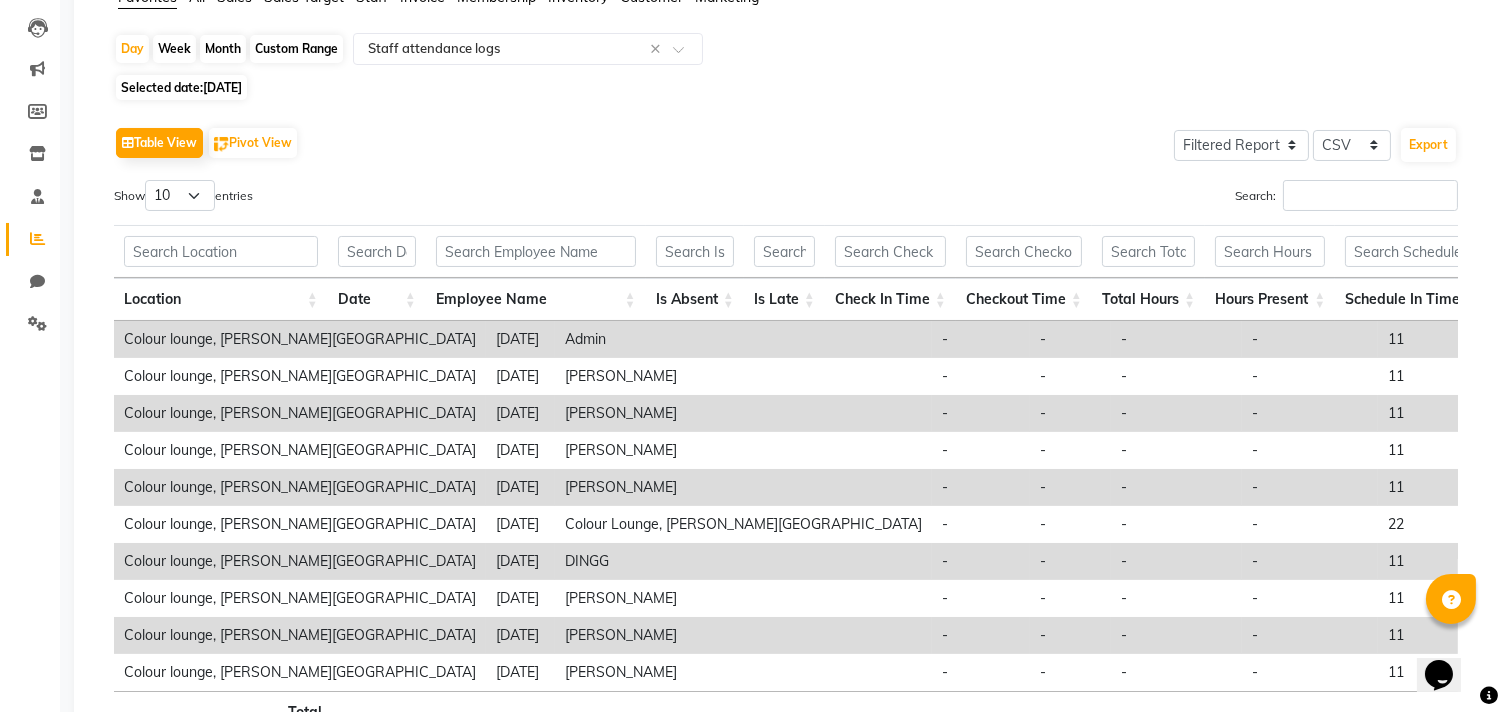 click on "08-07-2025" 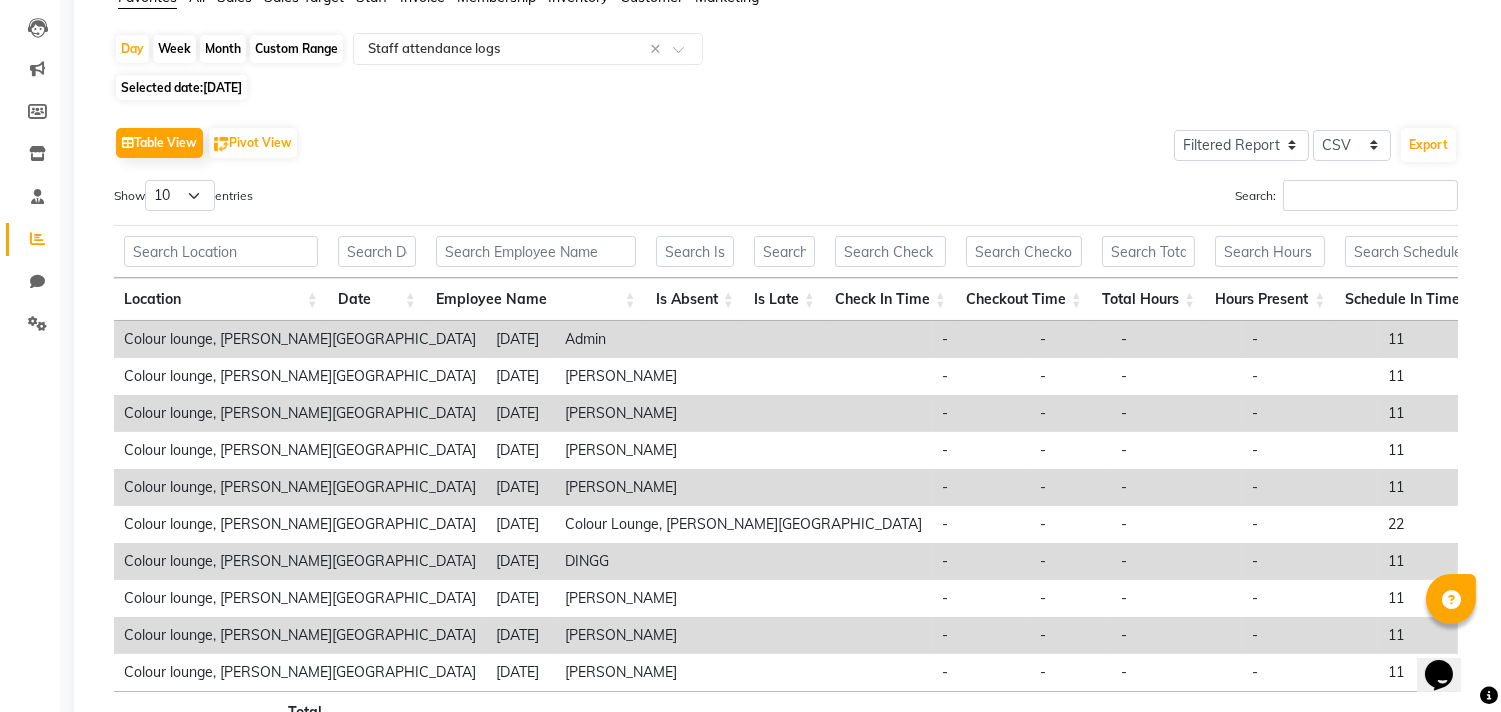 select on "7" 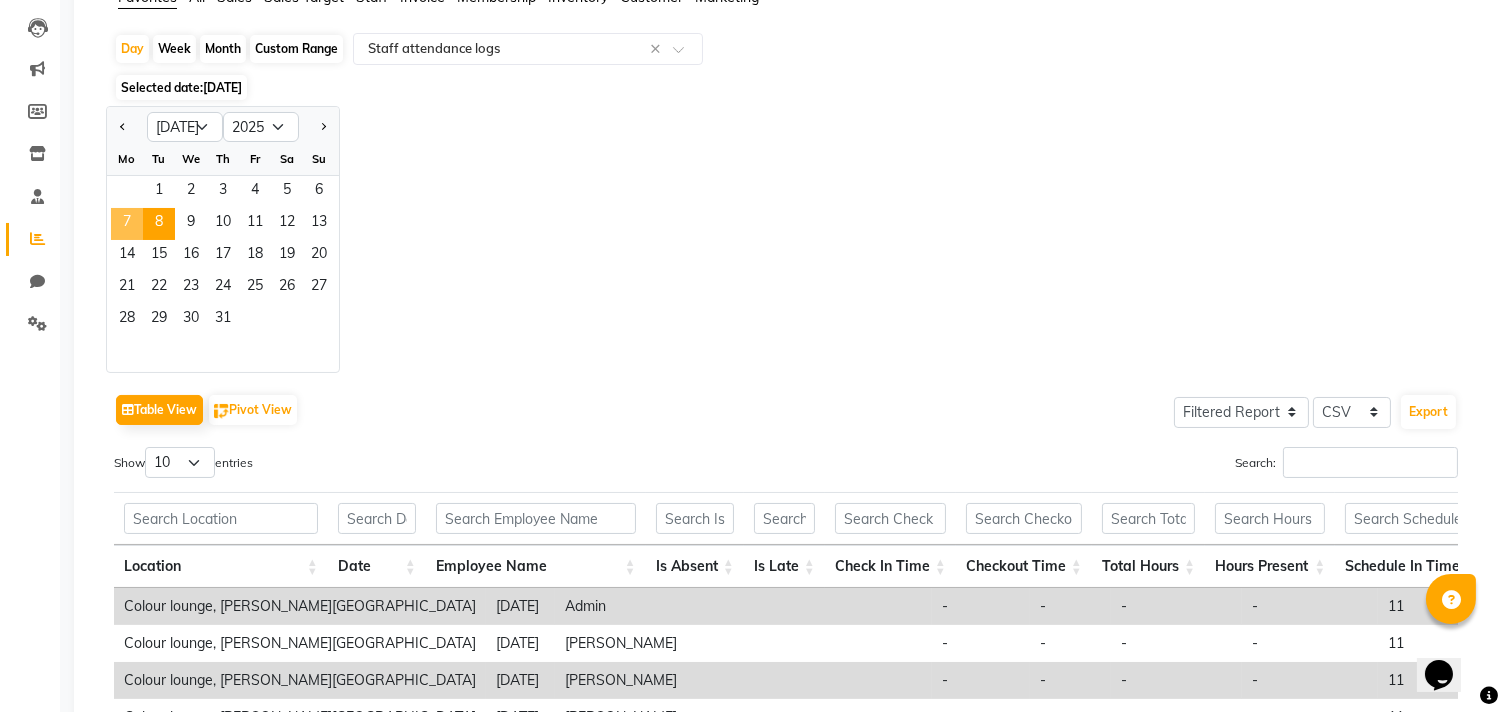 click on "7" 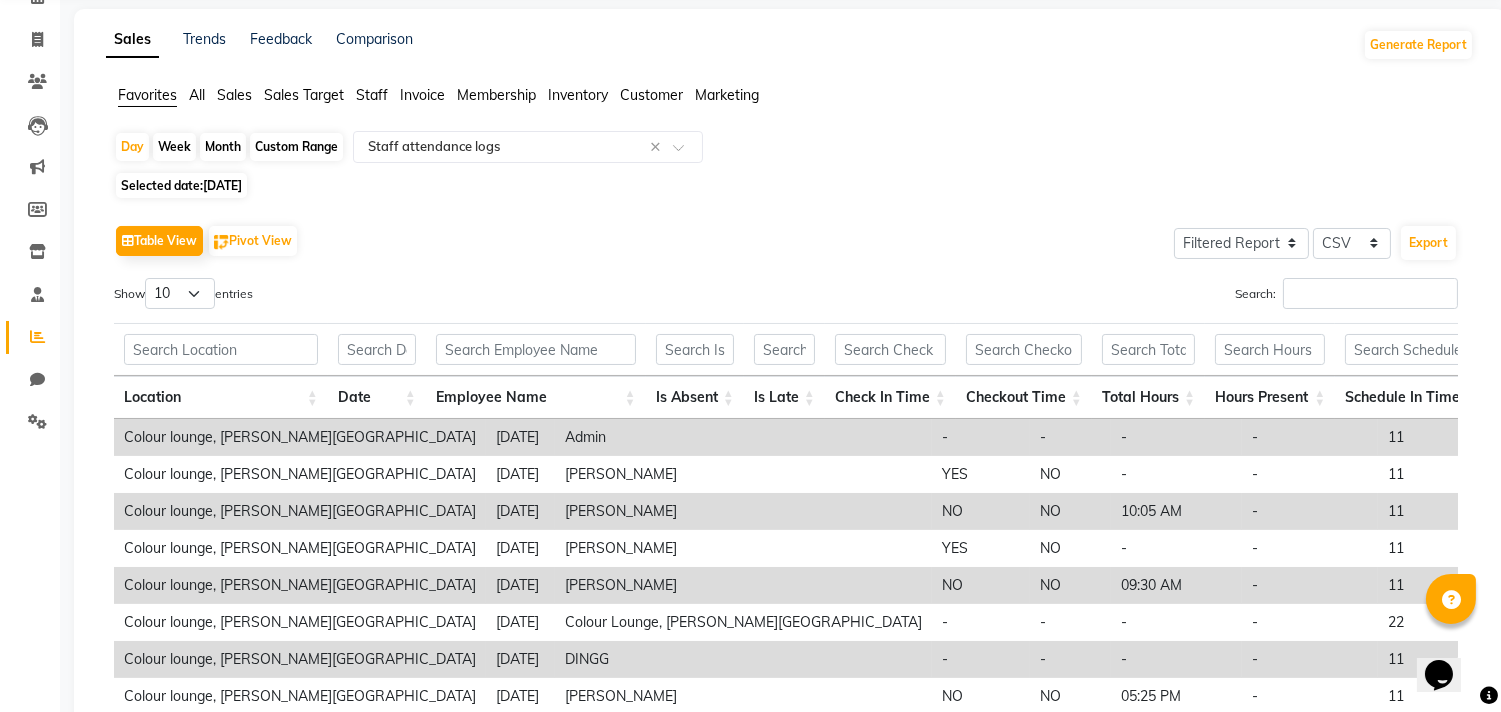 click on "07-07-2025" 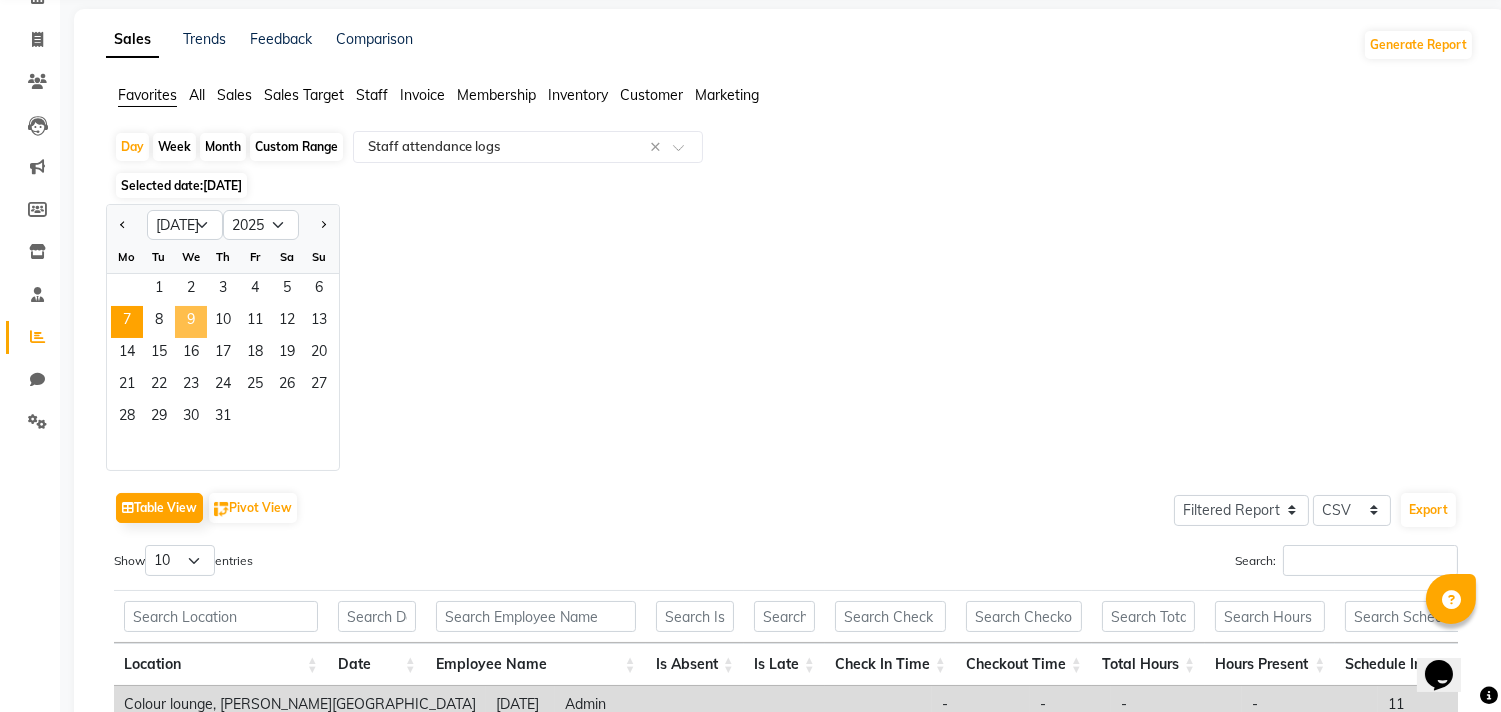 click on "9" 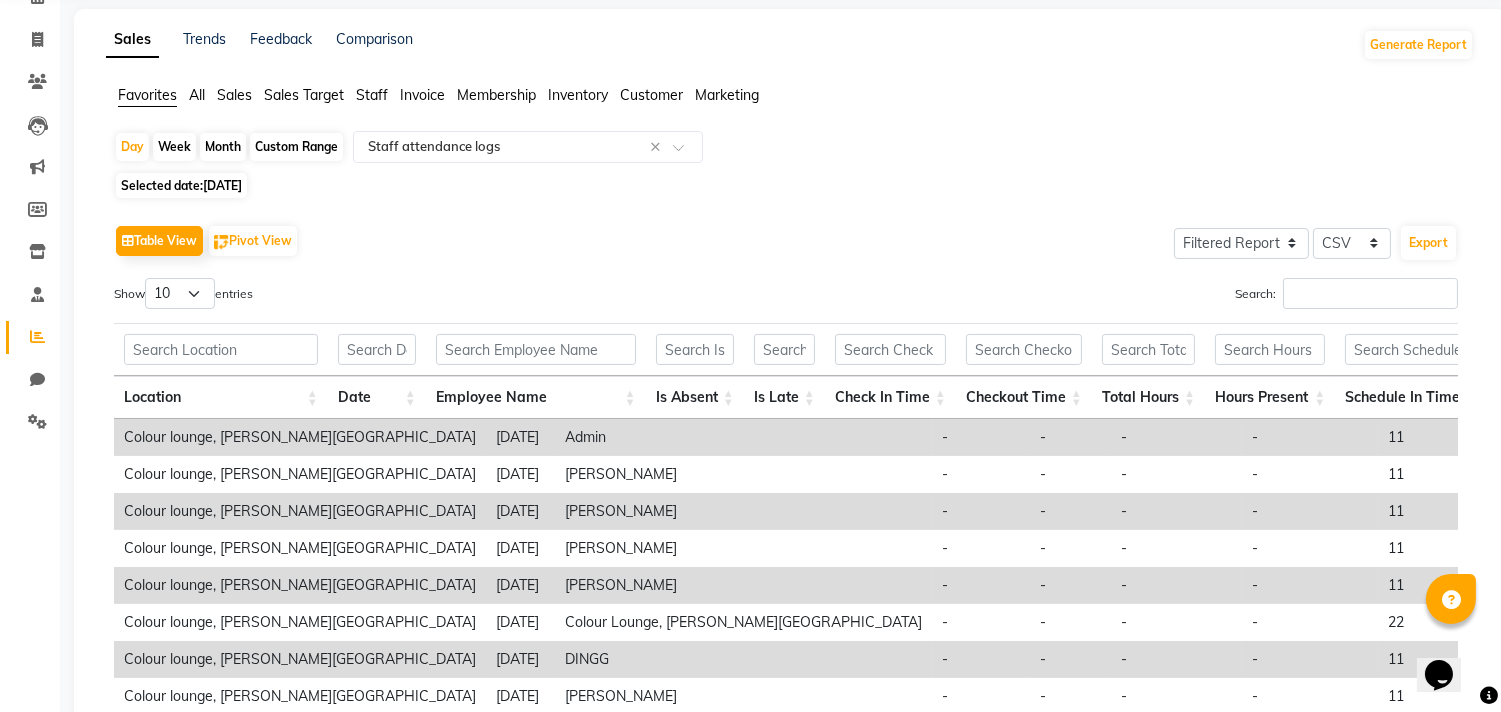 scroll, scrollTop: 0, scrollLeft: 0, axis: both 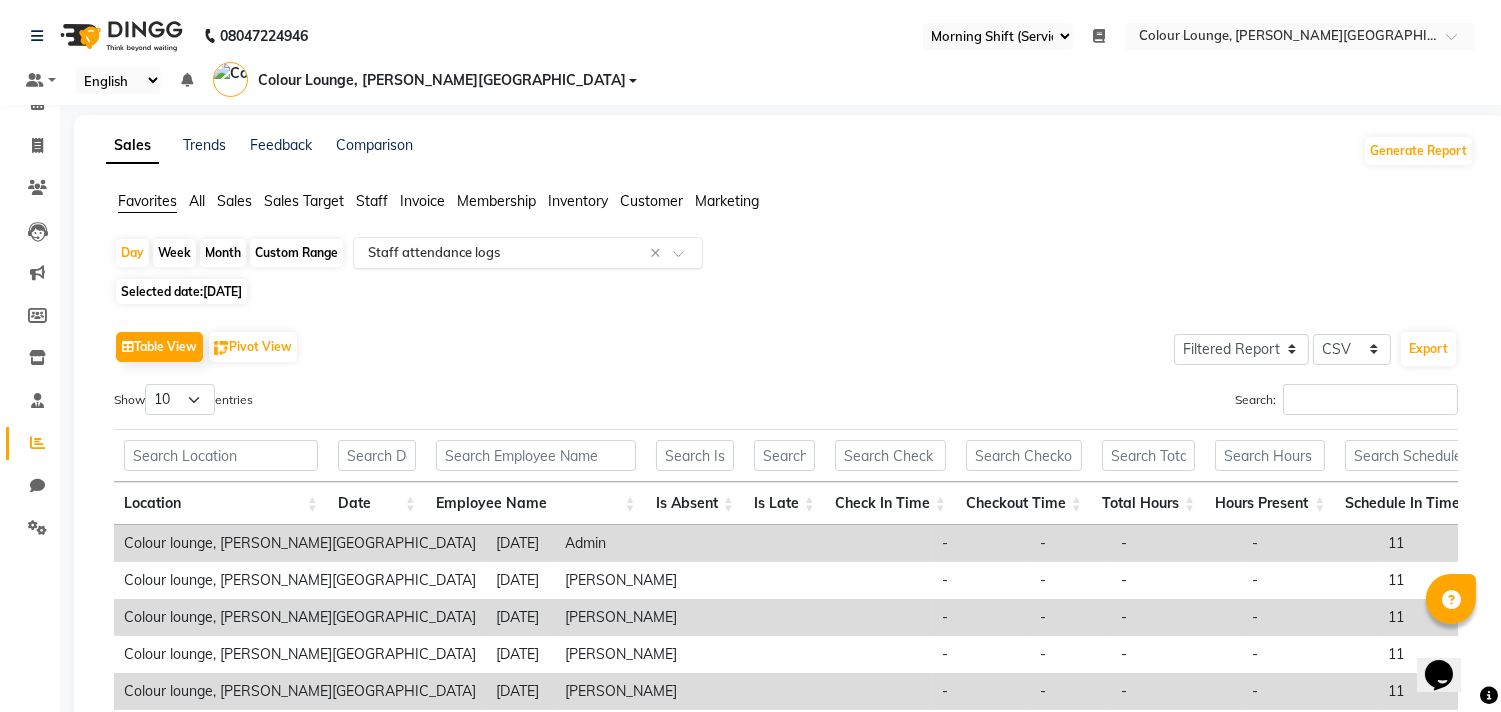 click 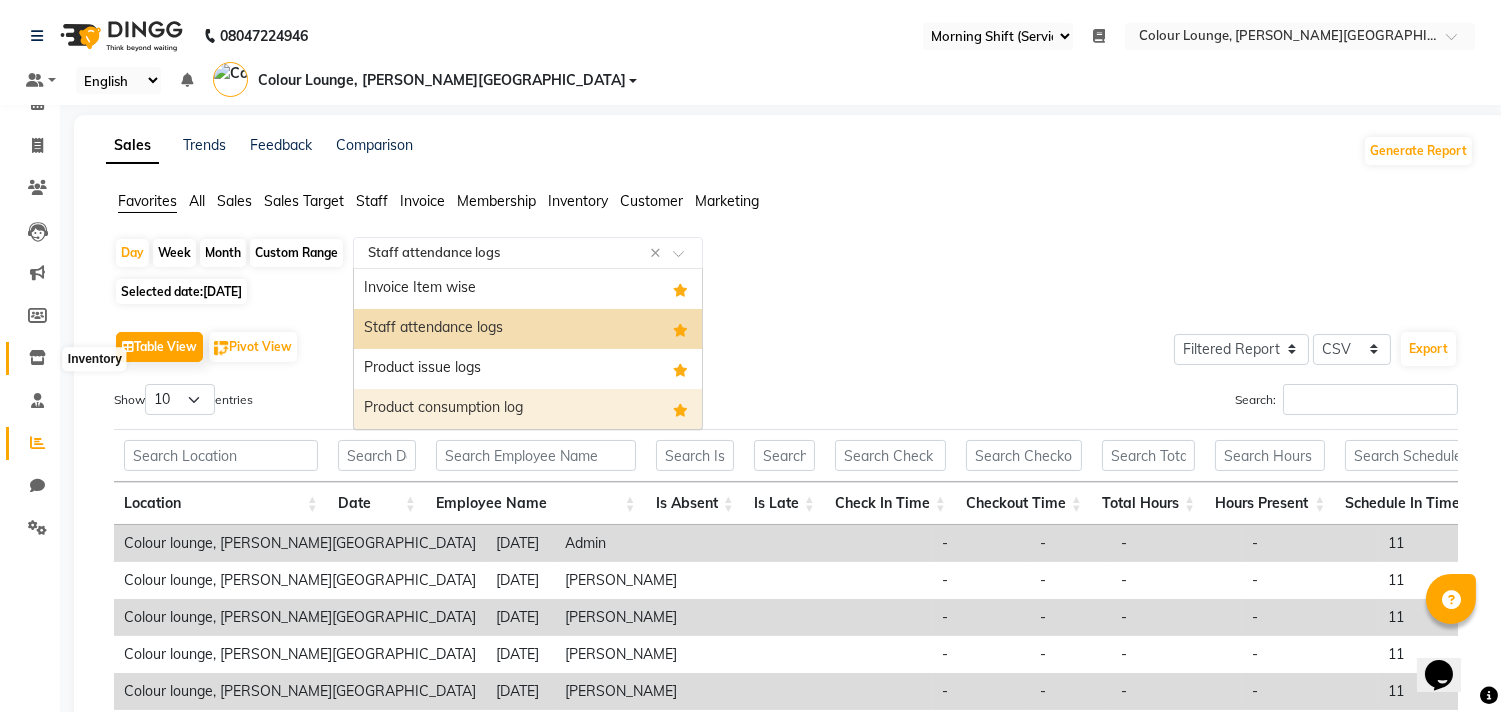 click 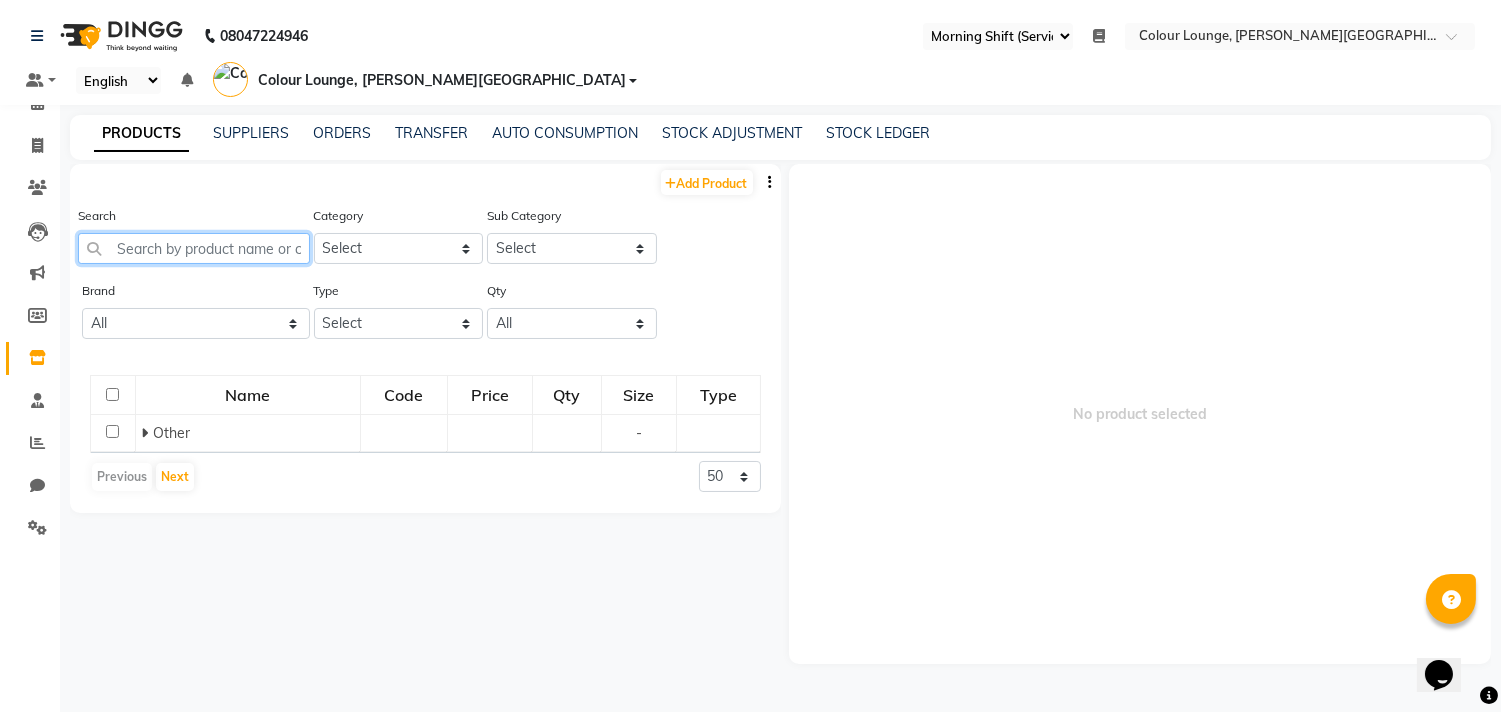 click 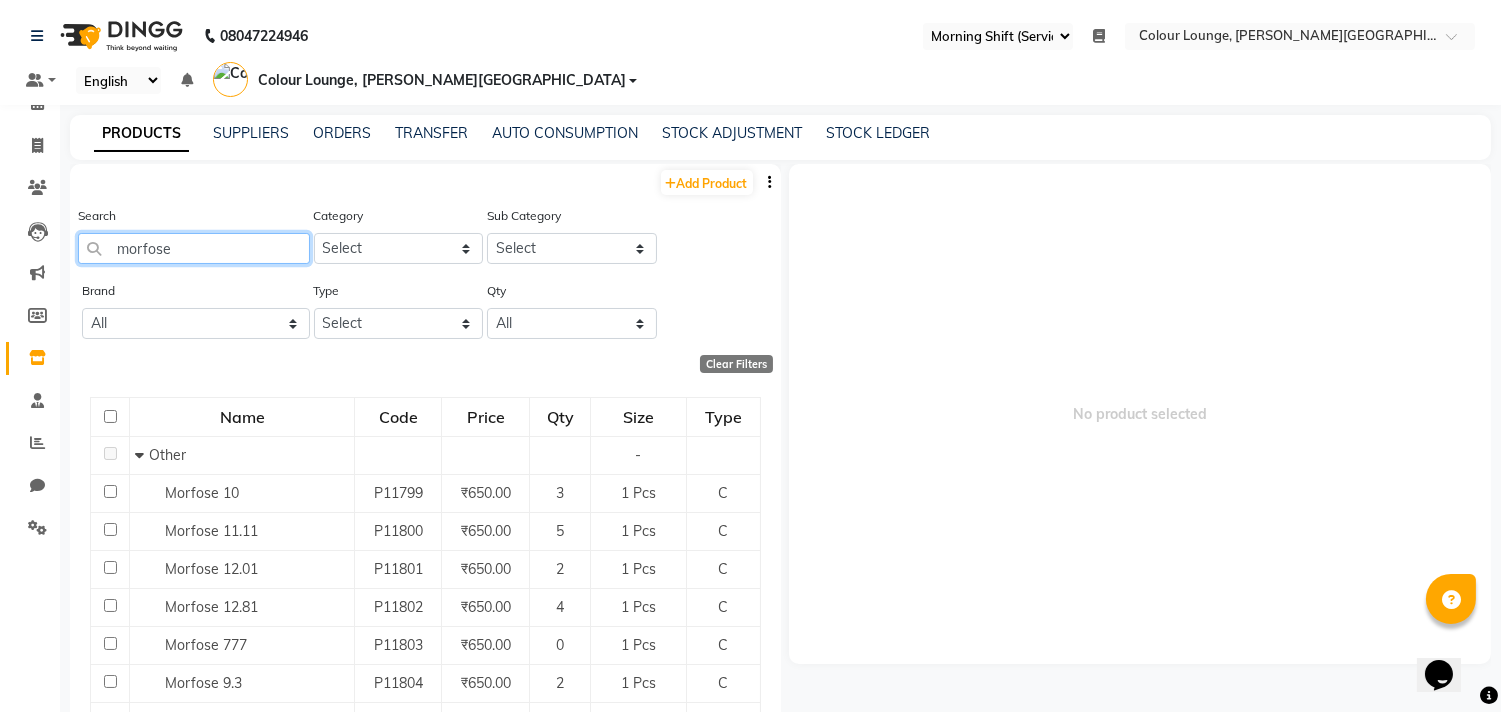 scroll, scrollTop: 155, scrollLeft: 0, axis: vertical 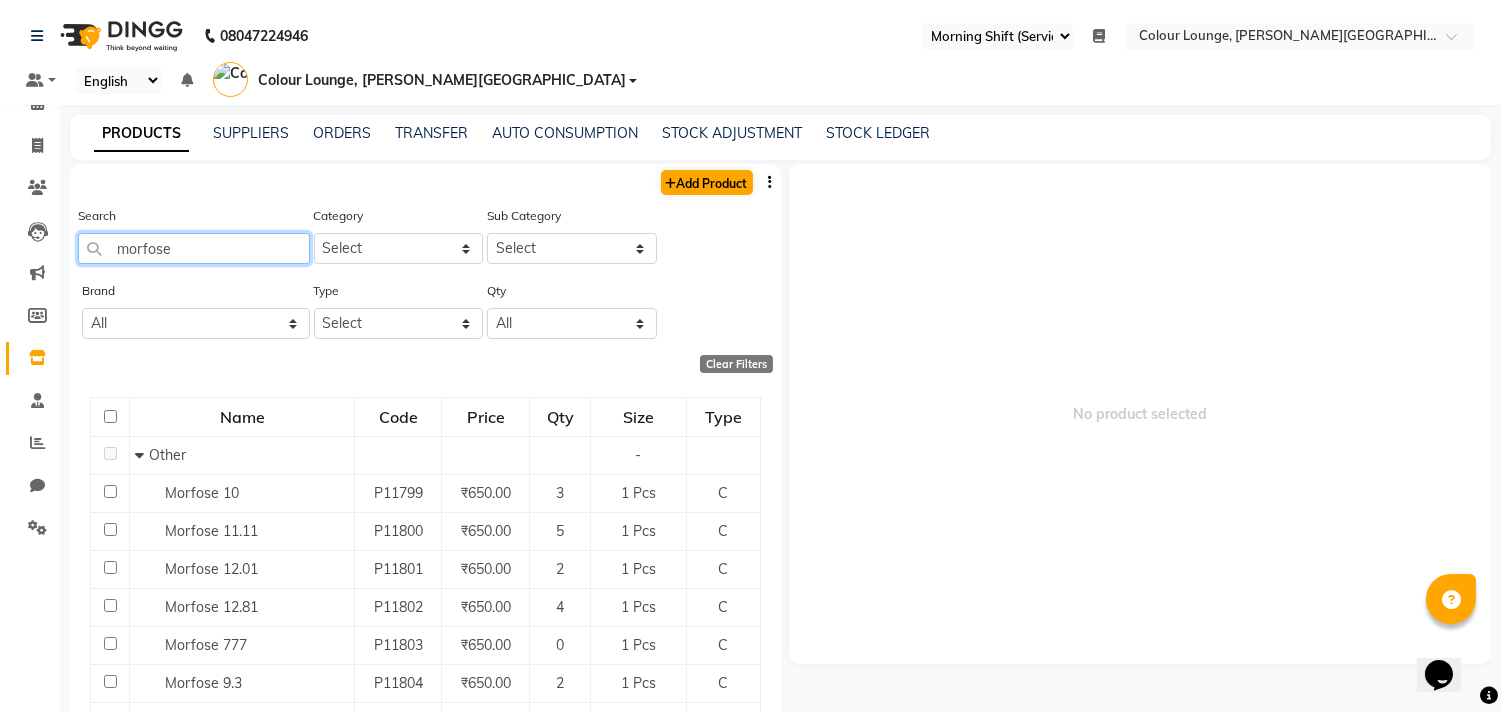 type on "morfose" 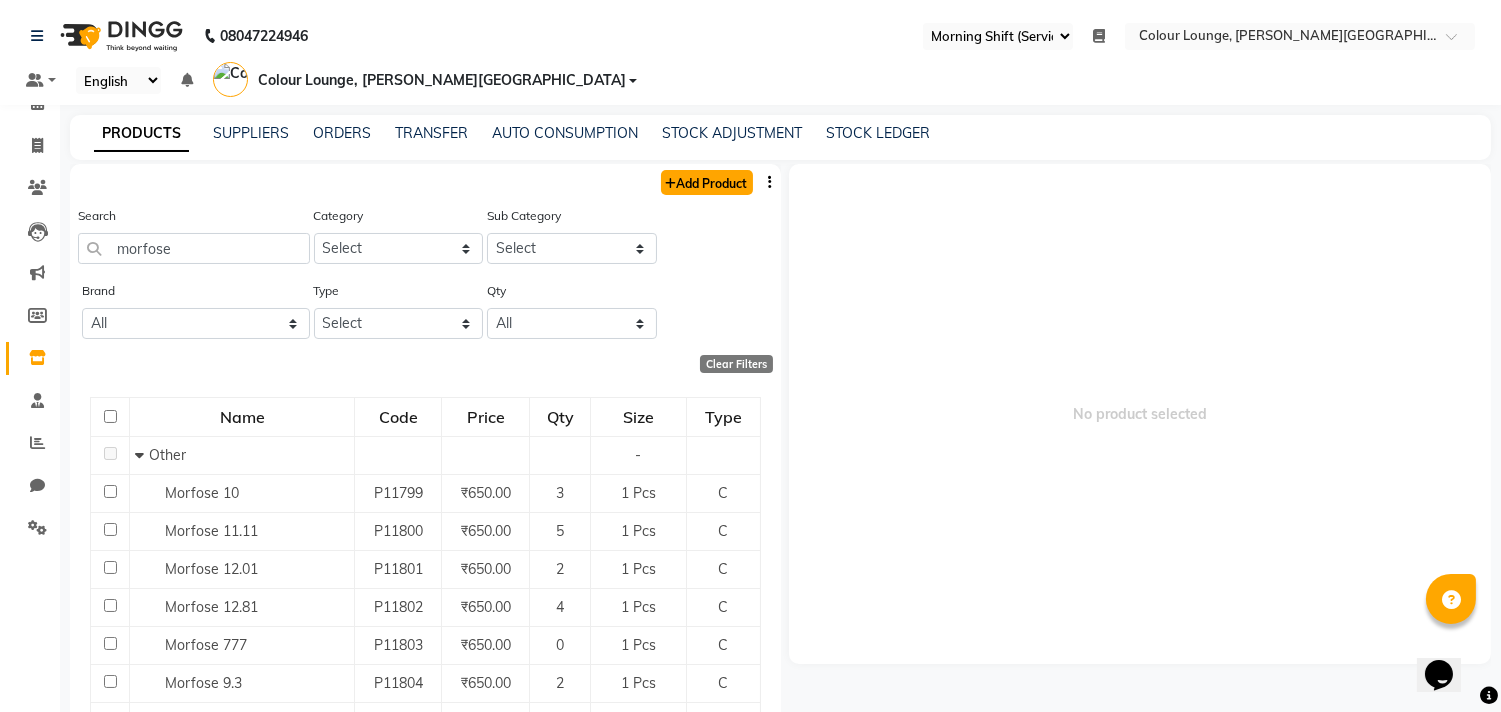 click on "Add Product" 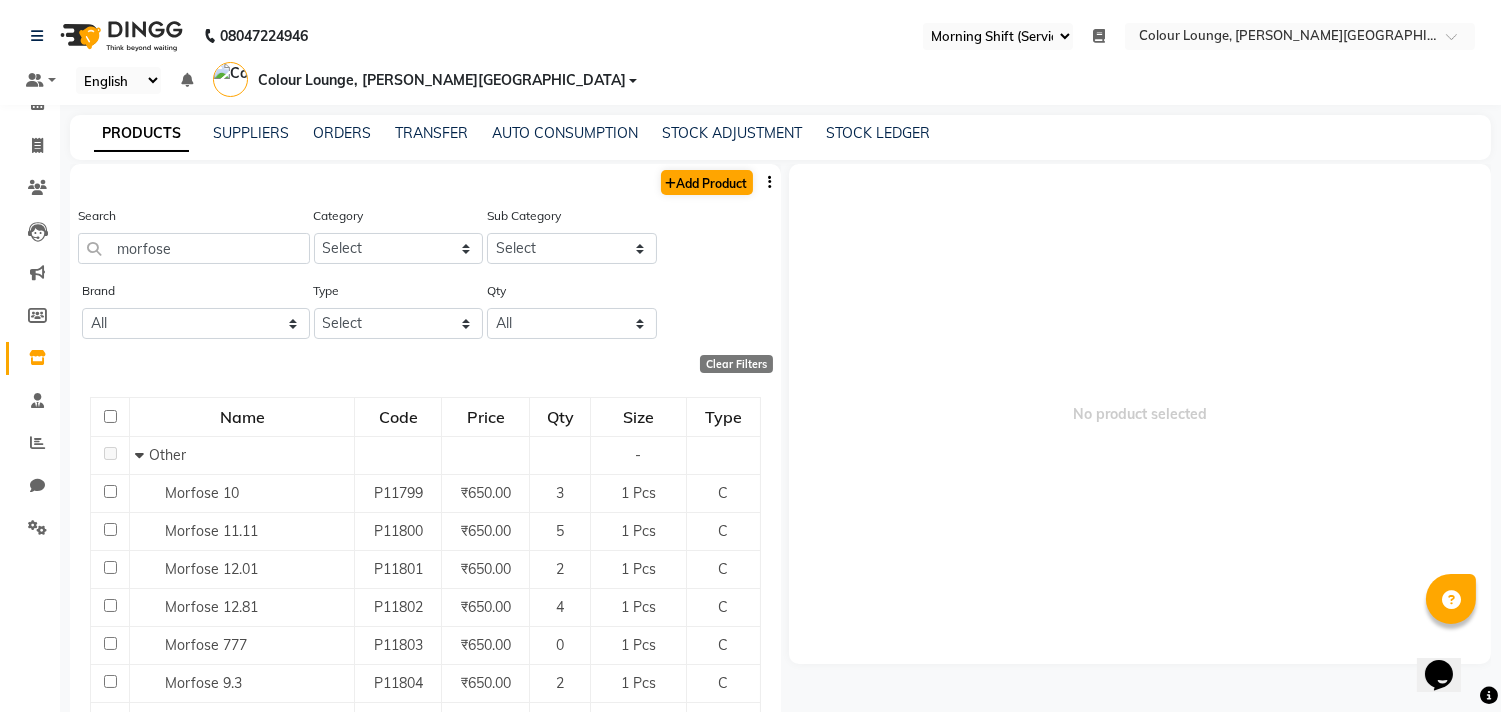 select on "true" 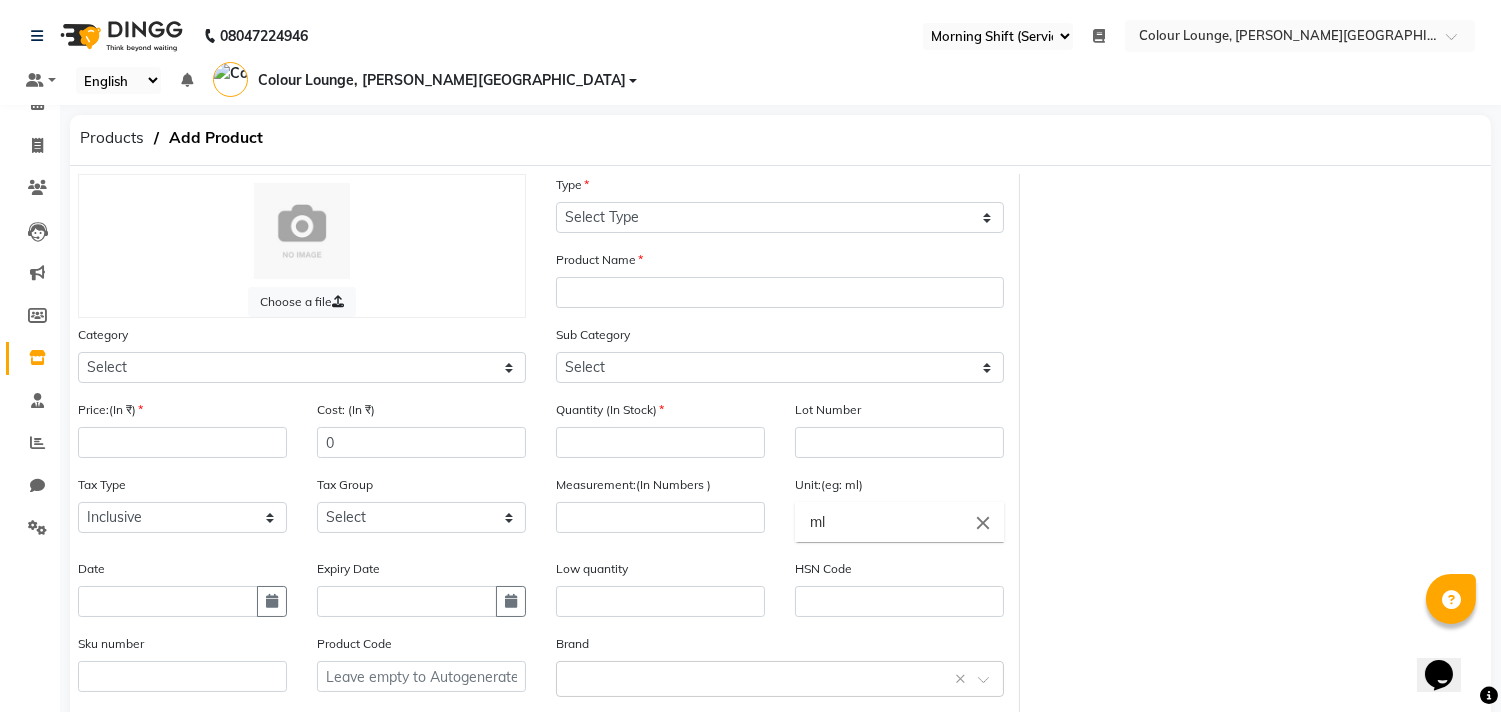 drag, startPoint x: 762, startPoint y: 167, endPoint x: 758, endPoint y: 177, distance: 10.770329 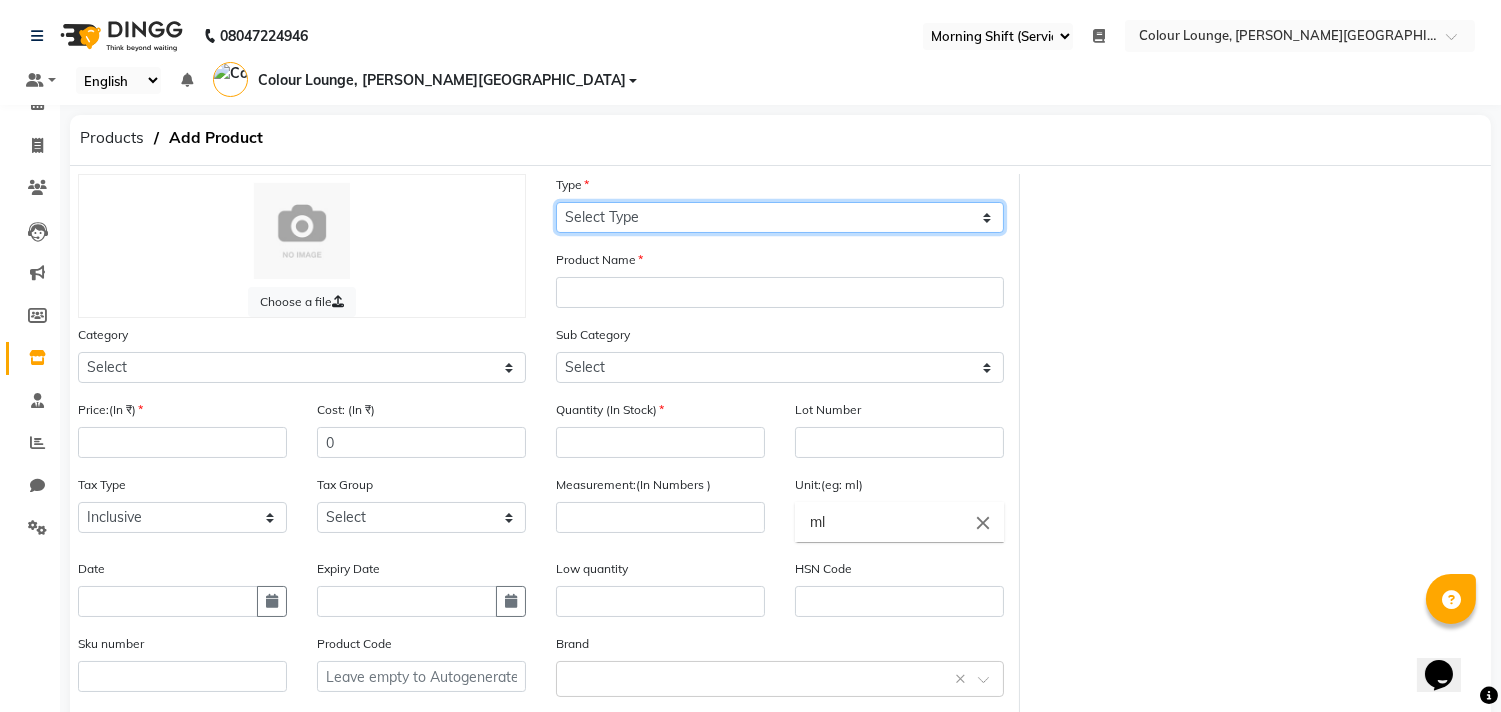 drag, startPoint x: 754, startPoint y: 192, endPoint x: 754, endPoint y: 226, distance: 34 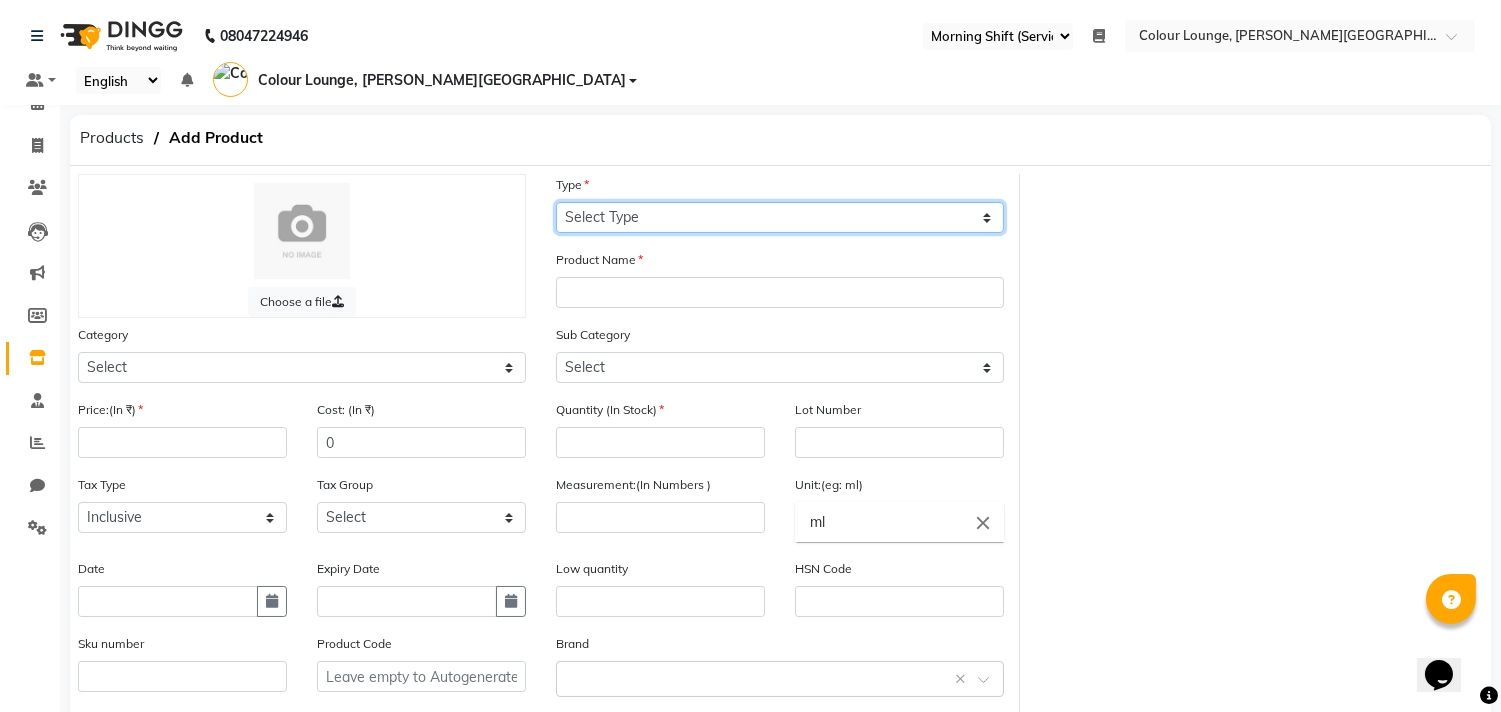 select on "C" 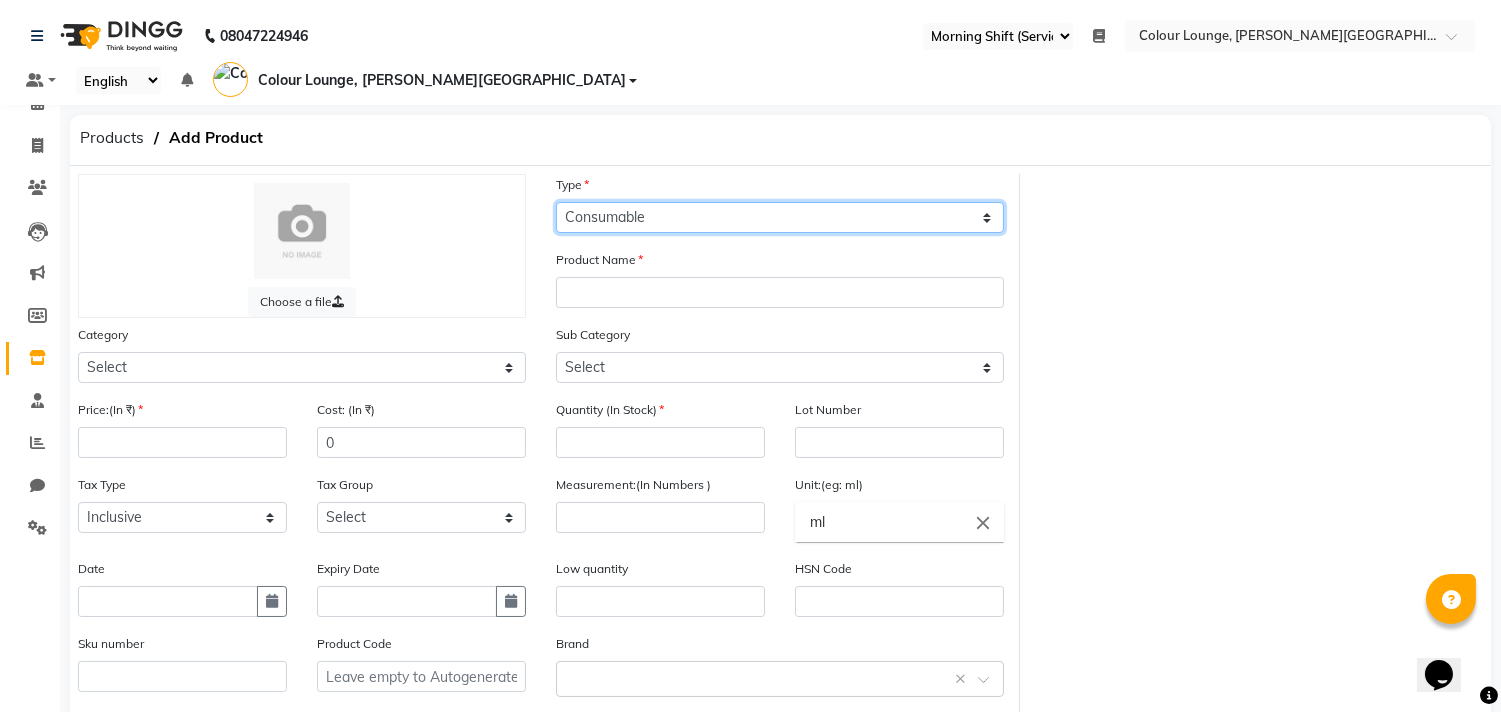 click on "Select Type Both Retail Consumable" 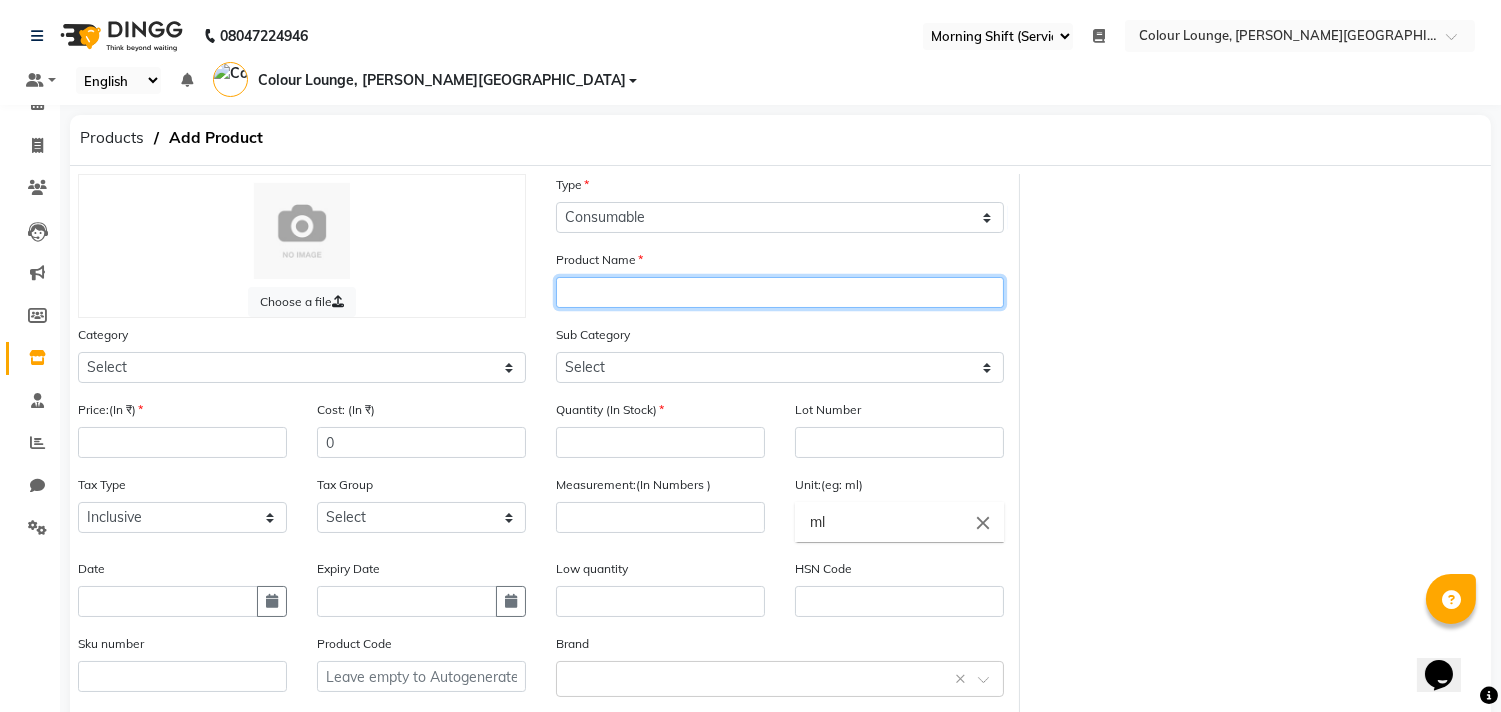 click 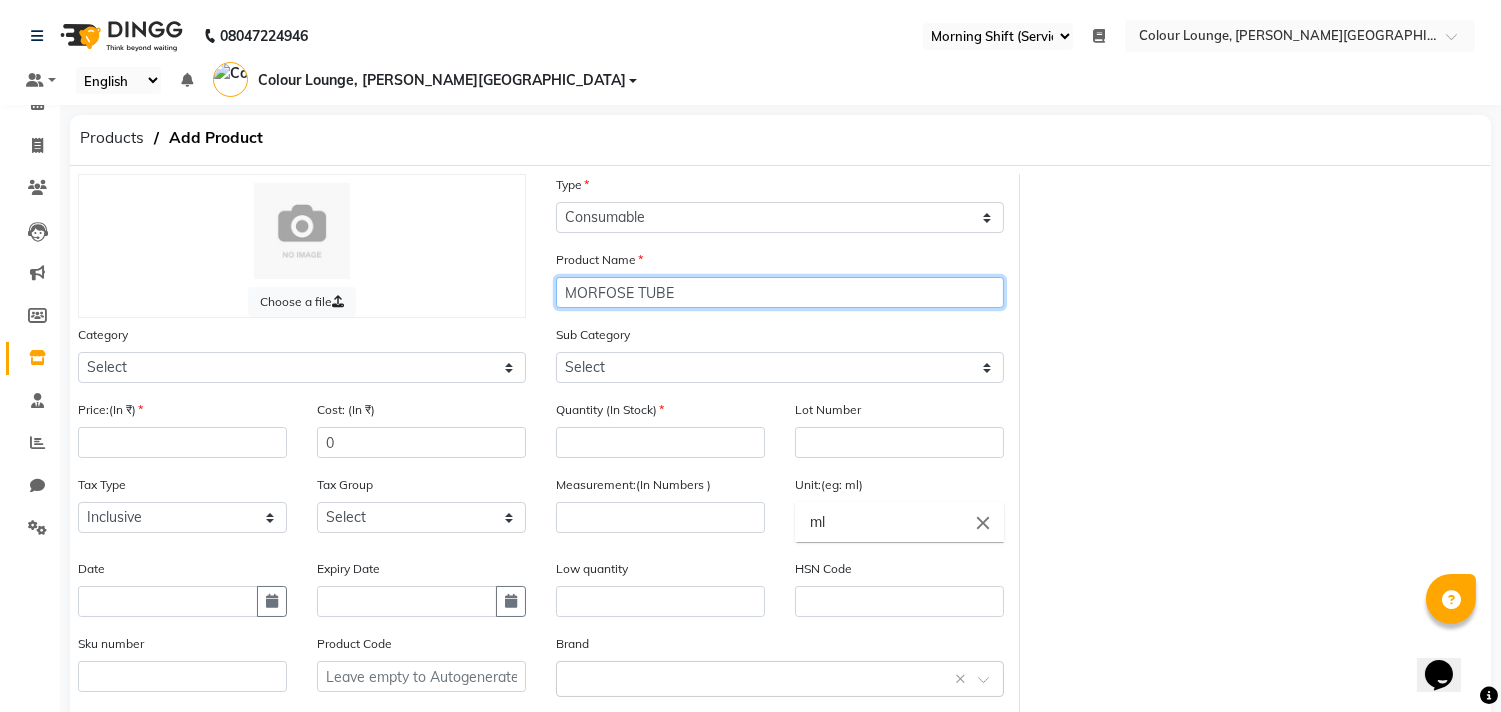 type on "MORFOSE TUBE" 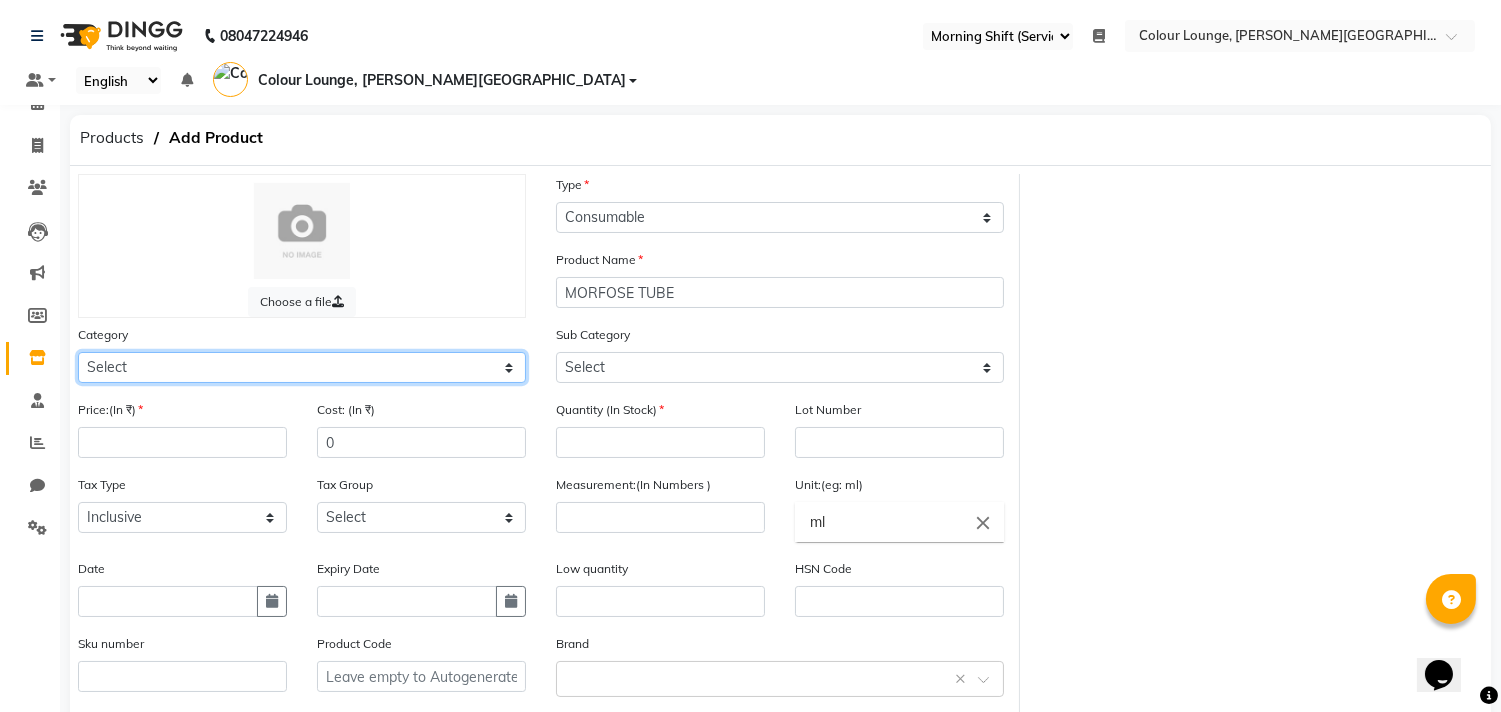 click on "Select Hair Skin Makeup Personal Care Appliances Beard Waxing Disposable Threading Hands and Feet Beauty Planet Botox Cadiveu Casmara Cheryls Loreal Olaplex Old Product Other" 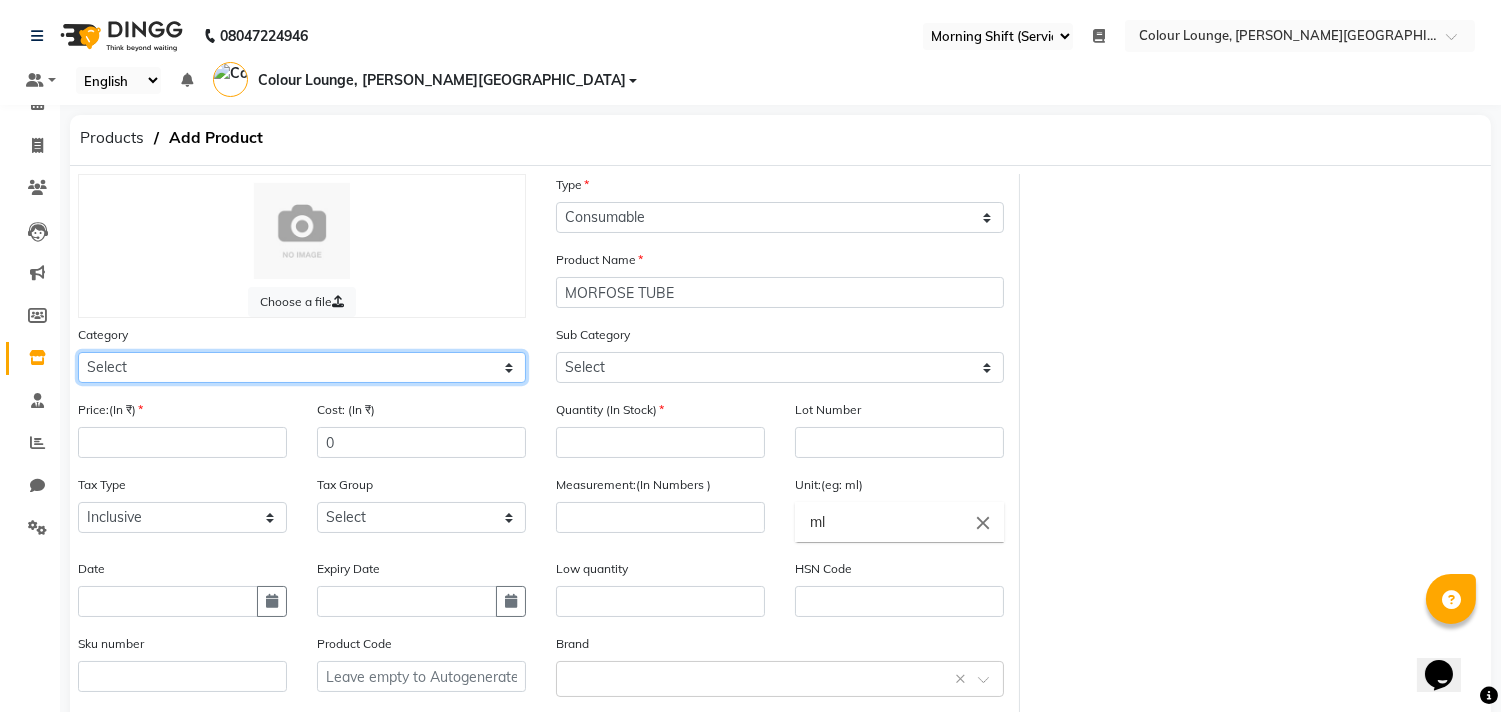 select on "1390101000" 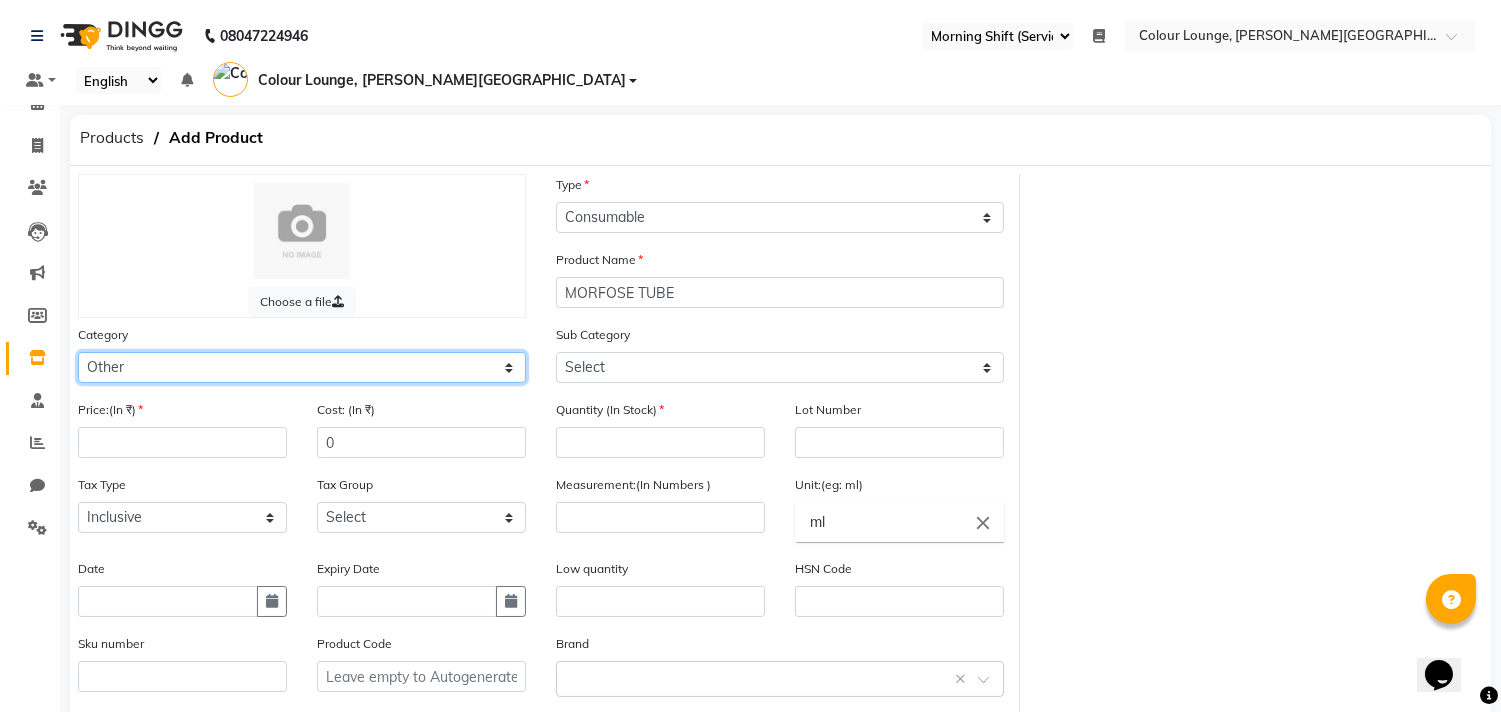 click on "Select Hair Skin Makeup Personal Care Appliances Beard Waxing Disposable Threading Hands and Feet Beauty Planet Botox Cadiveu Casmara Cheryls Loreal Olaplex Old Product Other" 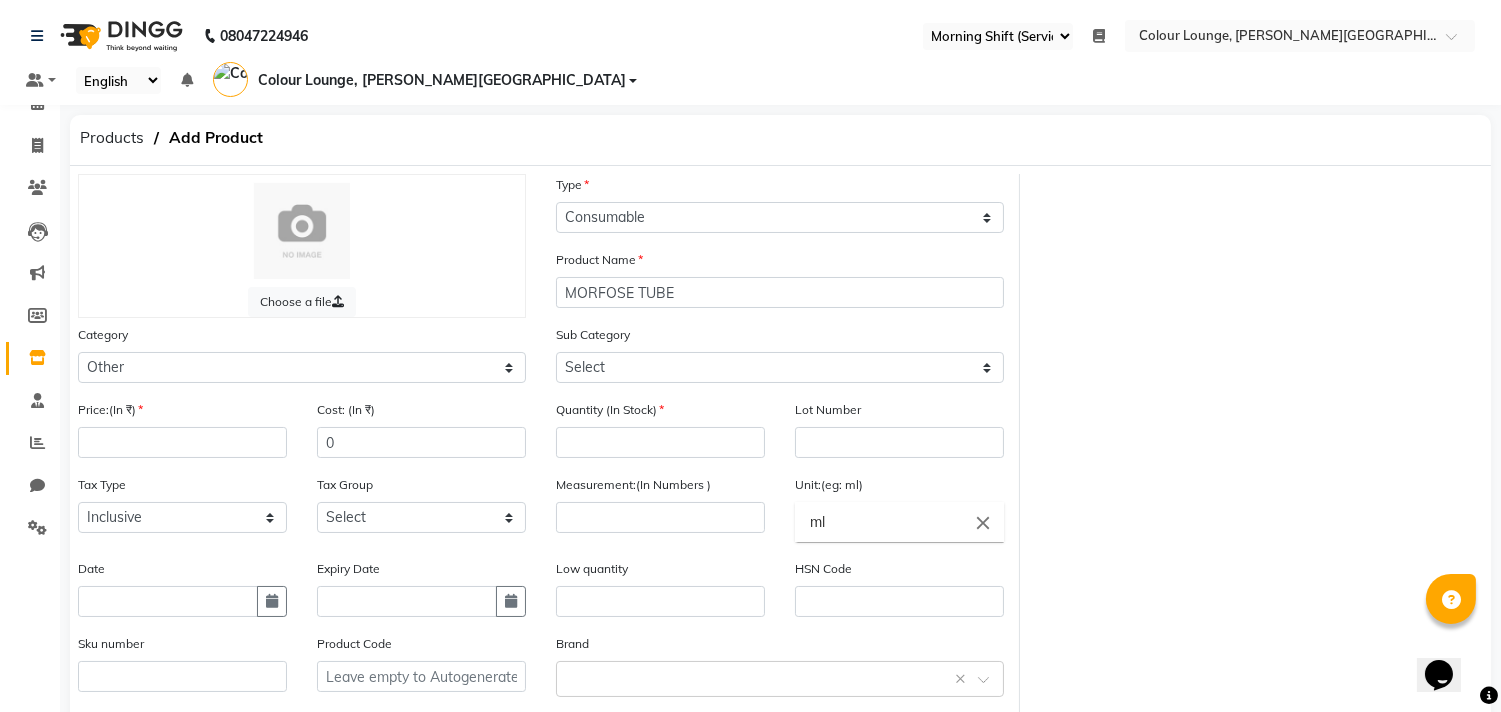 click on "Price:(In ₹)" 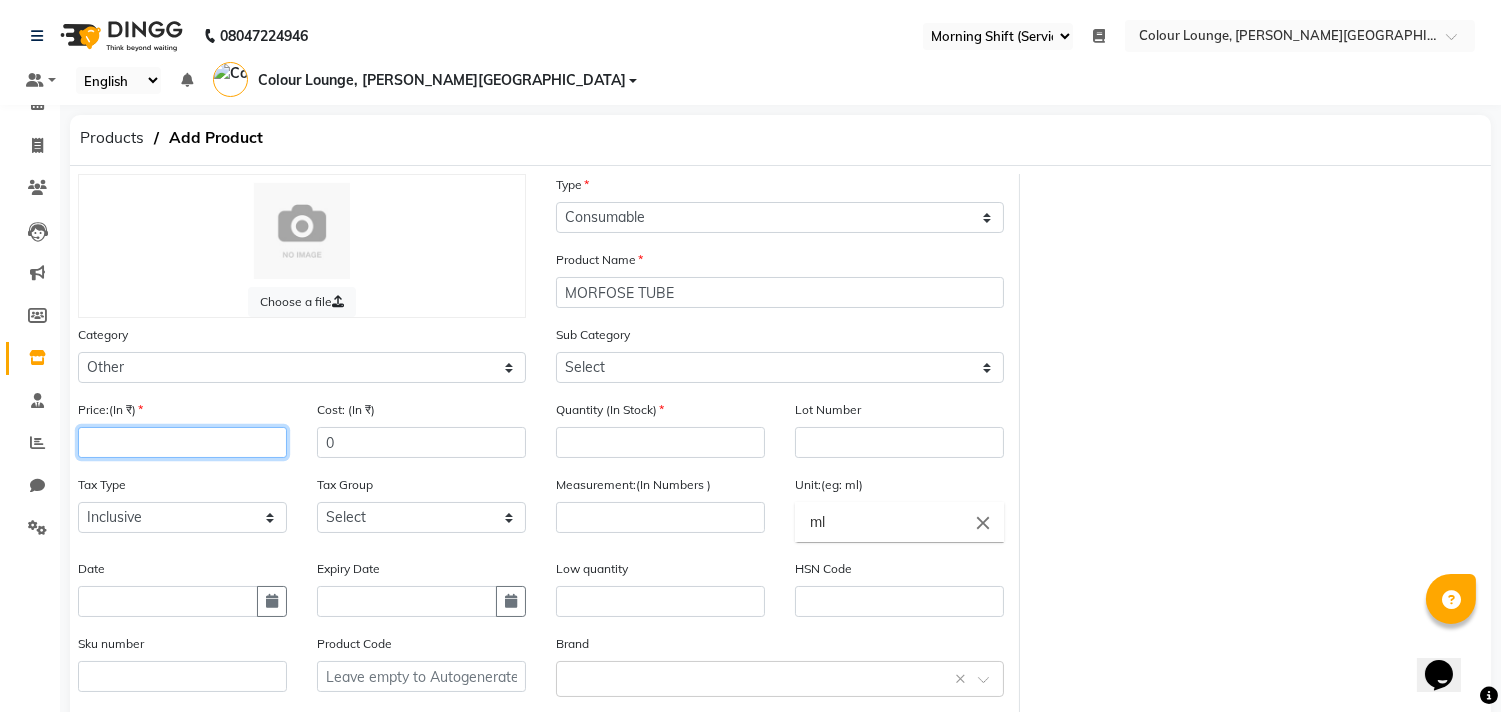 click 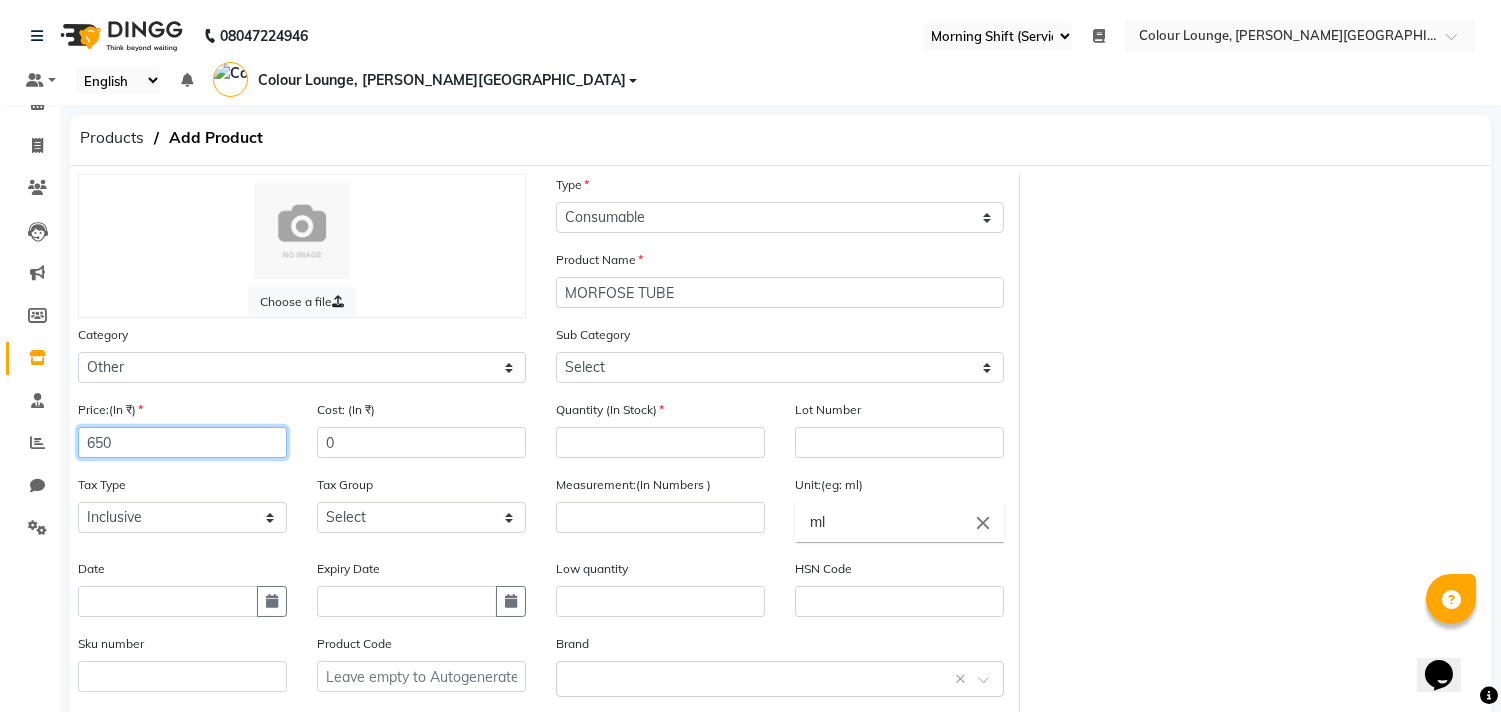 type on "650" 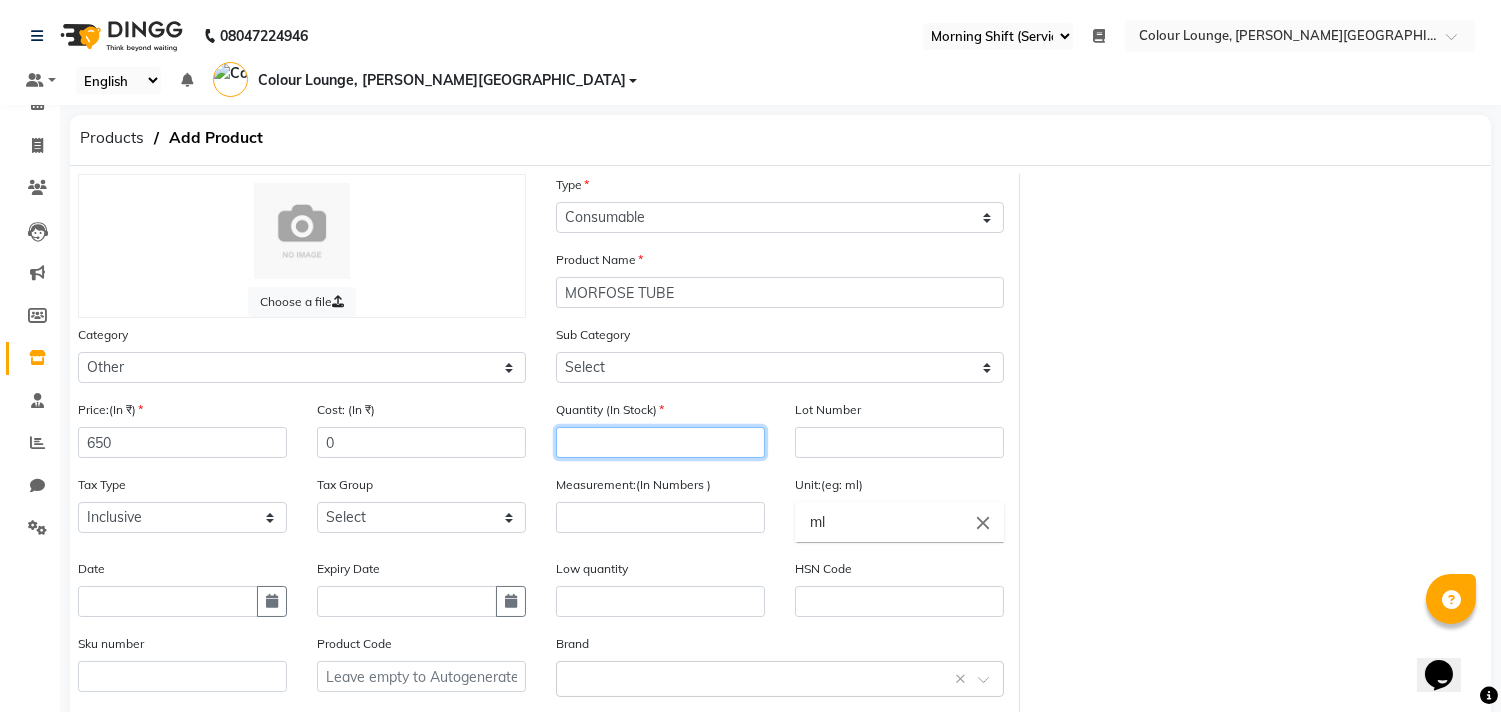 click 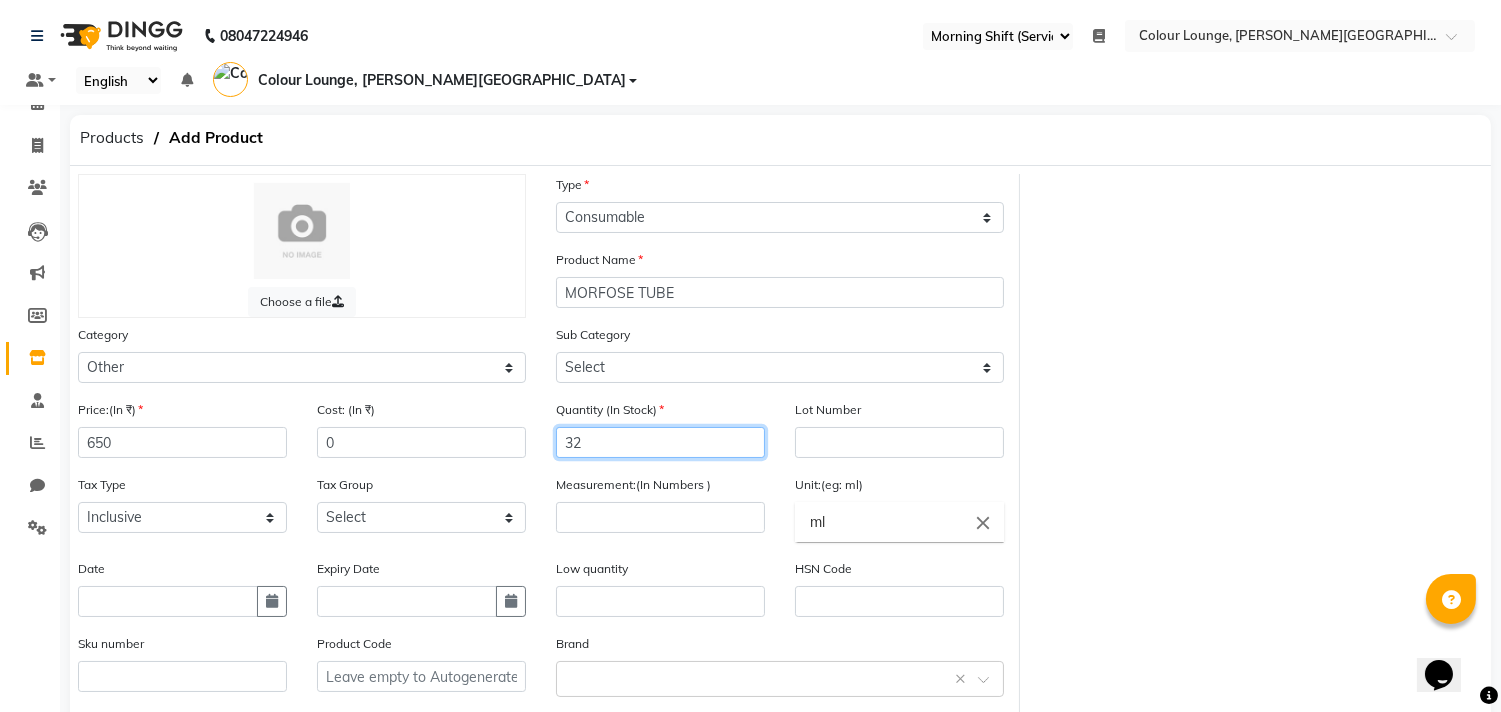 type on "32" 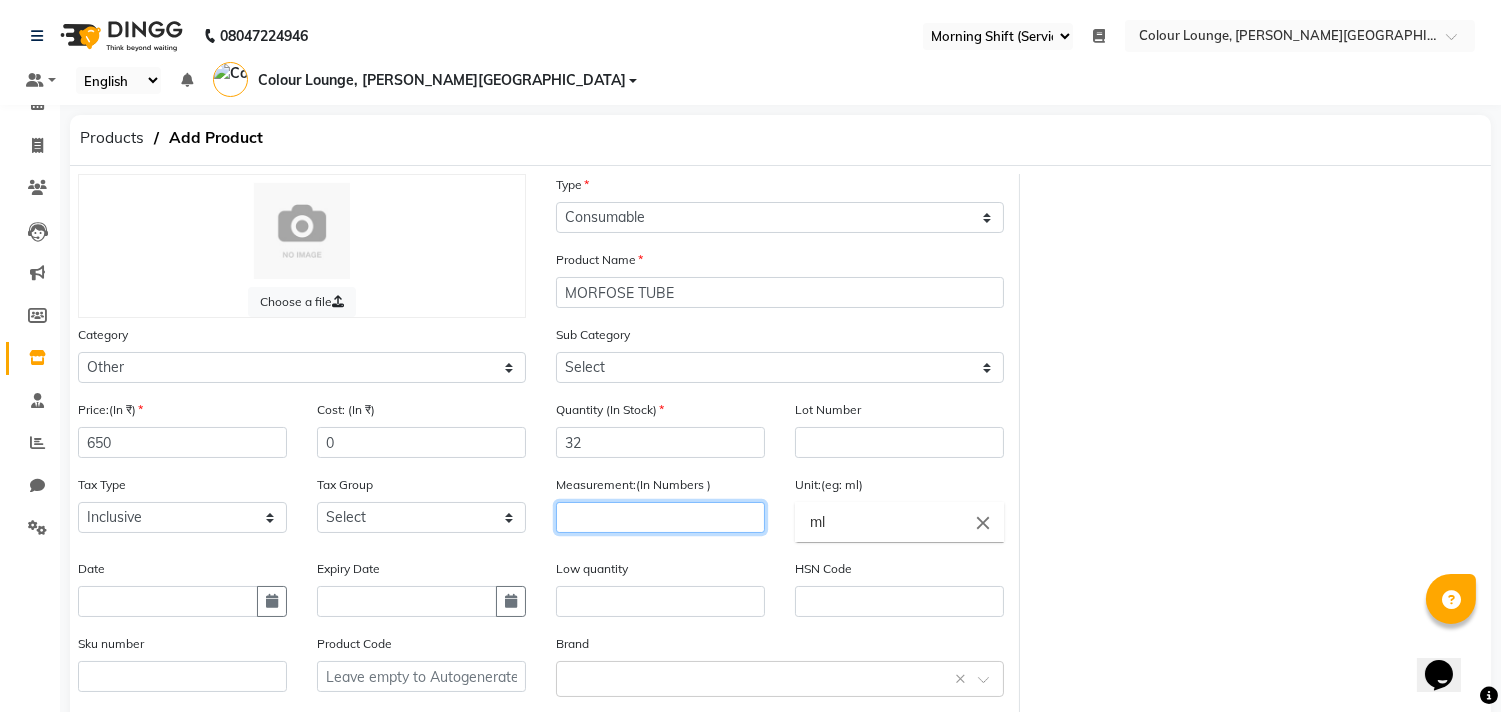 click 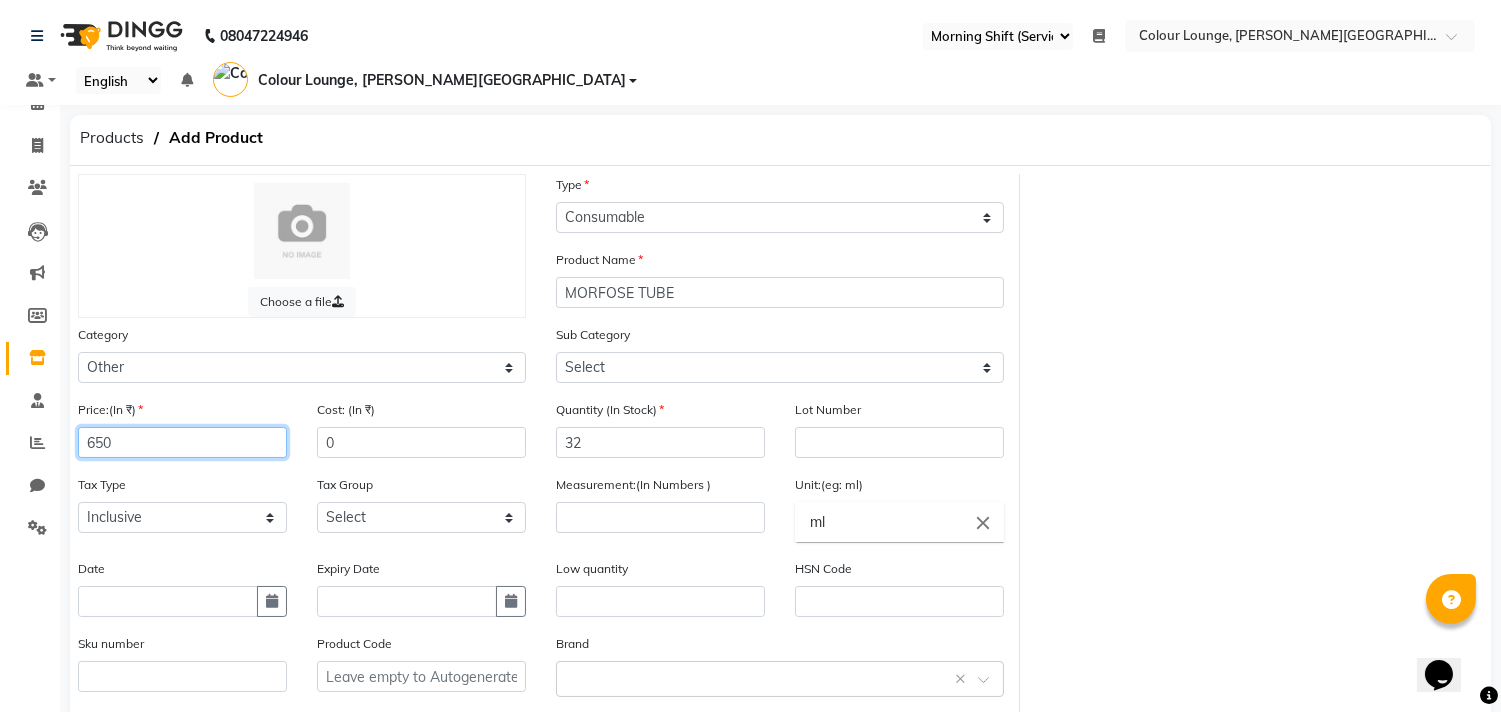 click on "650" 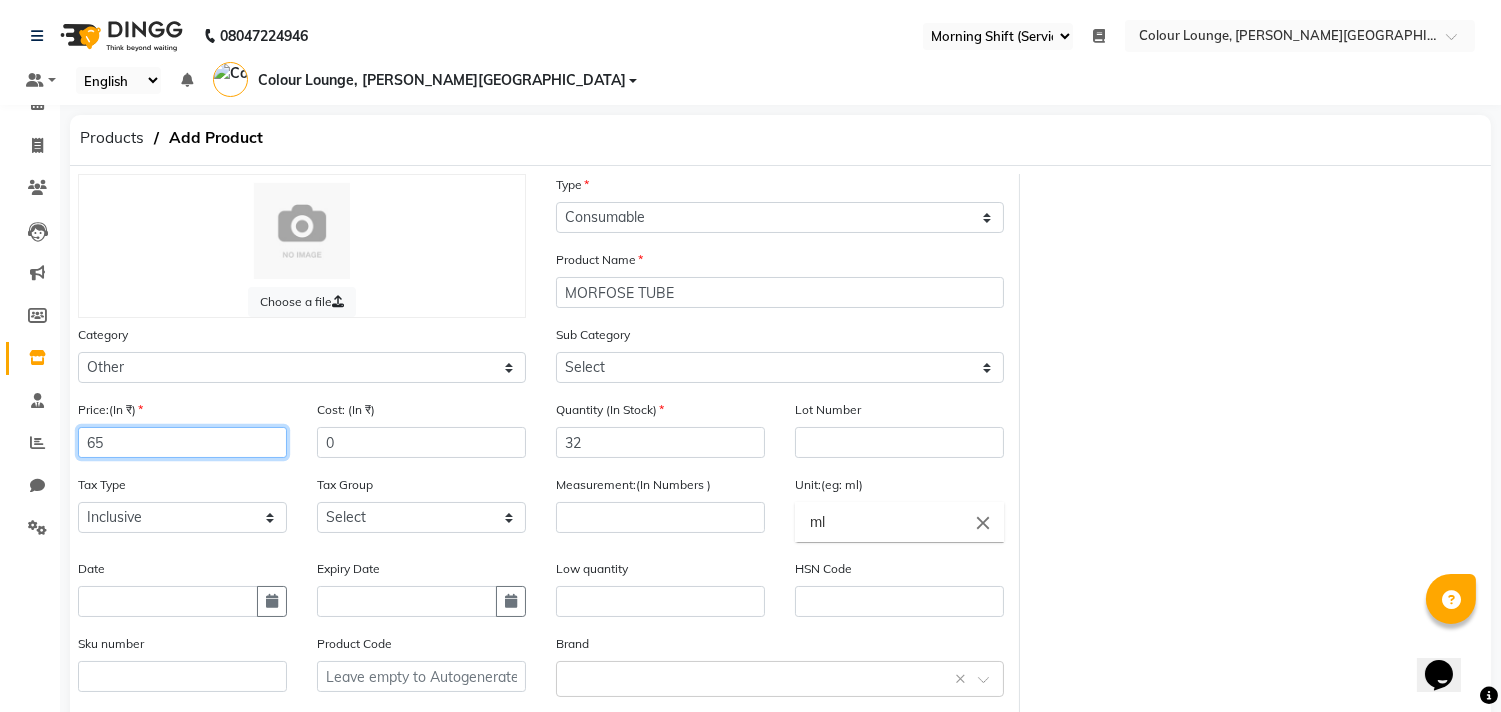 type on "6" 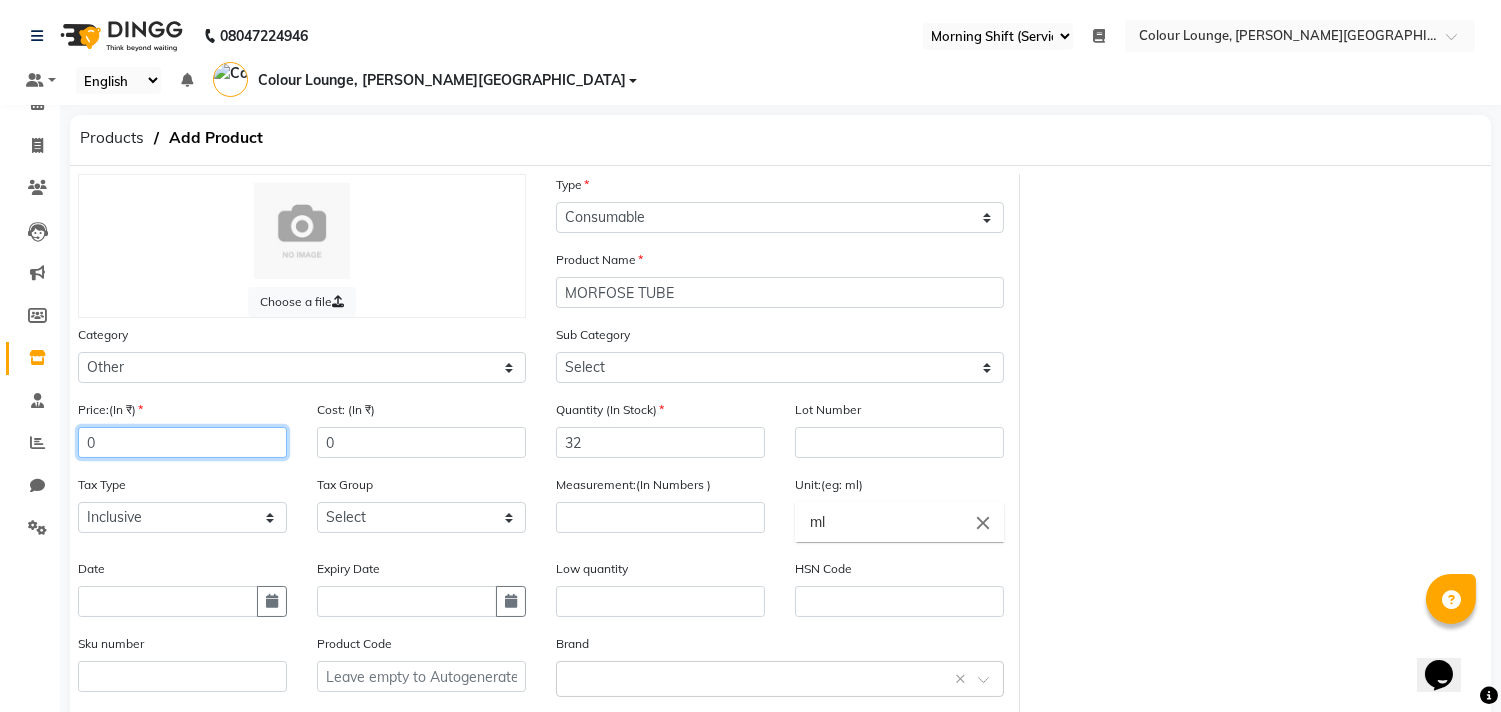 type on "0" 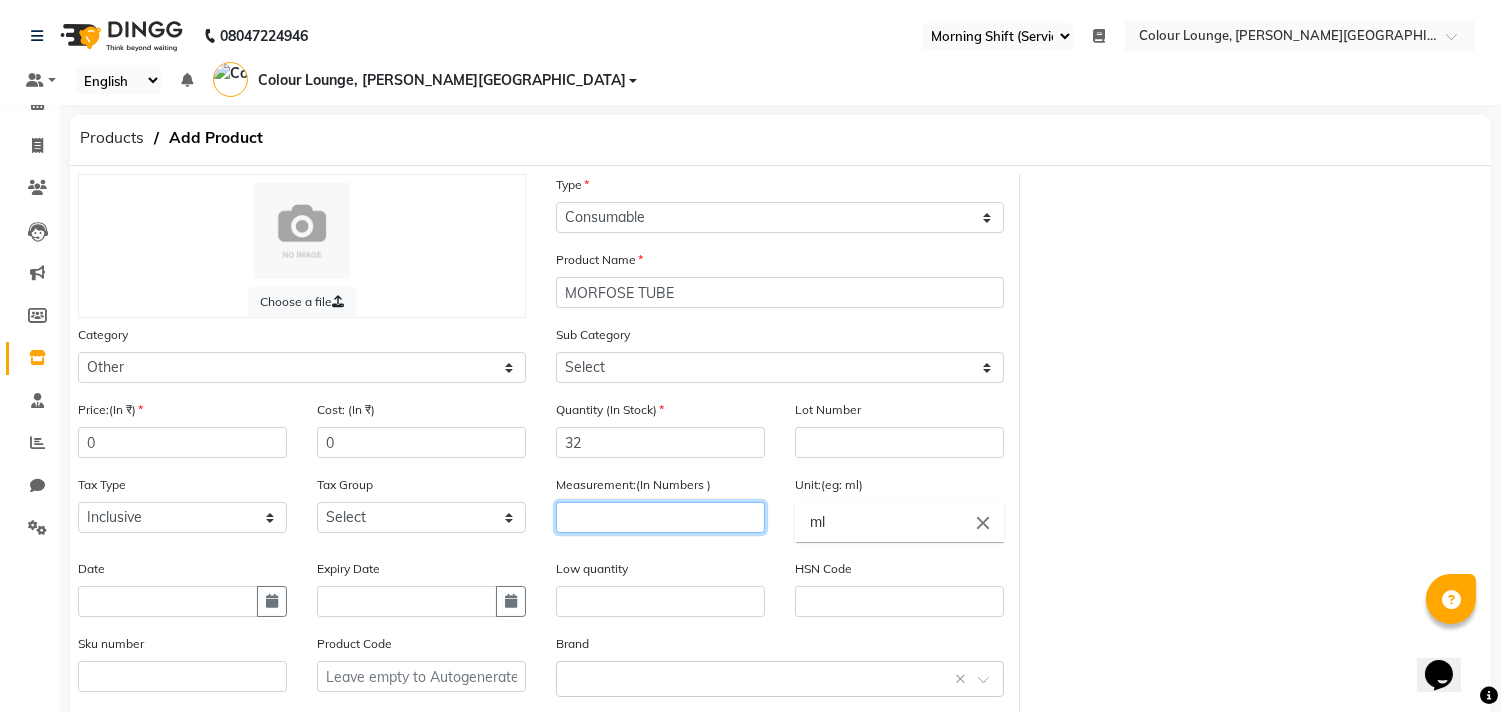 click 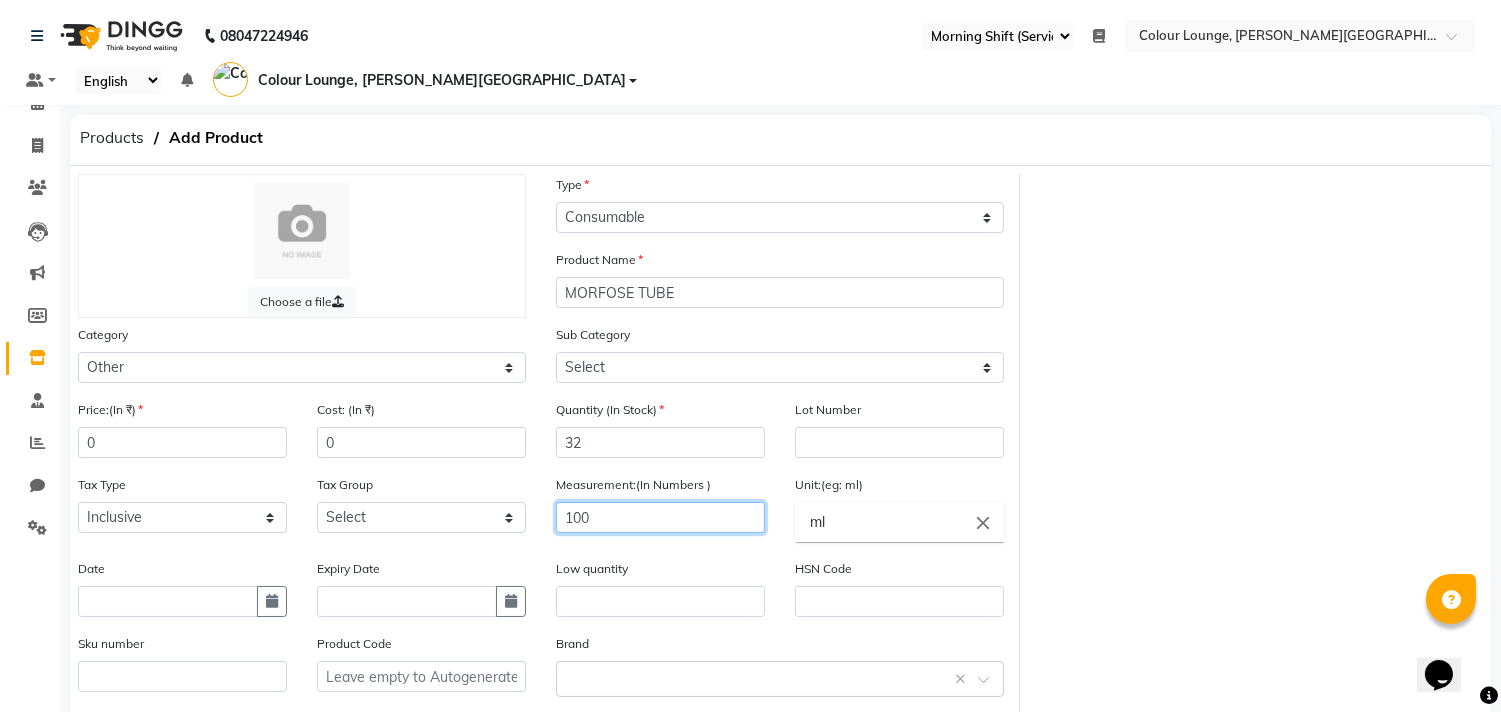 scroll, scrollTop: 166, scrollLeft: 0, axis: vertical 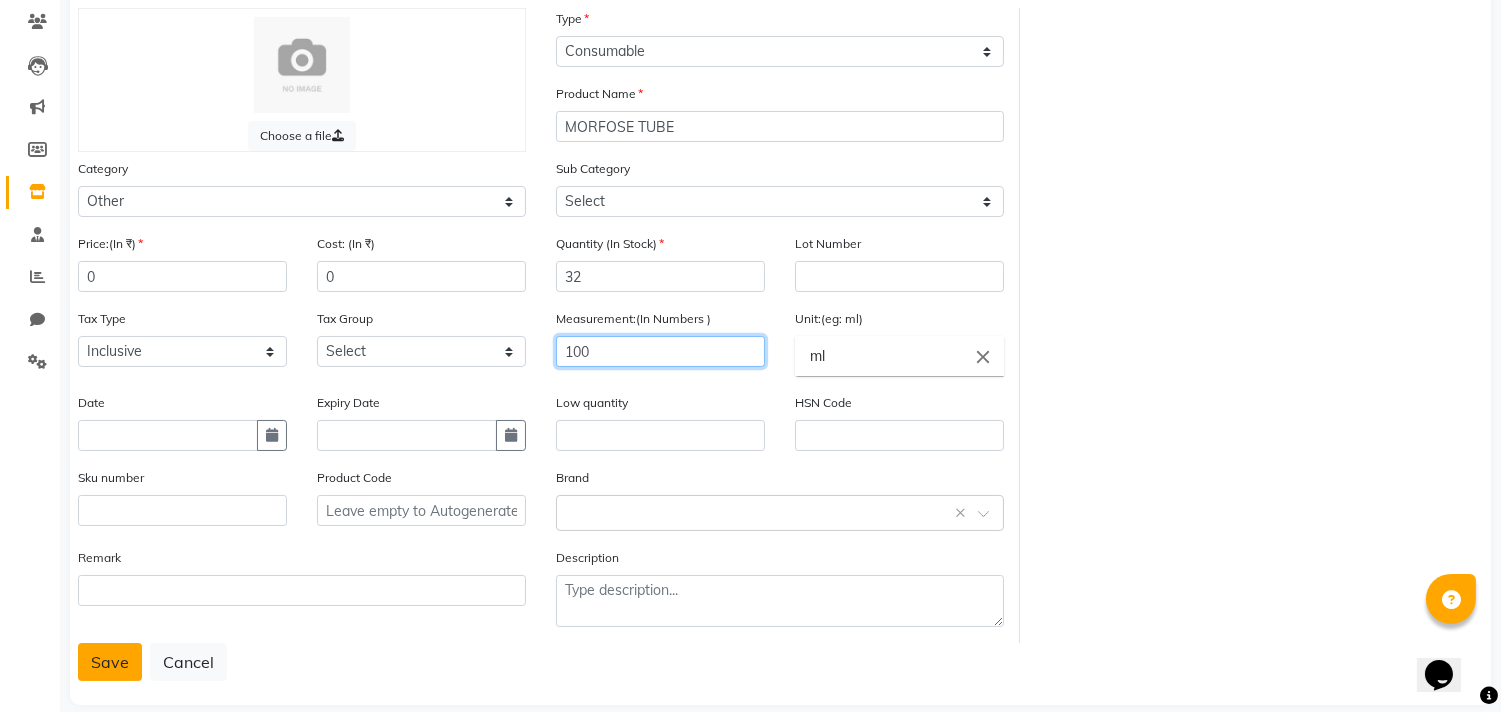 type on "100" 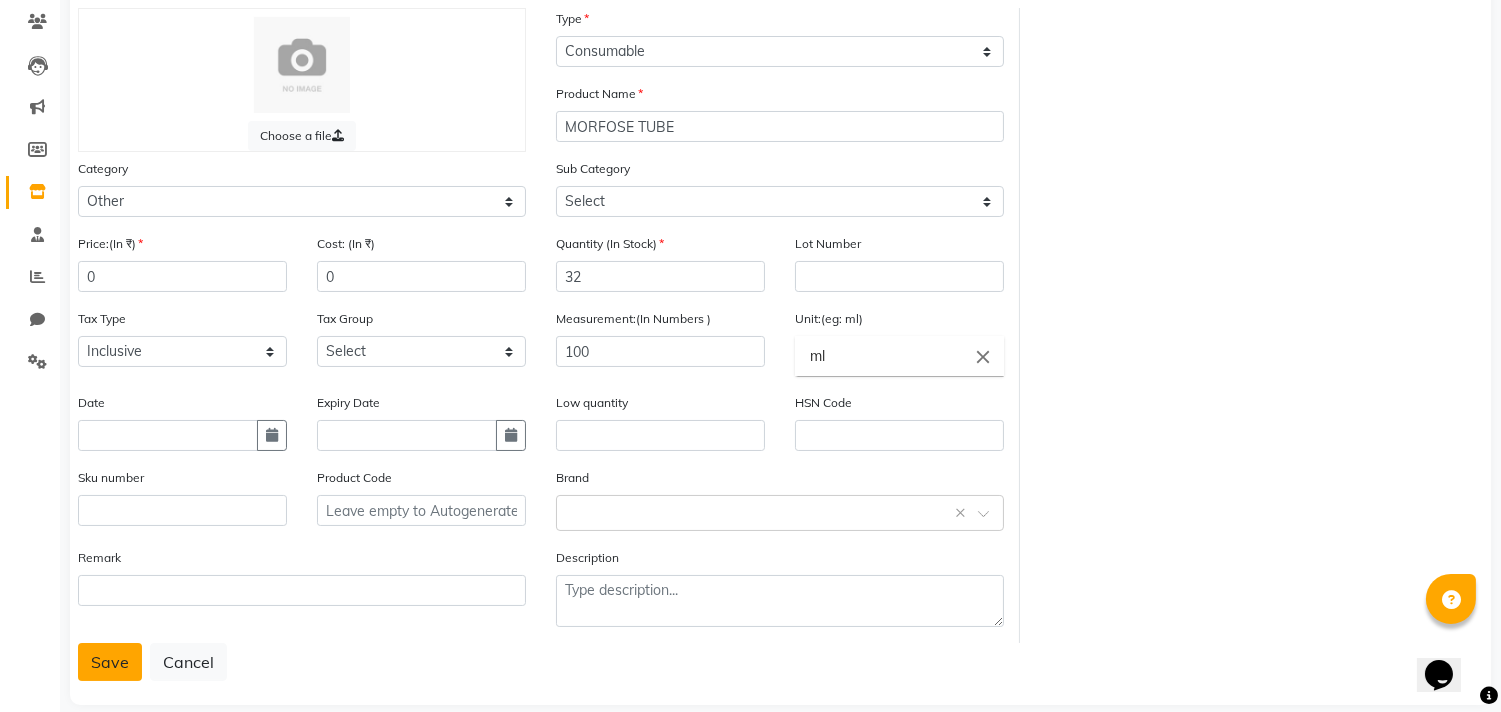 click on "Save" 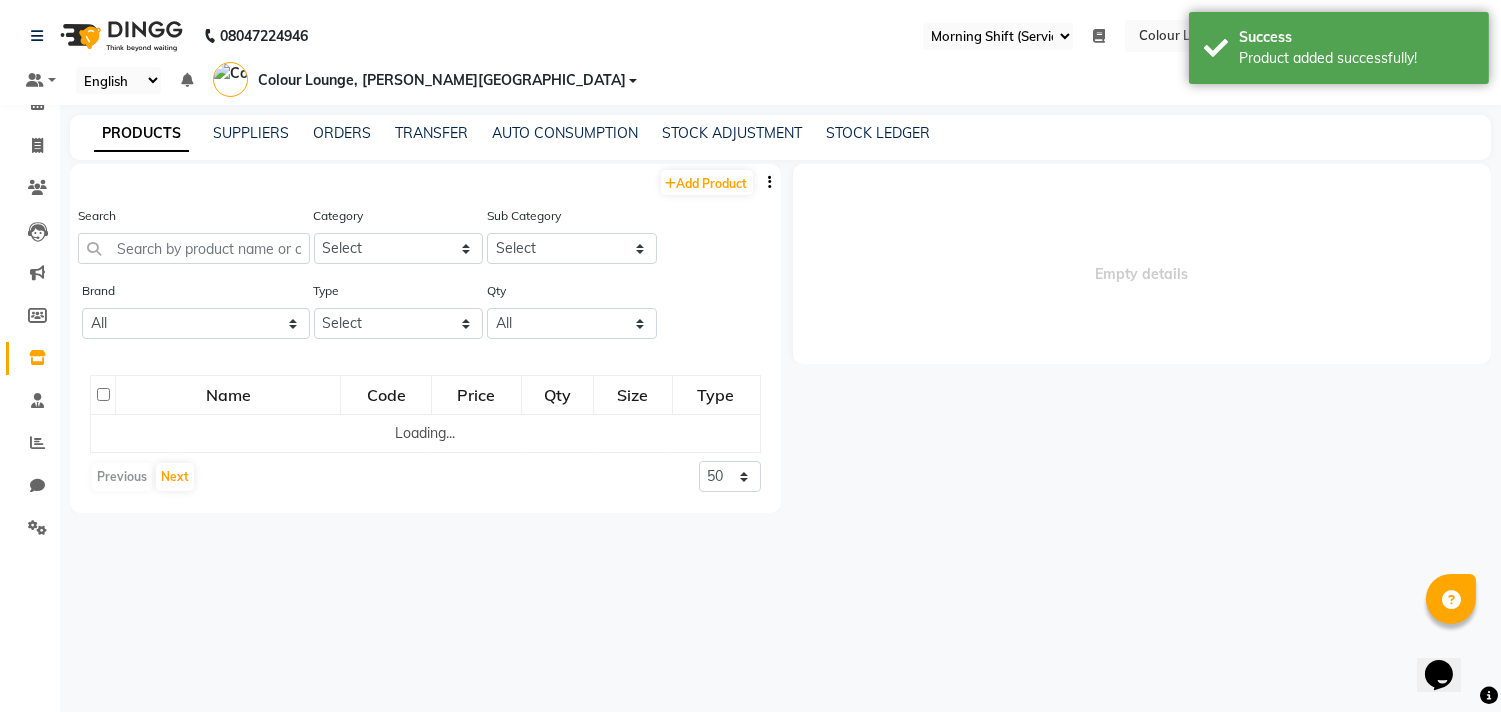 select 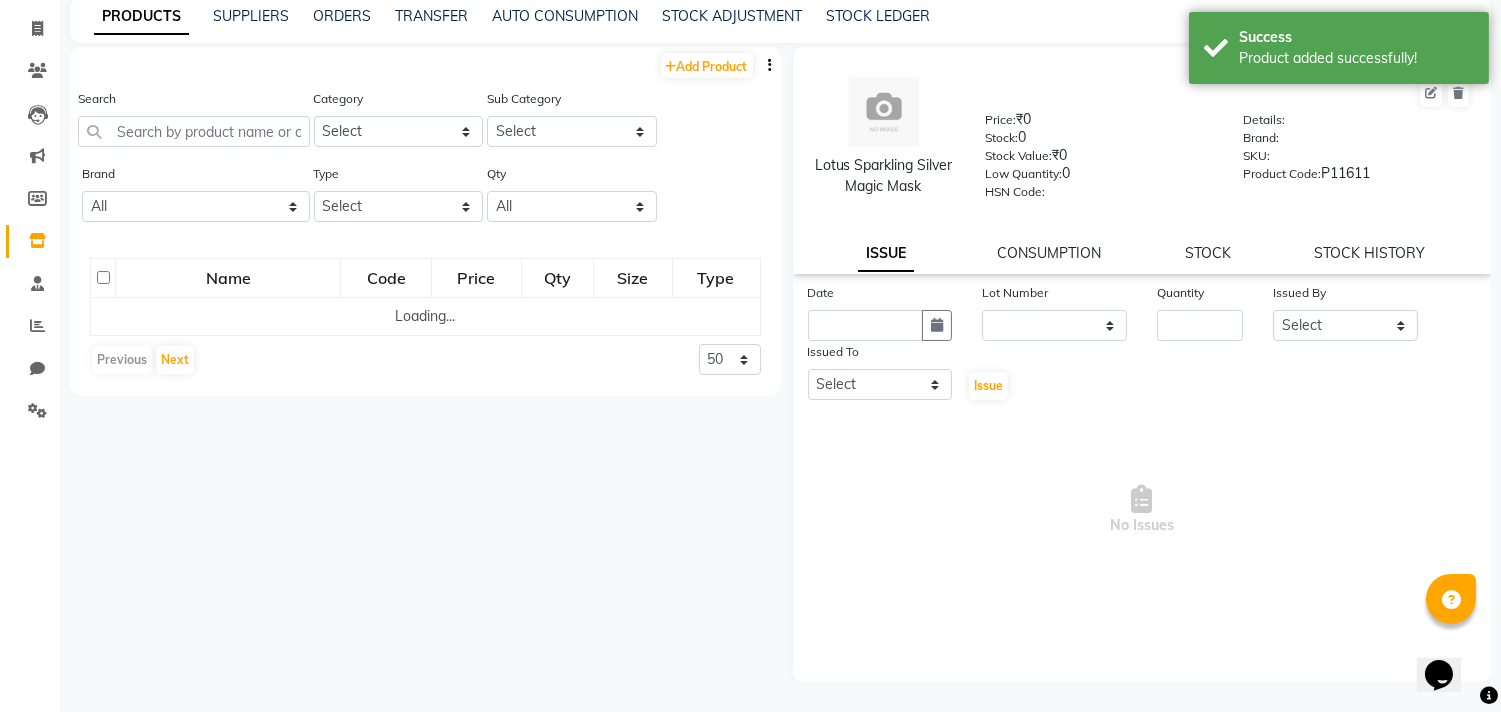 scroll, scrollTop: 0, scrollLeft: 0, axis: both 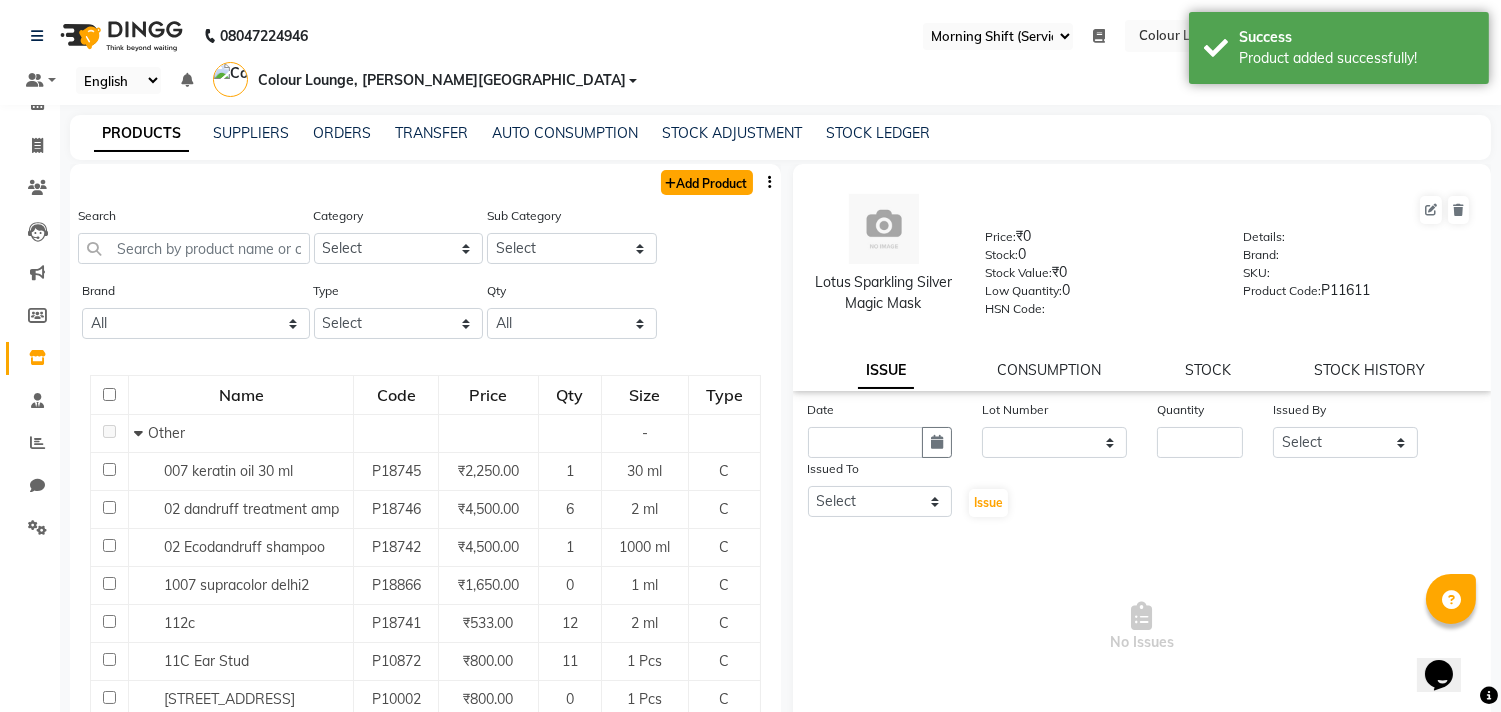click on "Add Product" 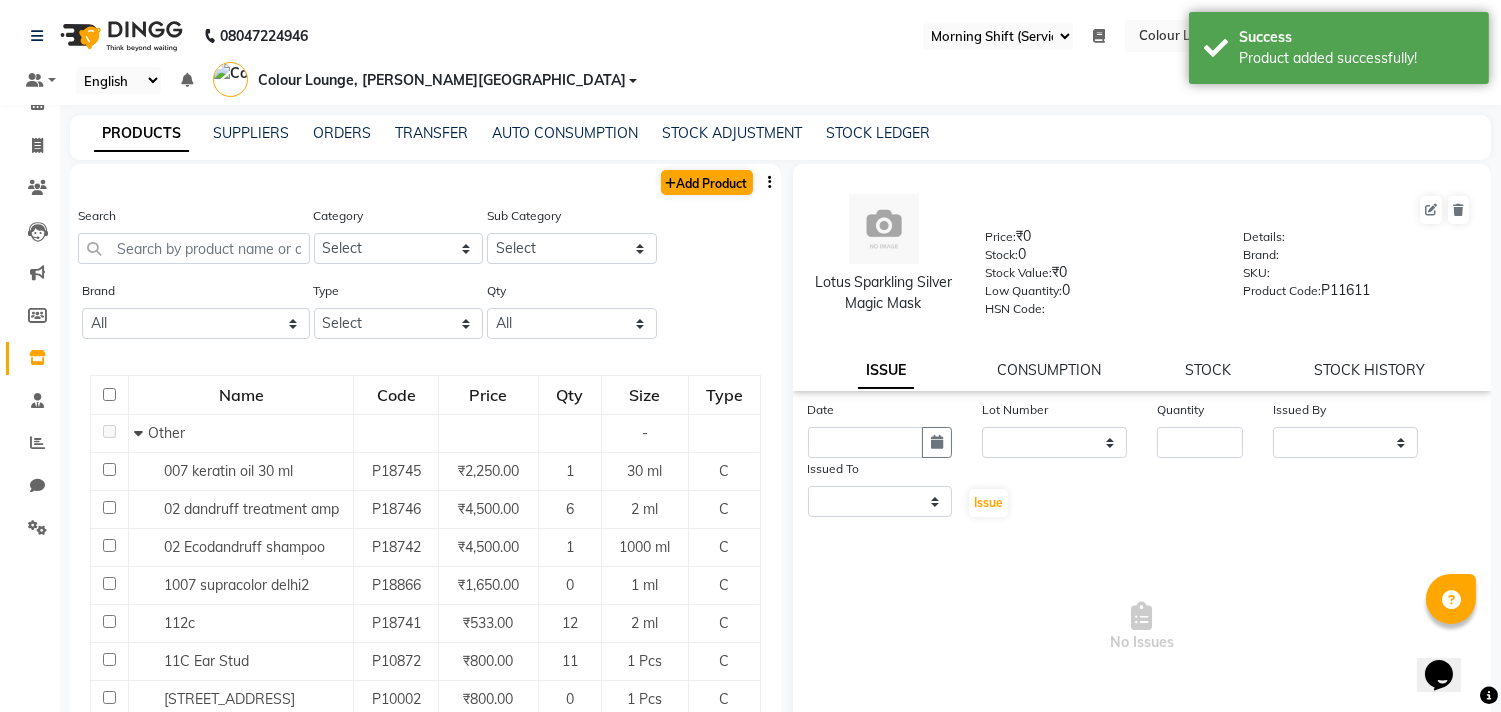 select on "true" 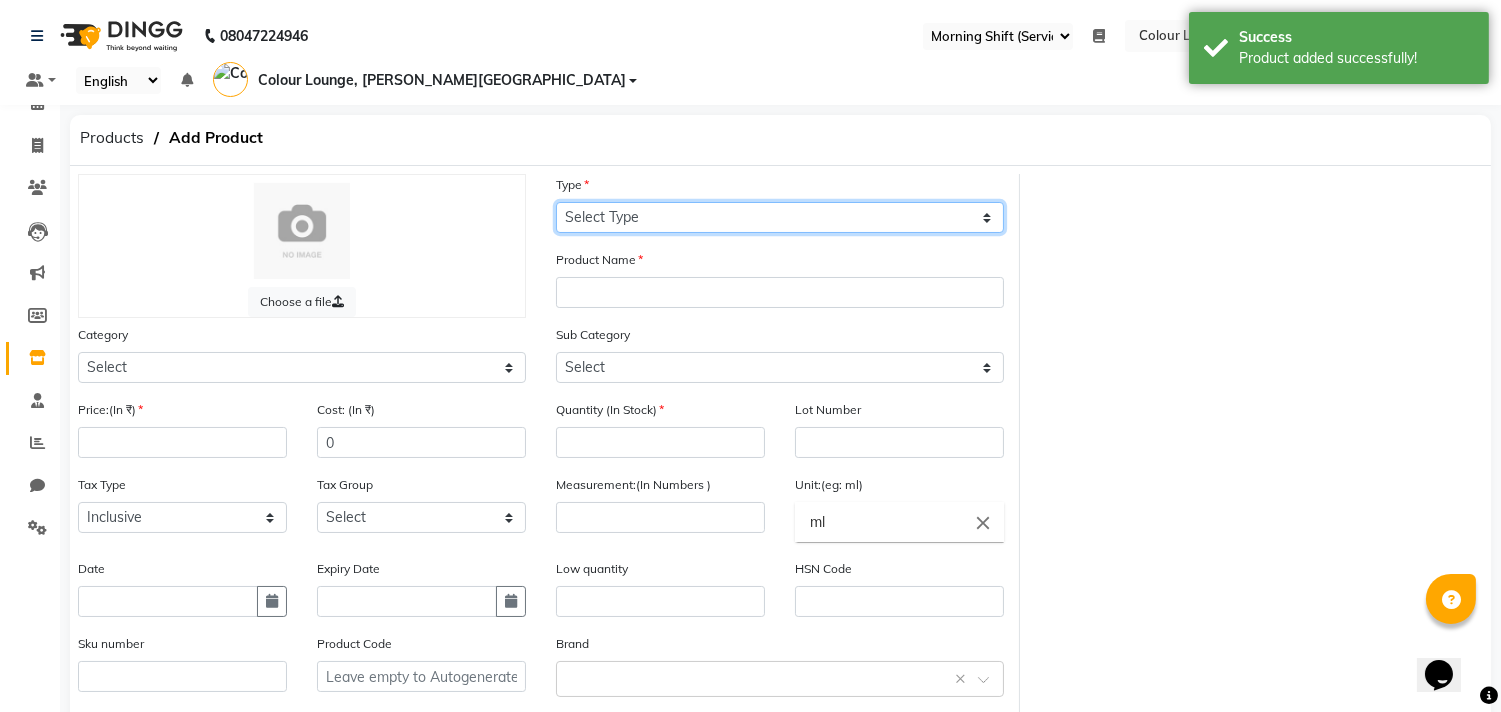 click on "Select Type Both Retail Consumable" 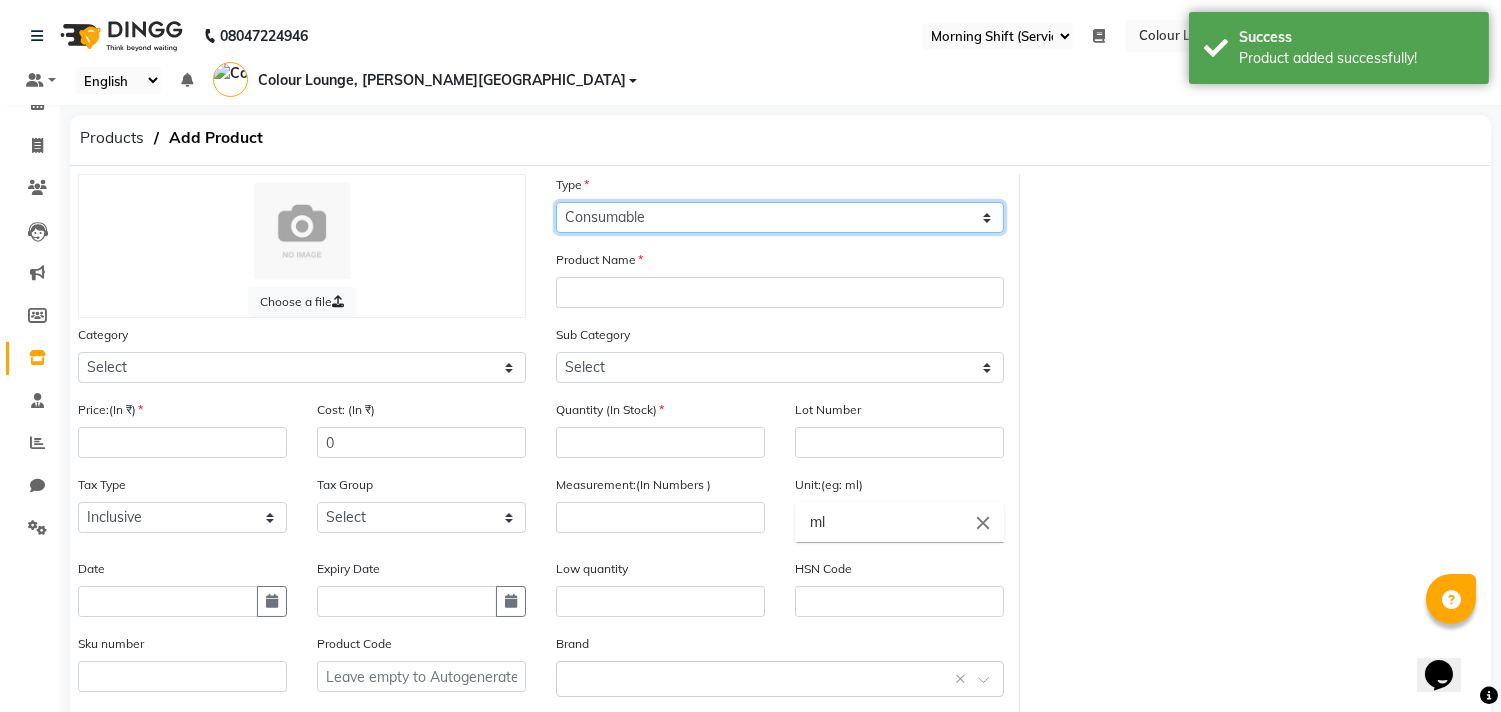 click on "Select Type Both Retail Consumable" 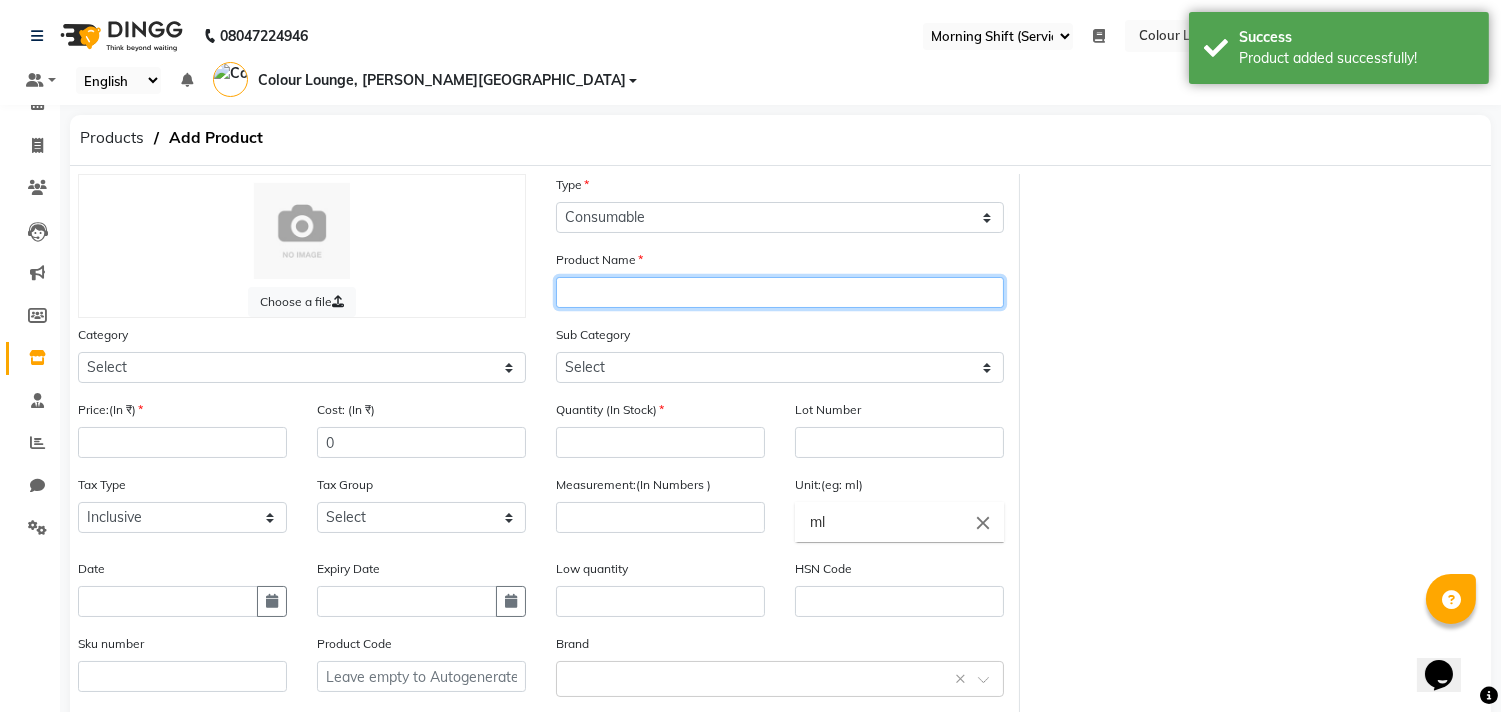 drag, startPoint x: 593, startPoint y: 252, endPoint x: 582, endPoint y: 244, distance: 13.601471 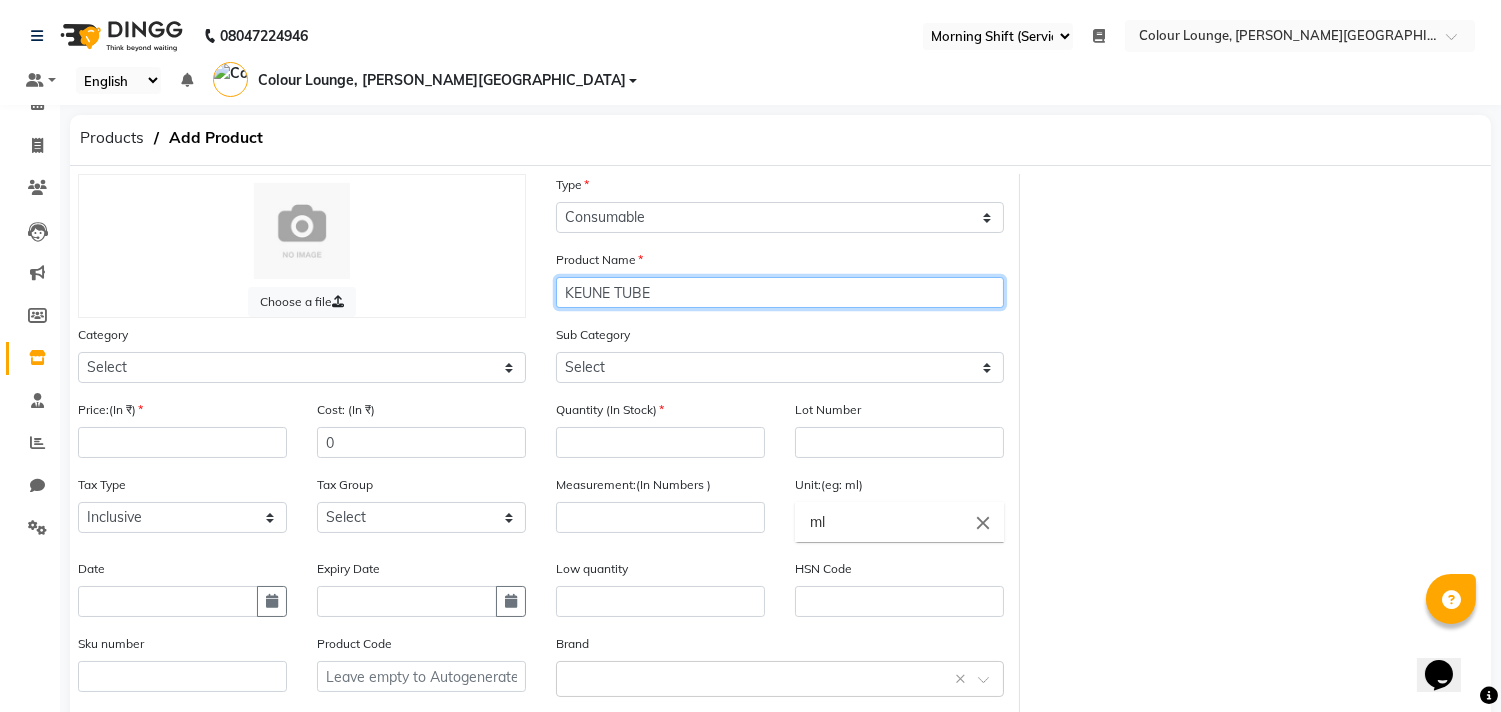 type on "KEUNE TUBE" 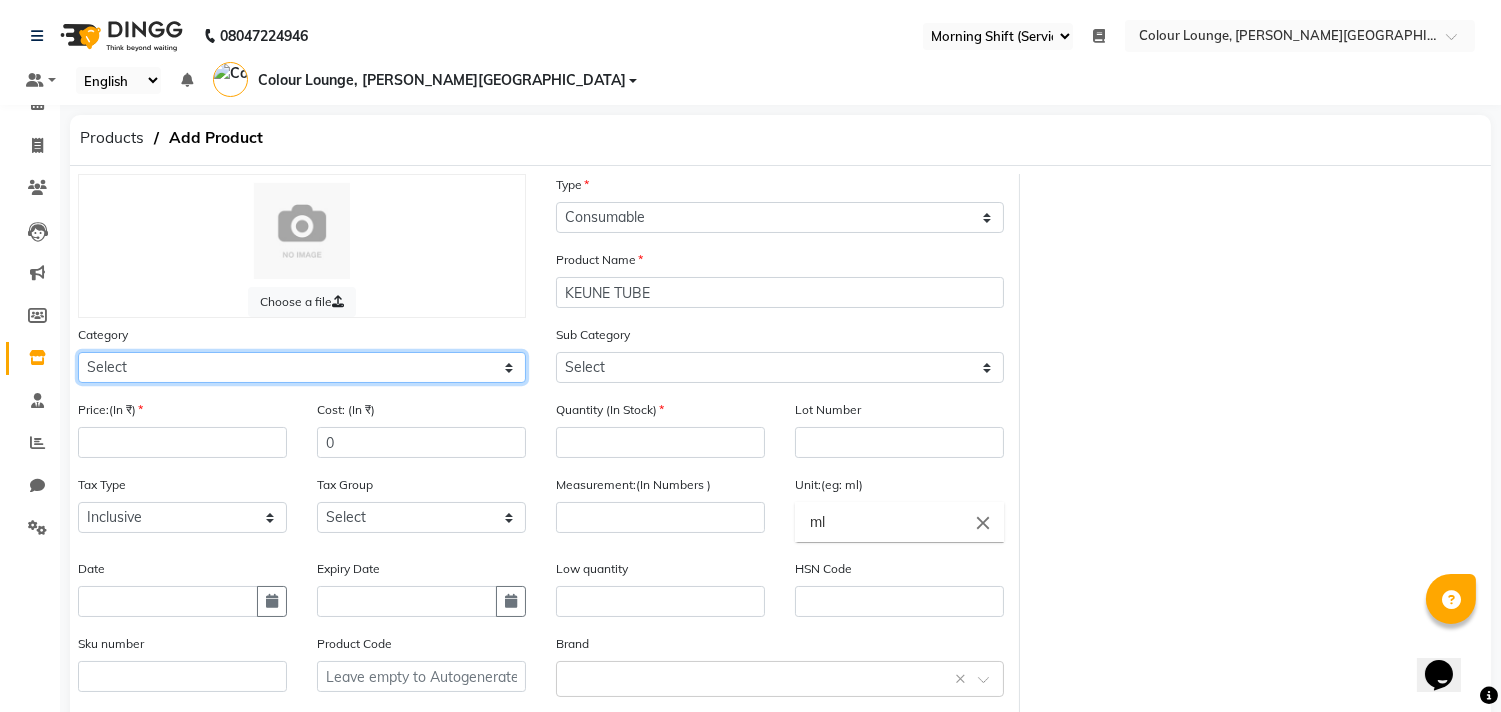 click on "Select Hair Skin Makeup Personal Care Appliances Beard Waxing Disposable Threading Hands and Feet Beauty Planet Botox Cadiveu Casmara Cheryls Loreal Olaplex Old Product Other" 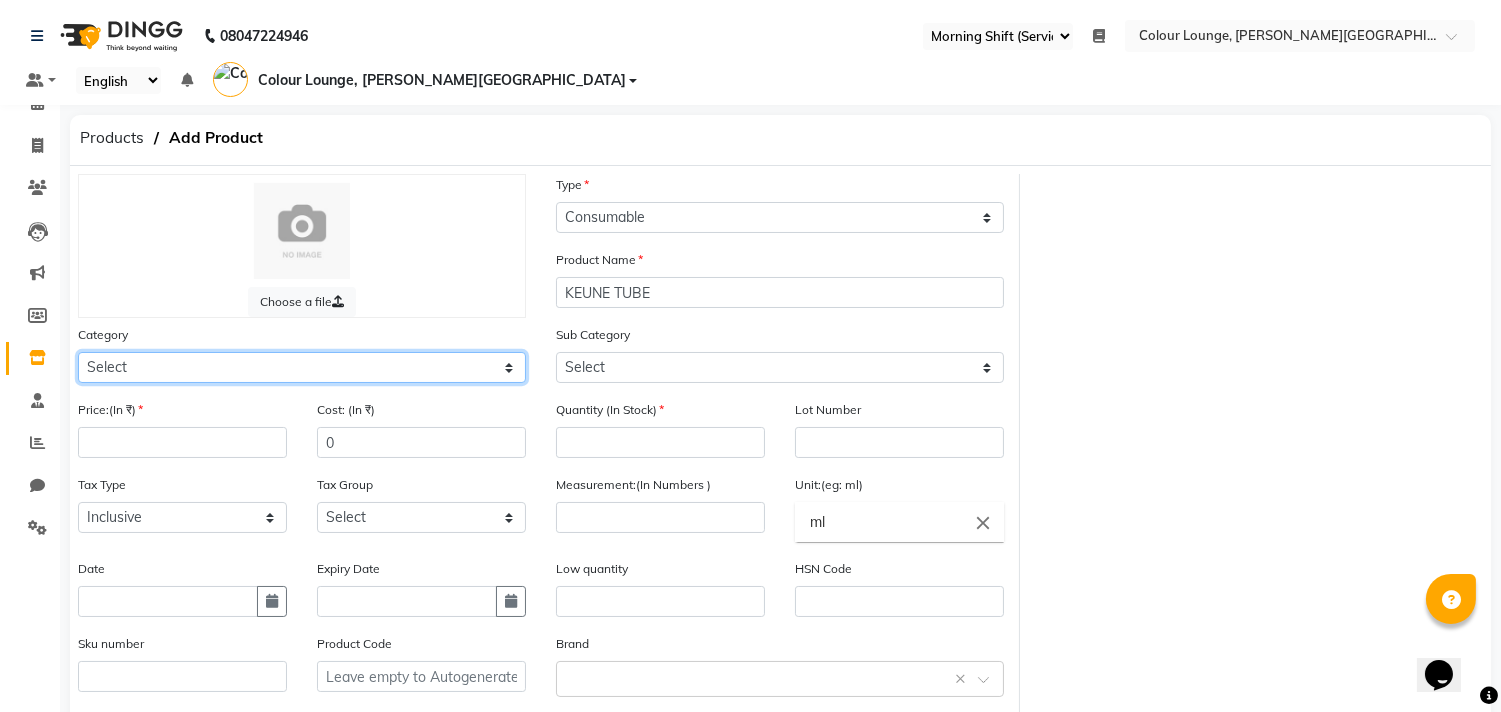 select on "1390101000" 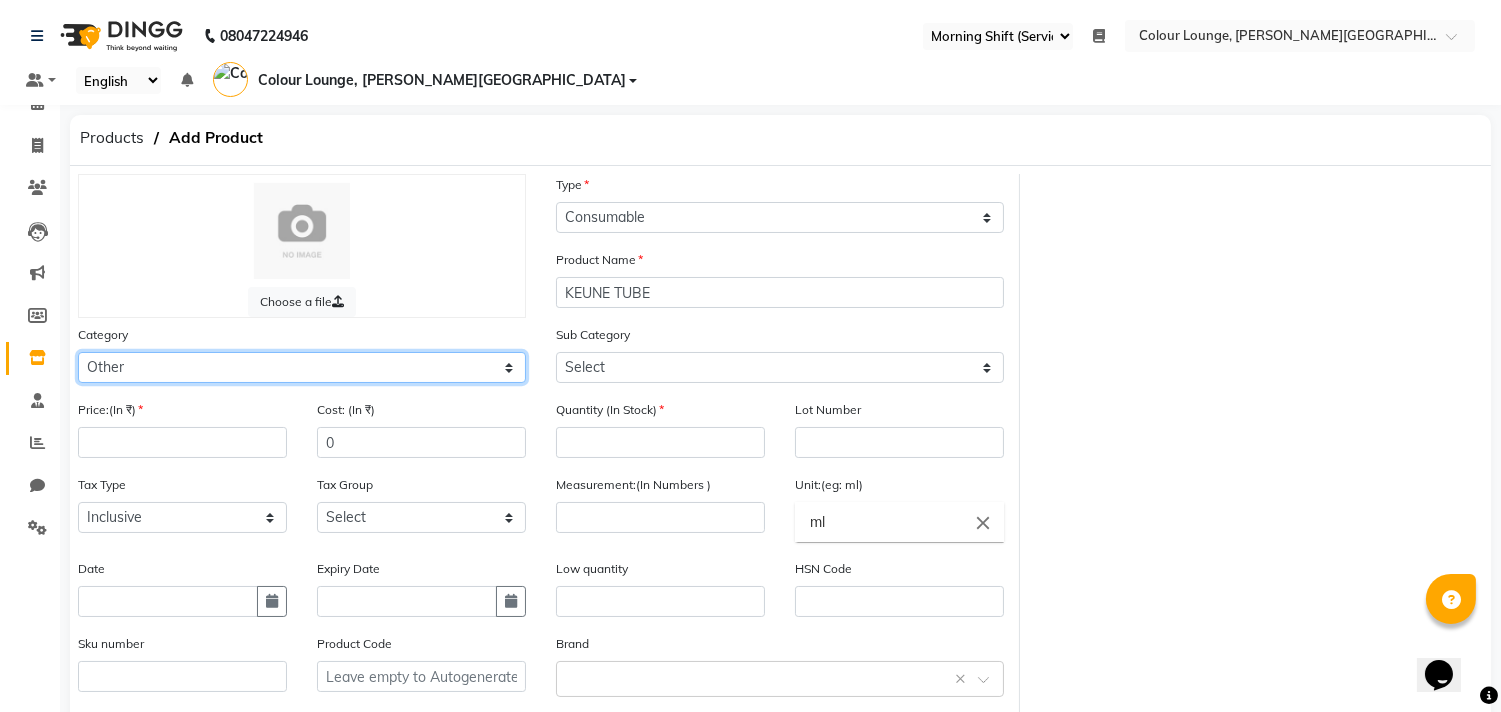 click on "Select Hair Skin Makeup Personal Care Appliances Beard Waxing Disposable Threading Hands and Feet Beauty Planet Botox Cadiveu Casmara Cheryls Loreal Olaplex Old Product Other" 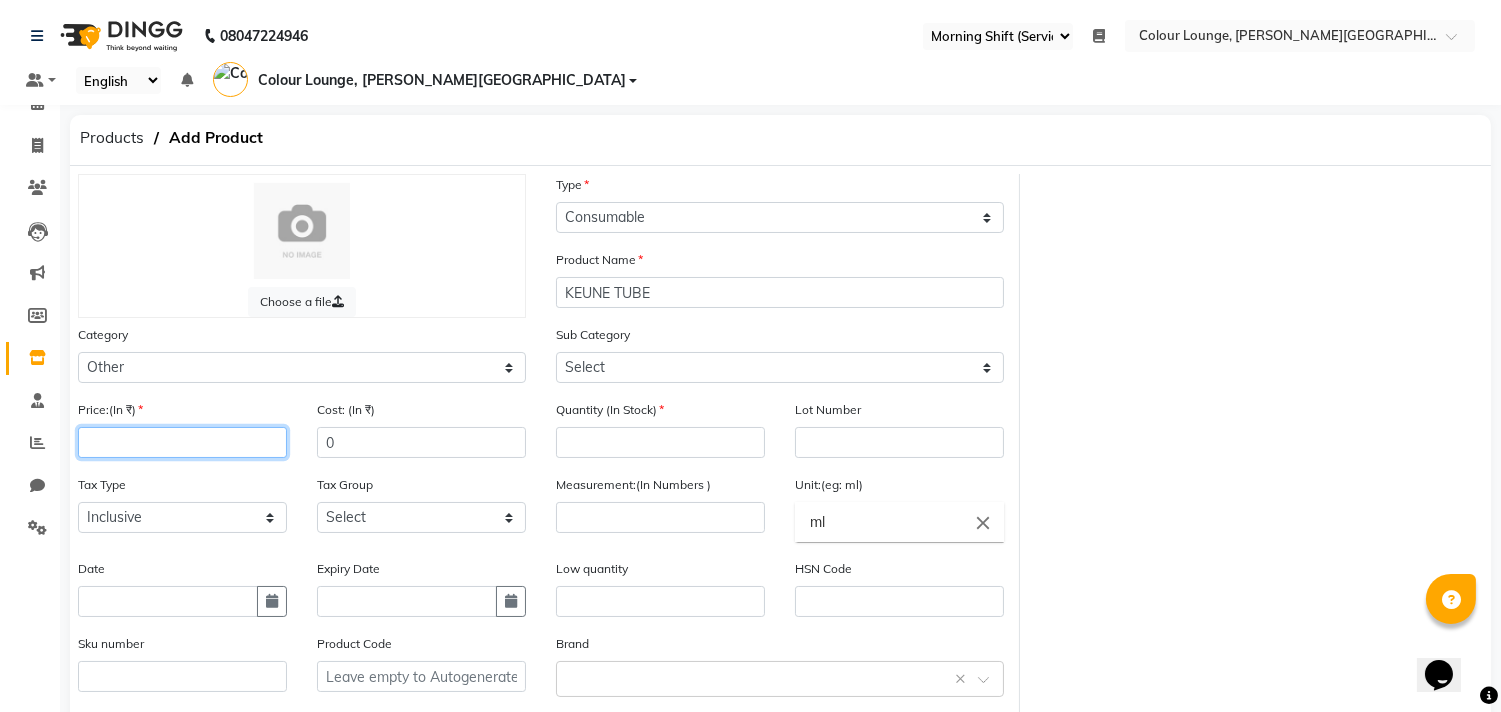 click 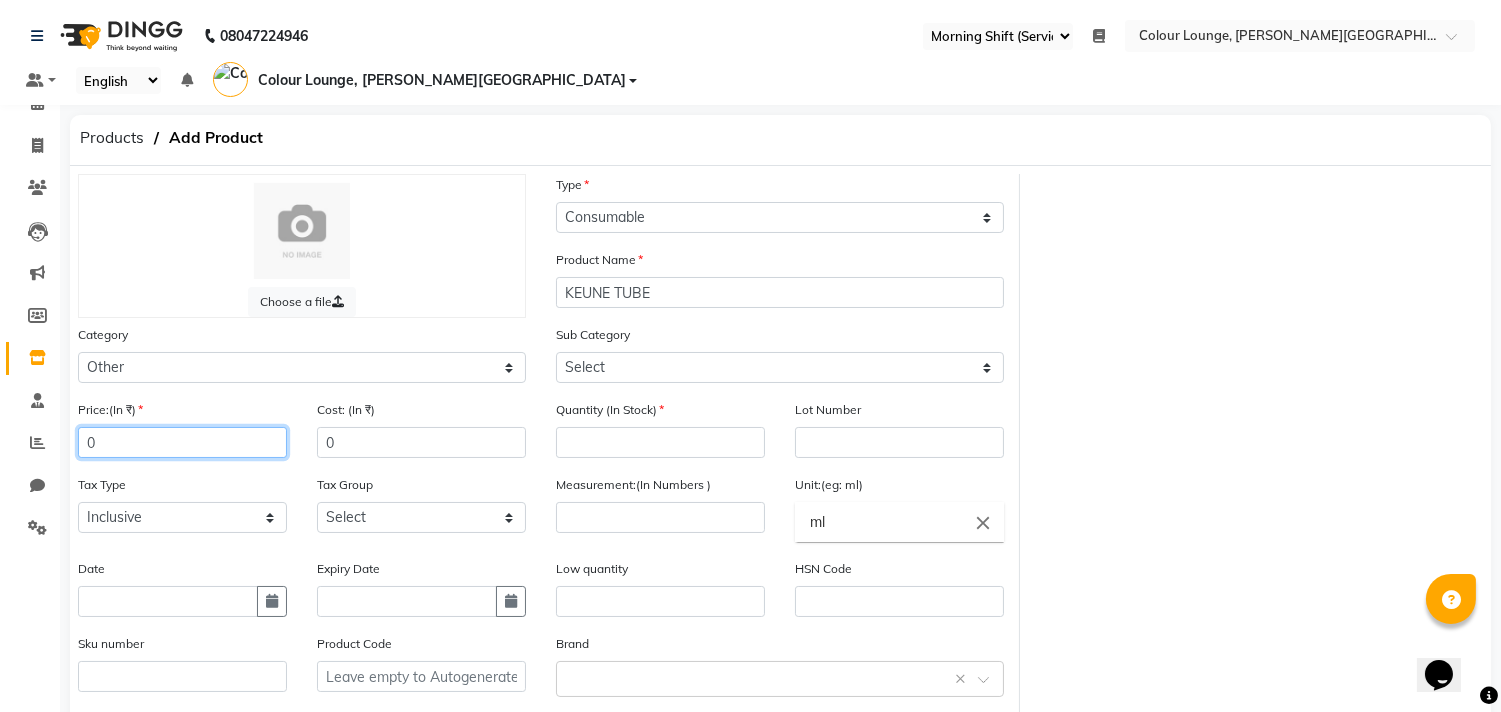 type on "0" 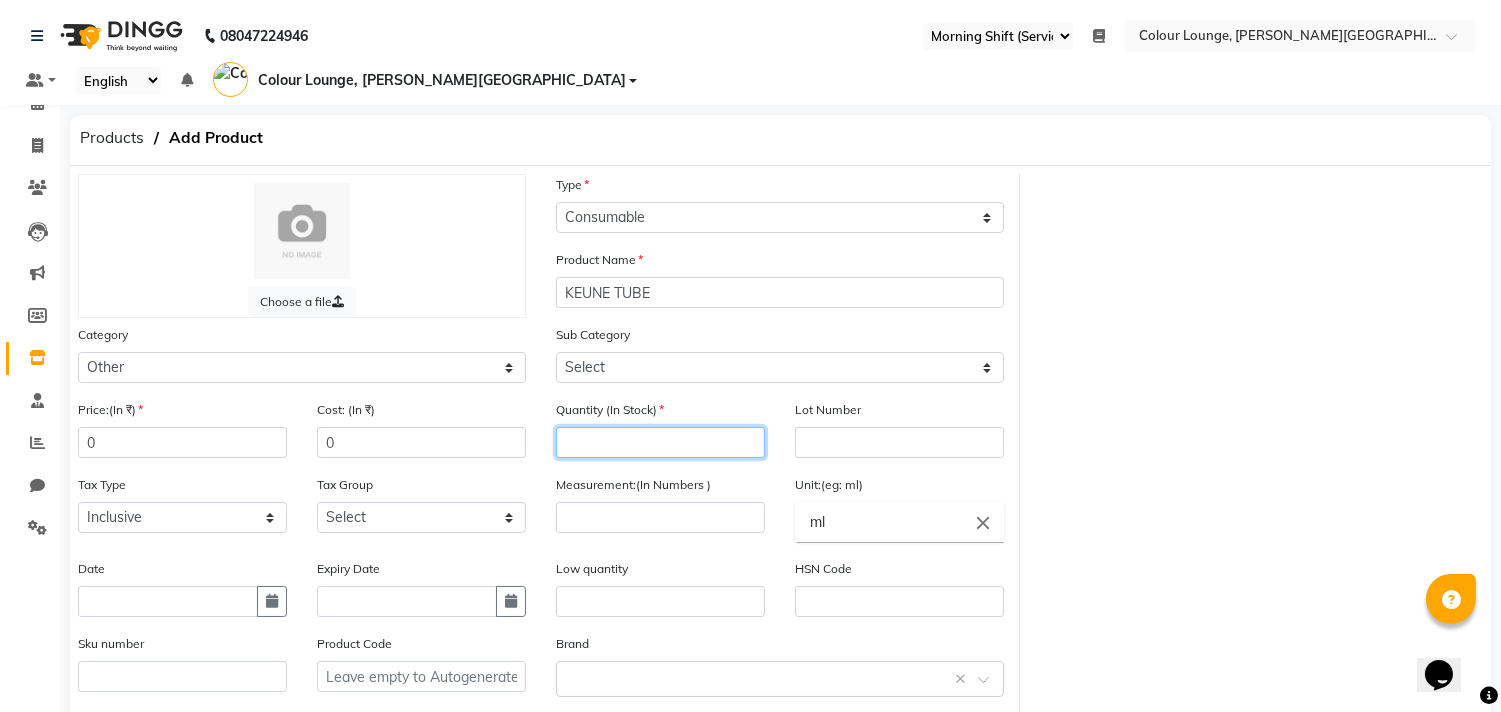 click 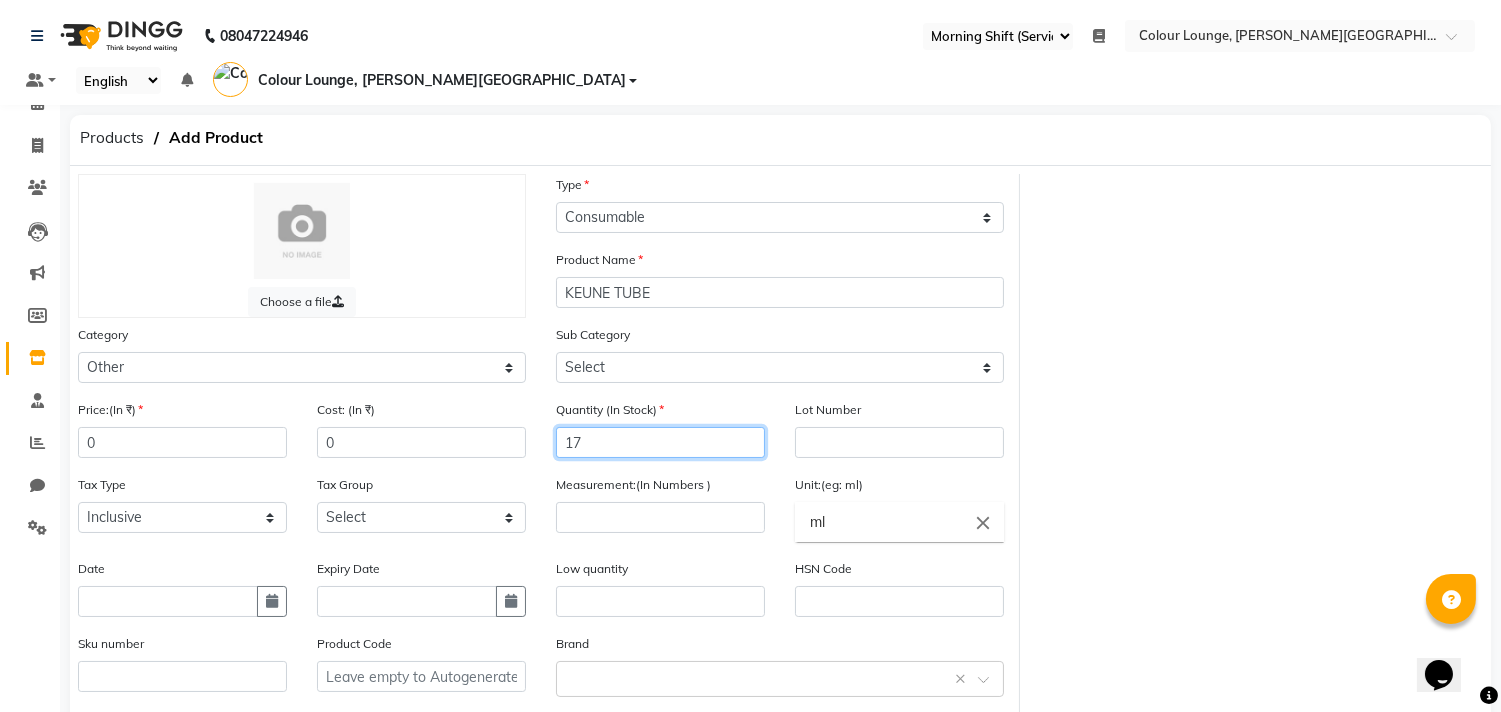 type on "17" 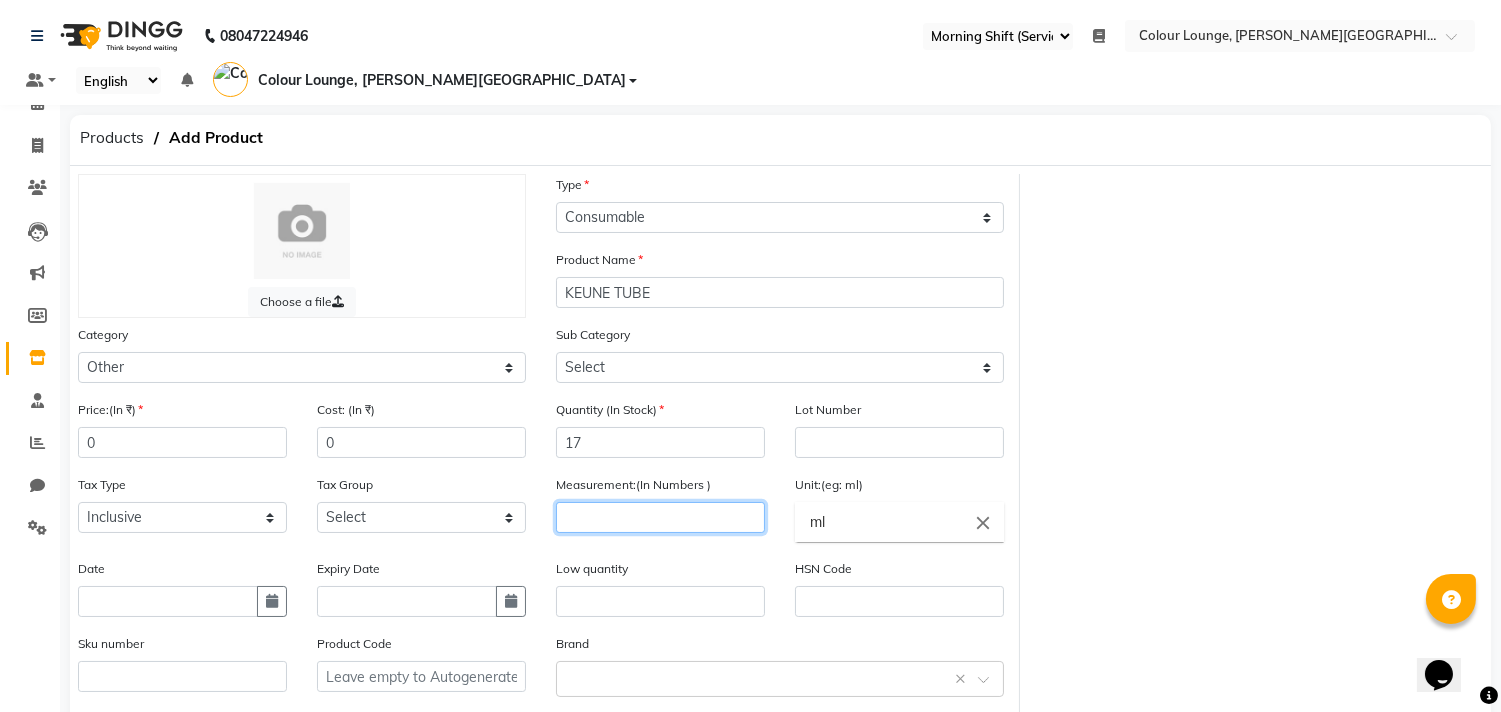 click 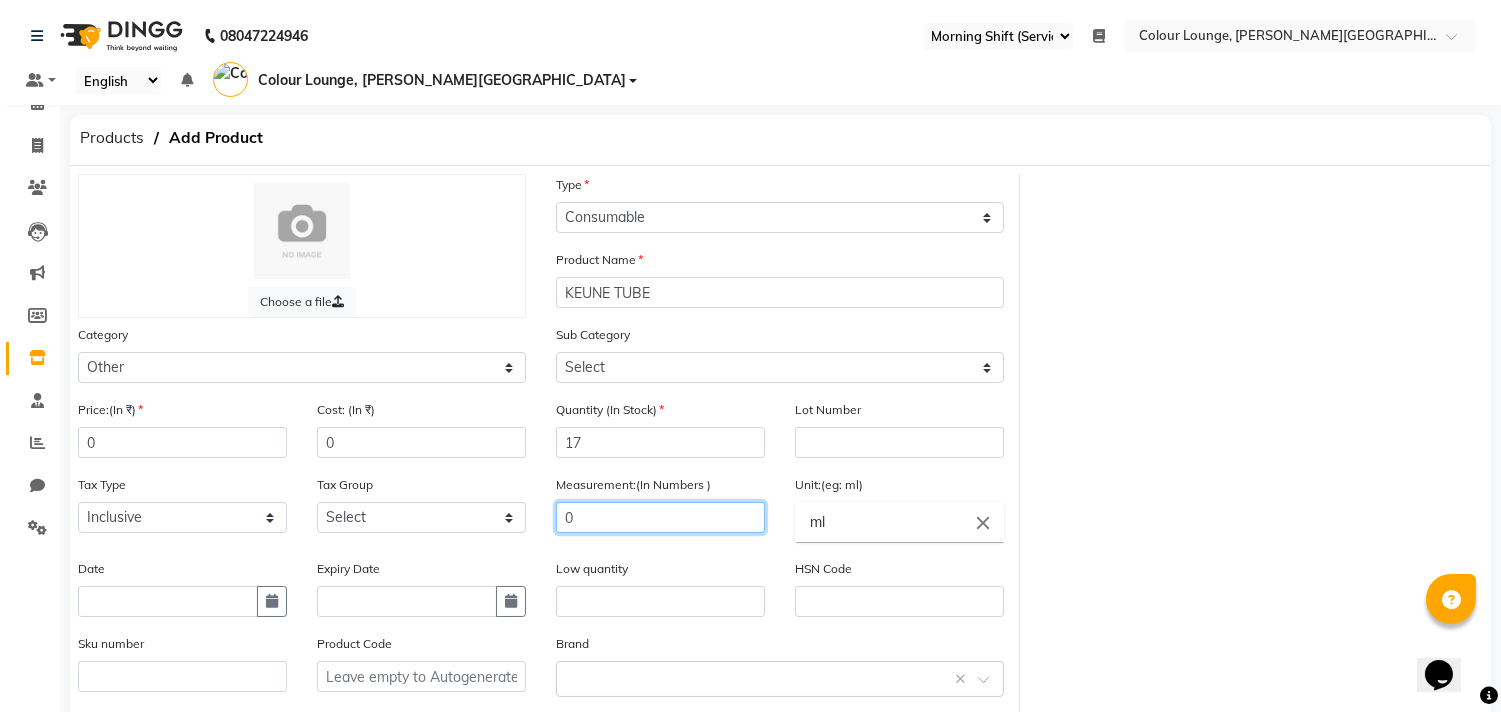 scroll, scrollTop: 166, scrollLeft: 0, axis: vertical 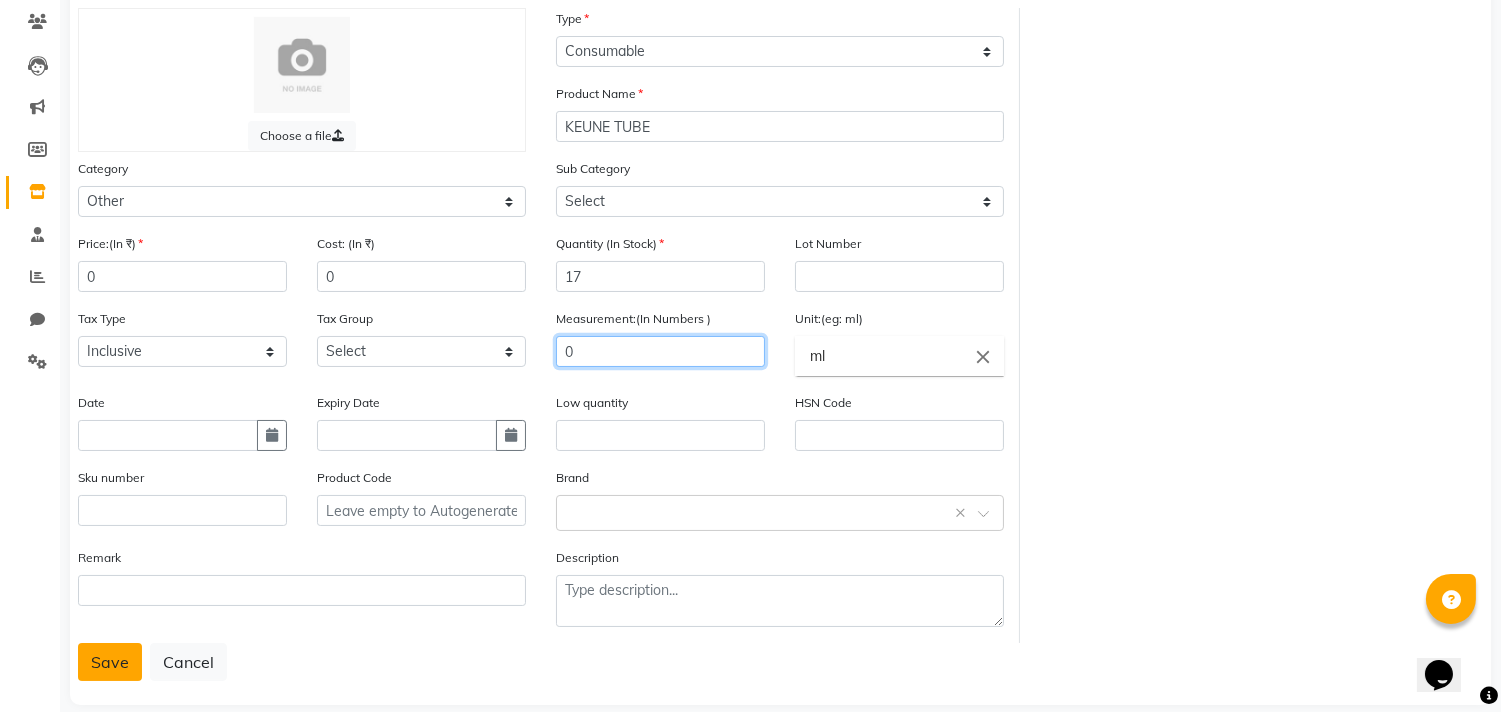 type on "0" 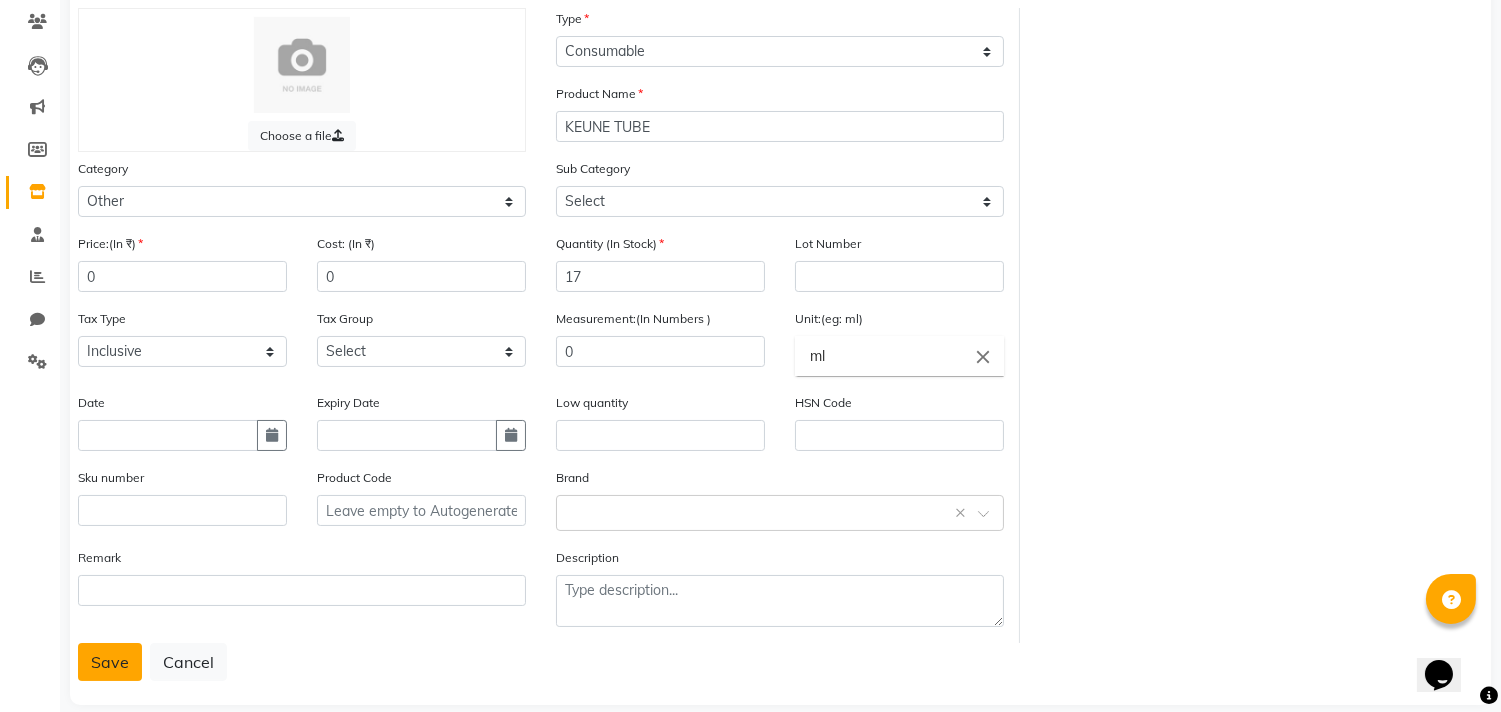 click on "Save" 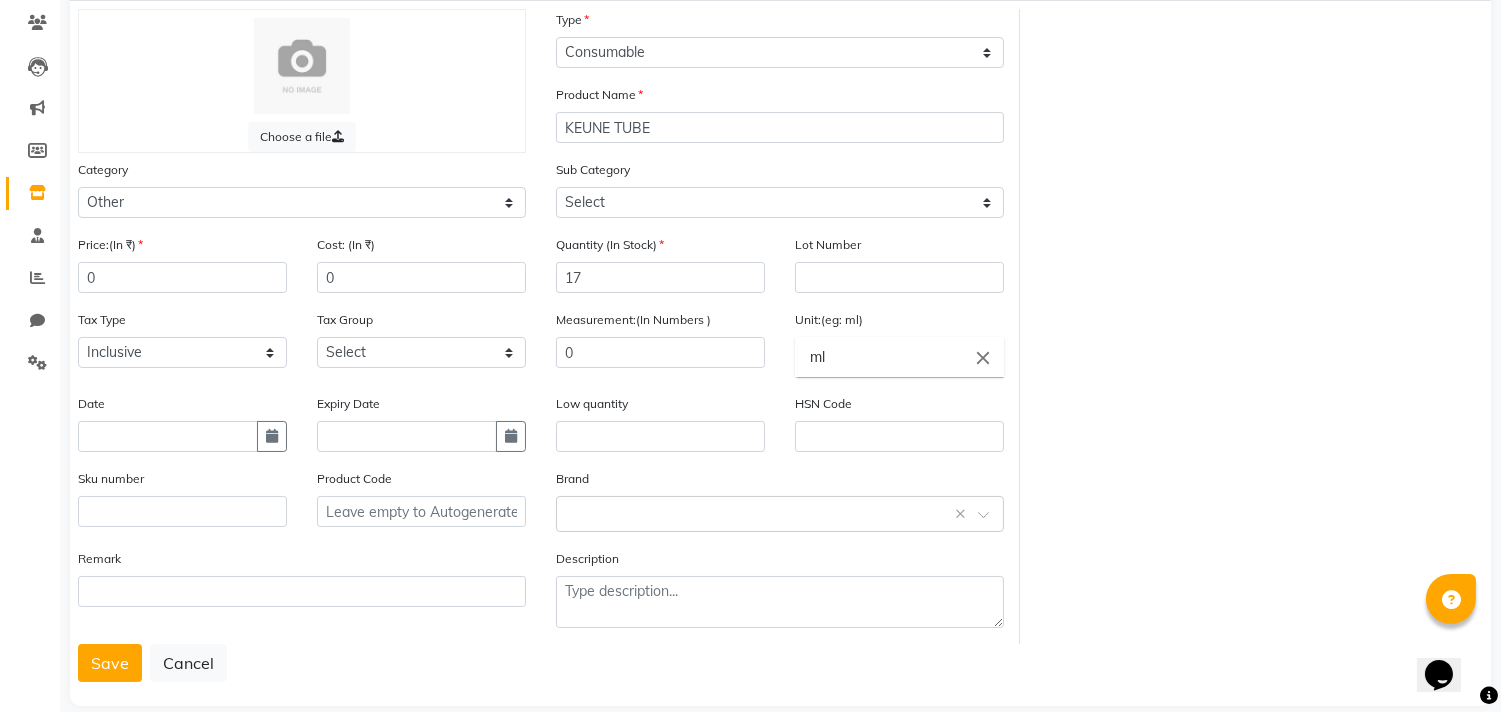 scroll, scrollTop: 0, scrollLeft: 0, axis: both 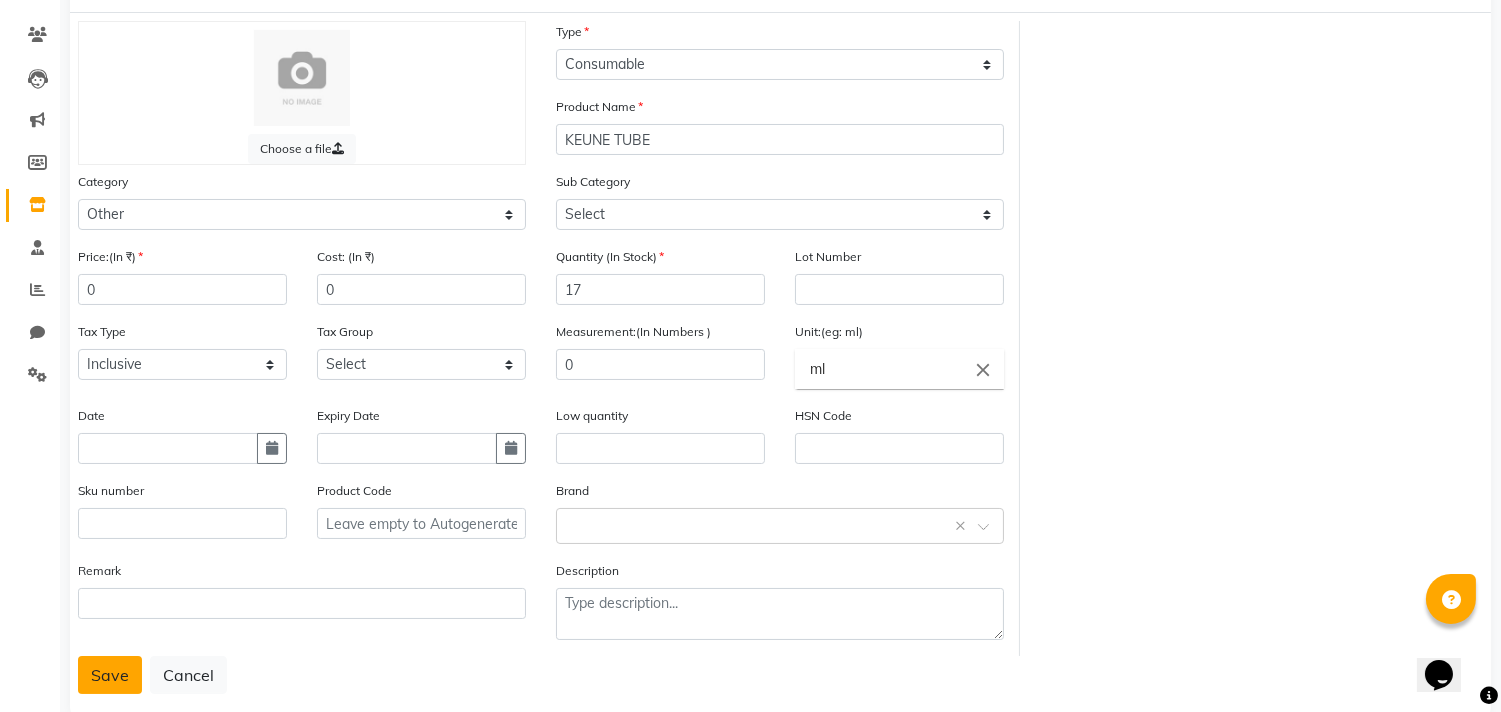 click on "Save" 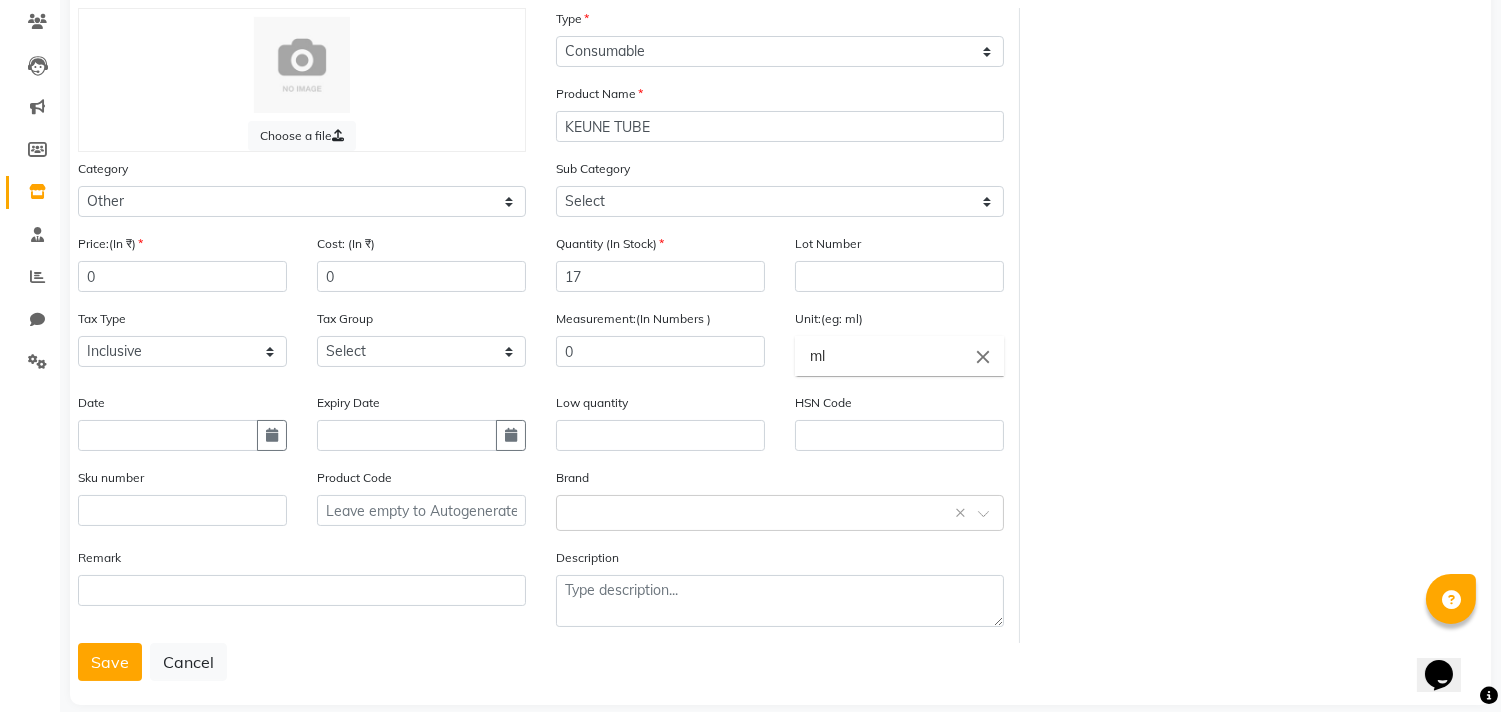 scroll, scrollTop: 51, scrollLeft: 0, axis: vertical 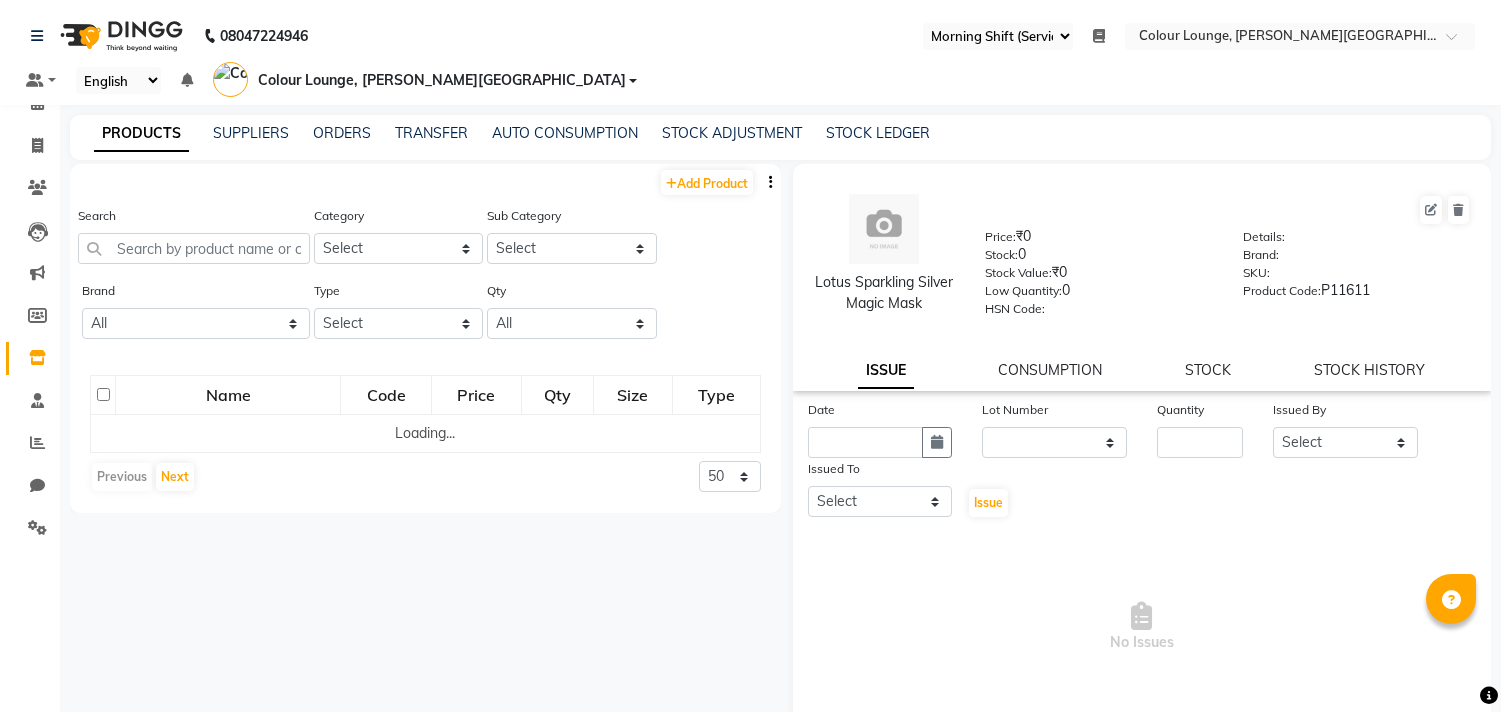 select on "67" 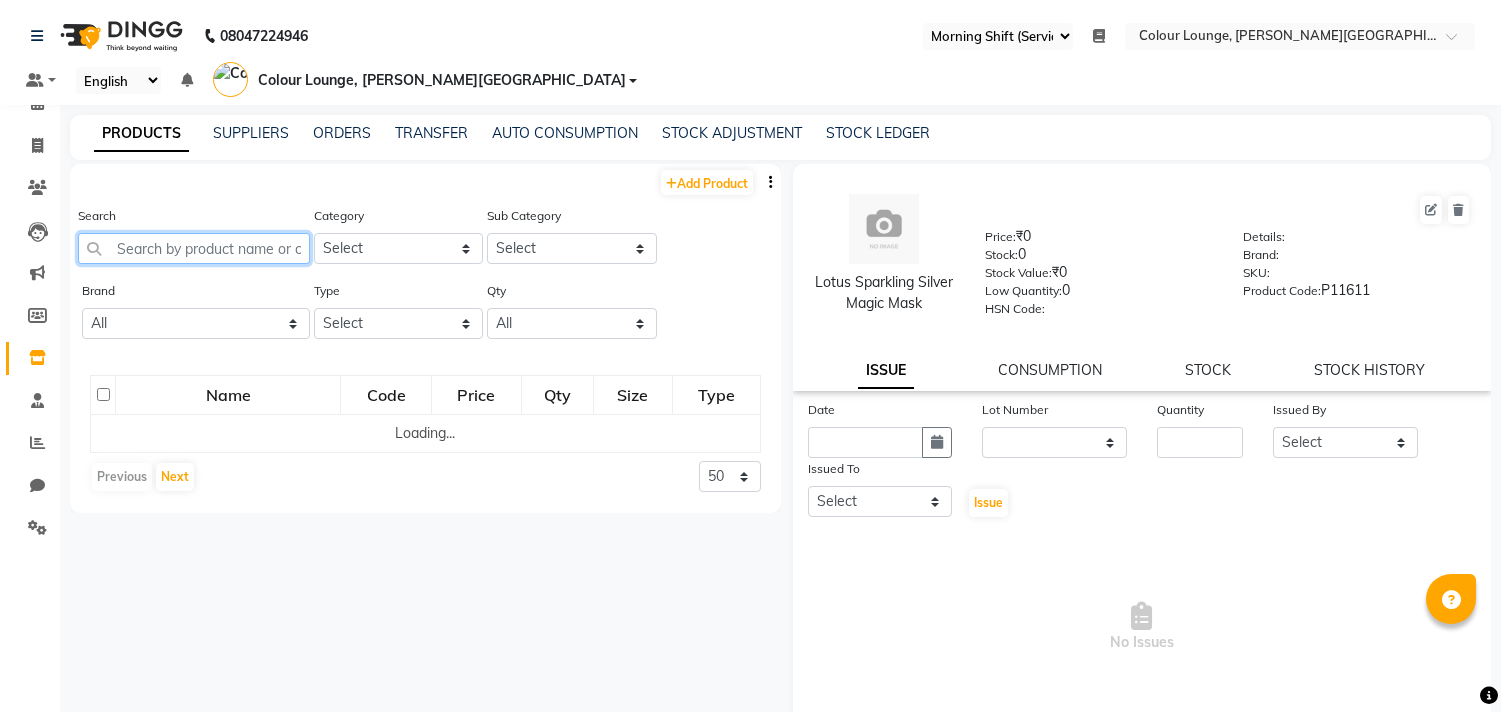 click 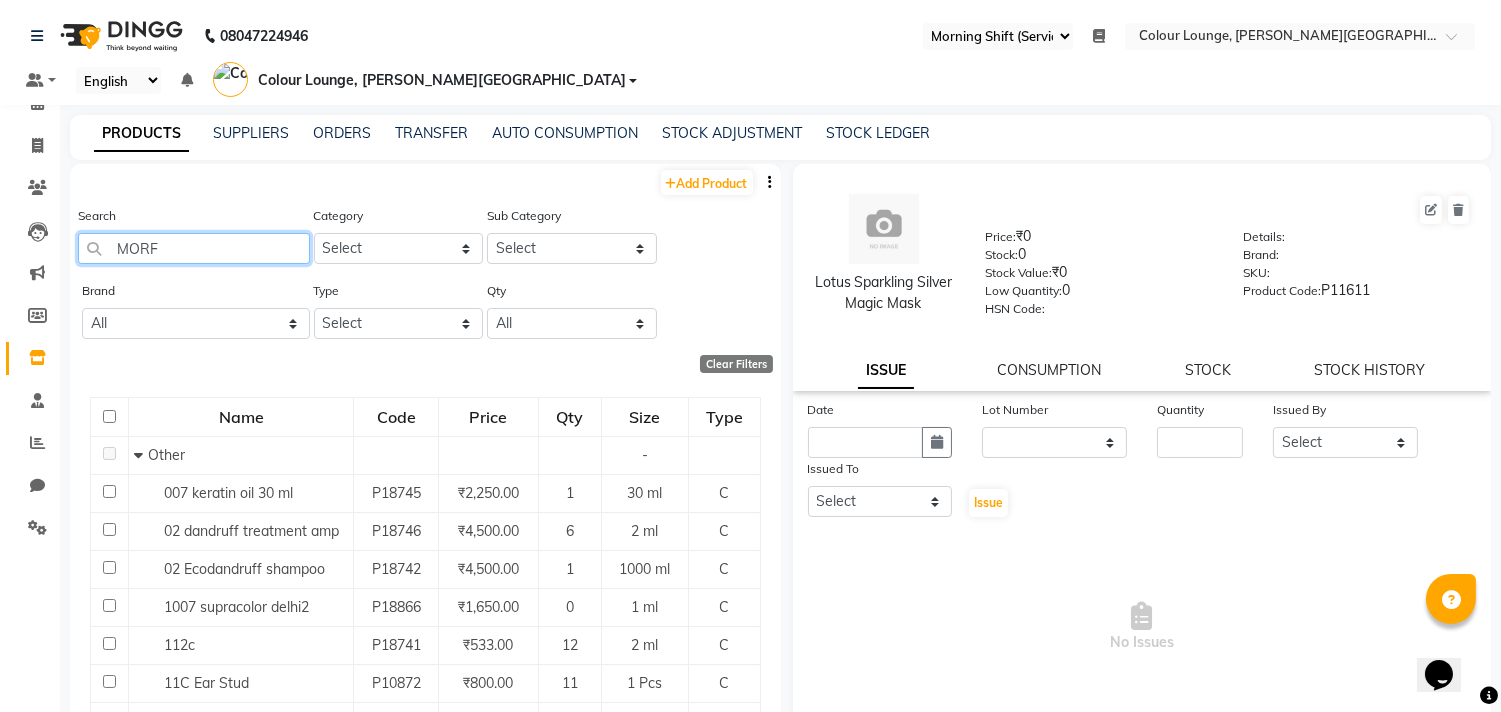 scroll, scrollTop: 0, scrollLeft: 0, axis: both 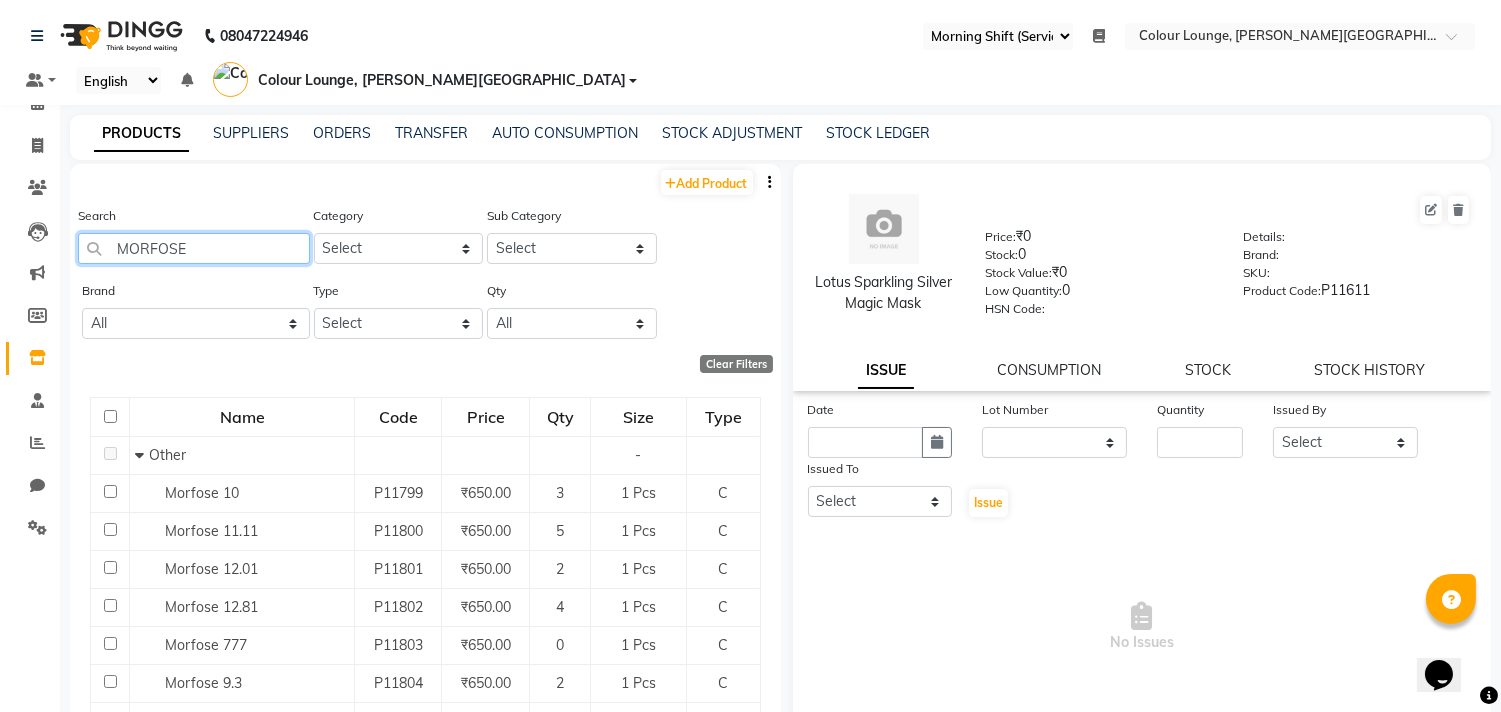 type on "MORFOSE" 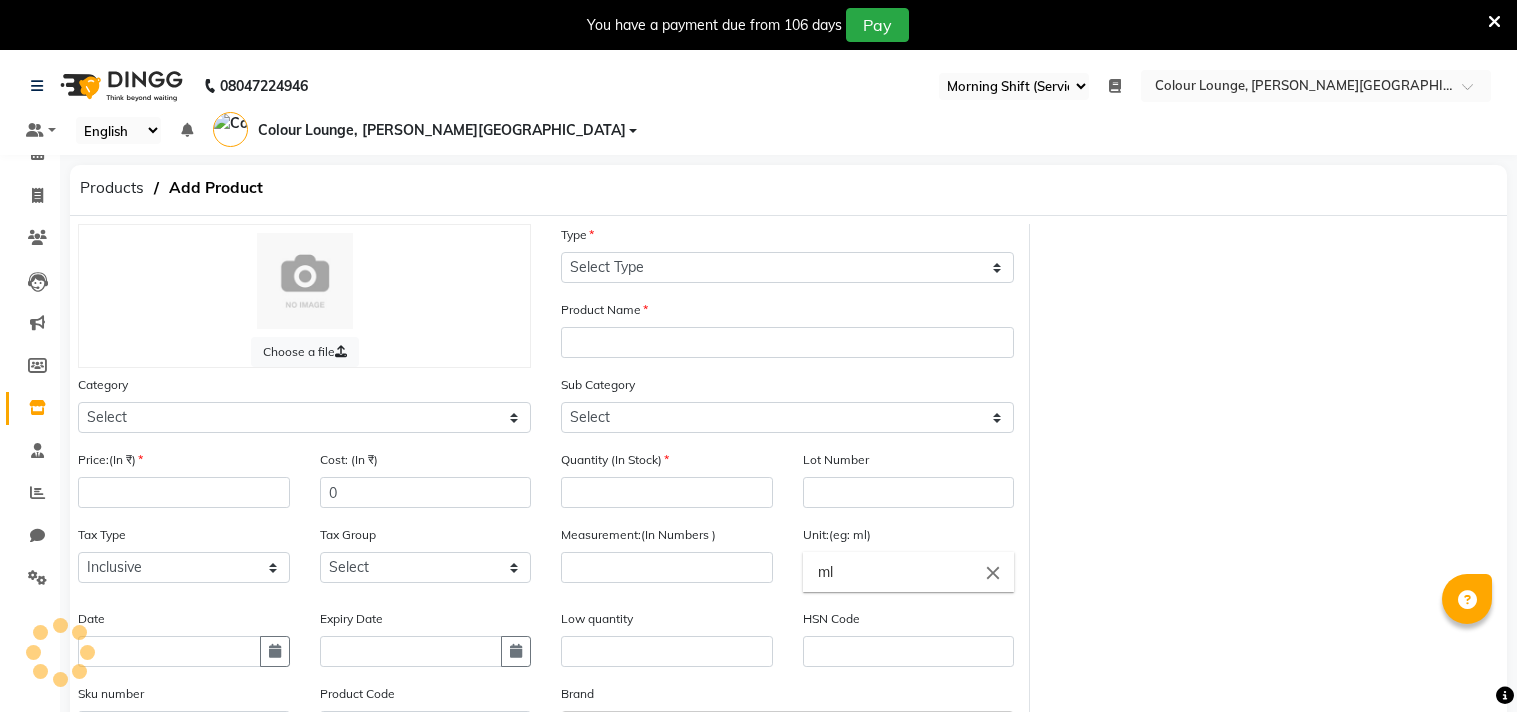 select on "67" 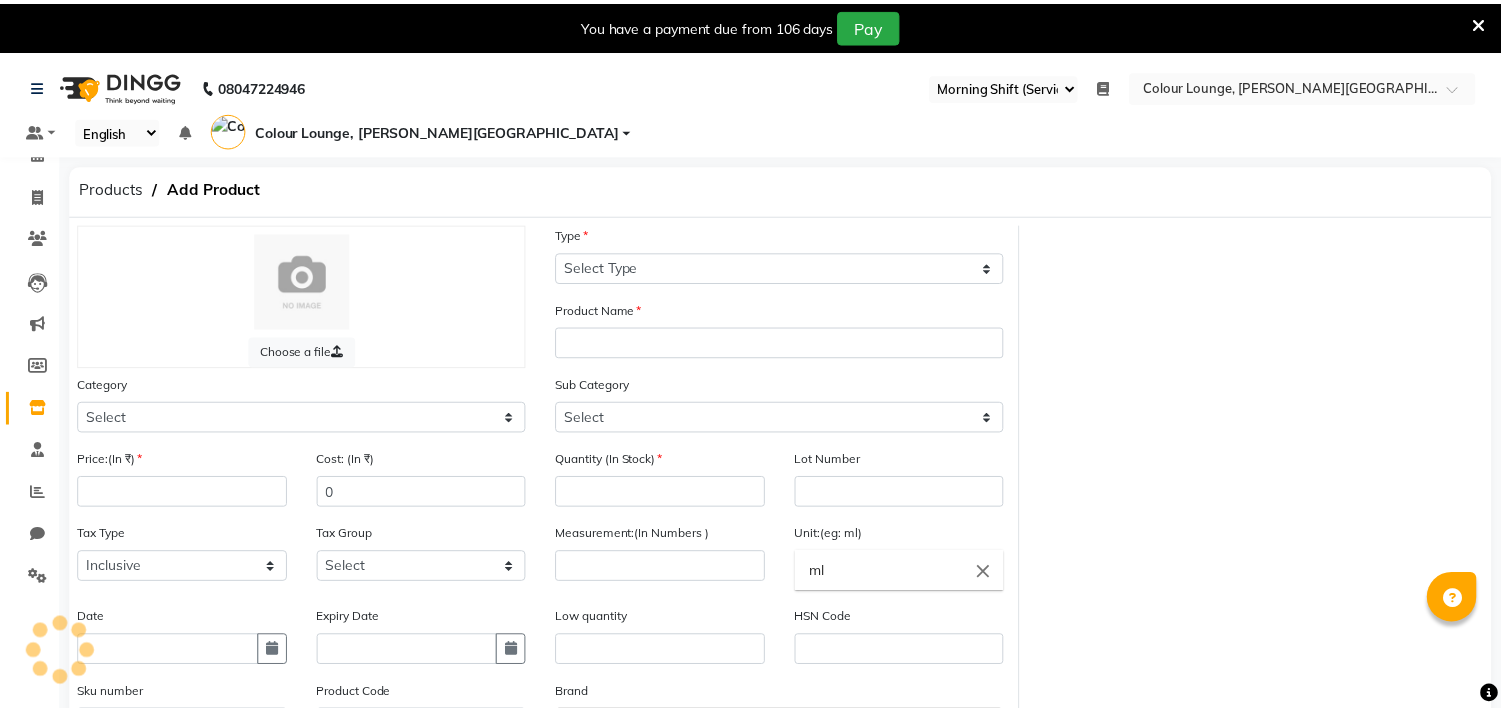 scroll, scrollTop: 0, scrollLeft: 0, axis: both 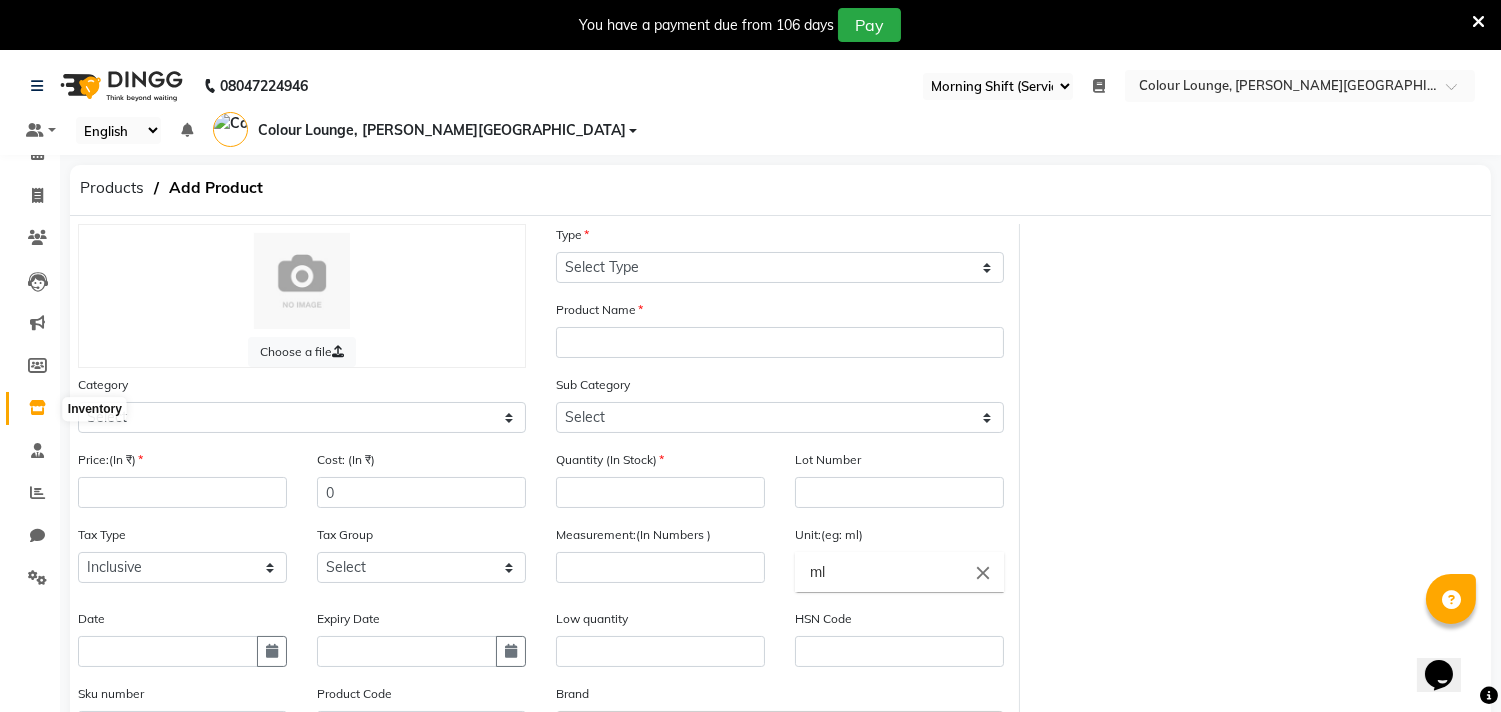 click 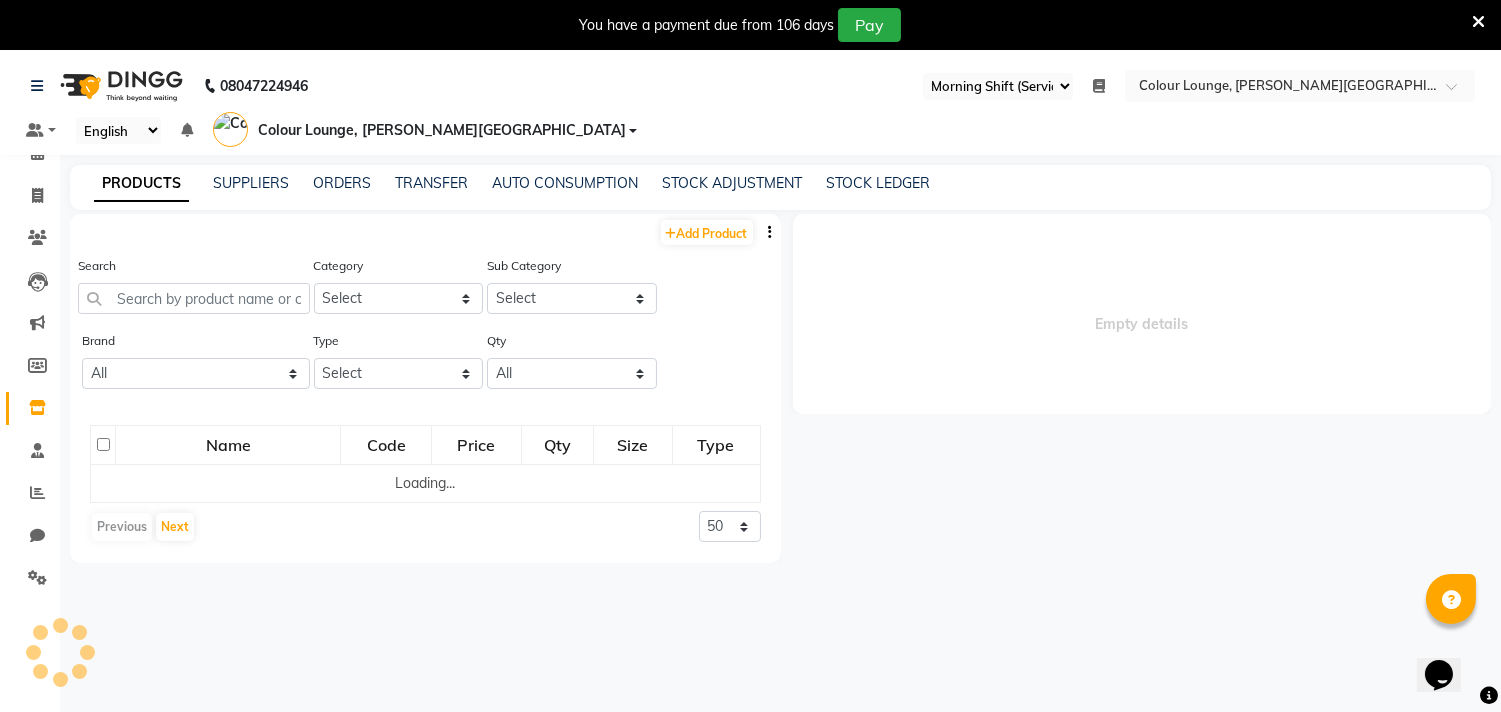 select 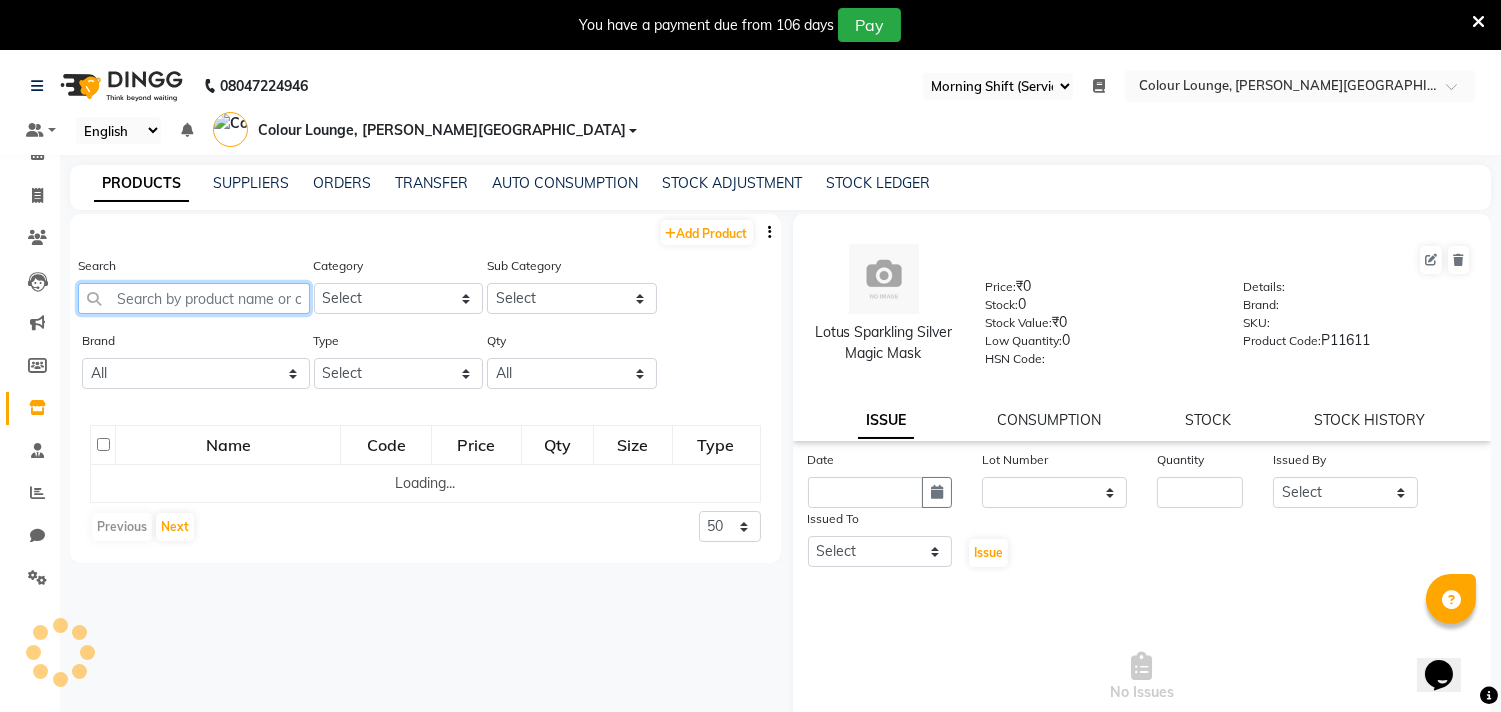 click 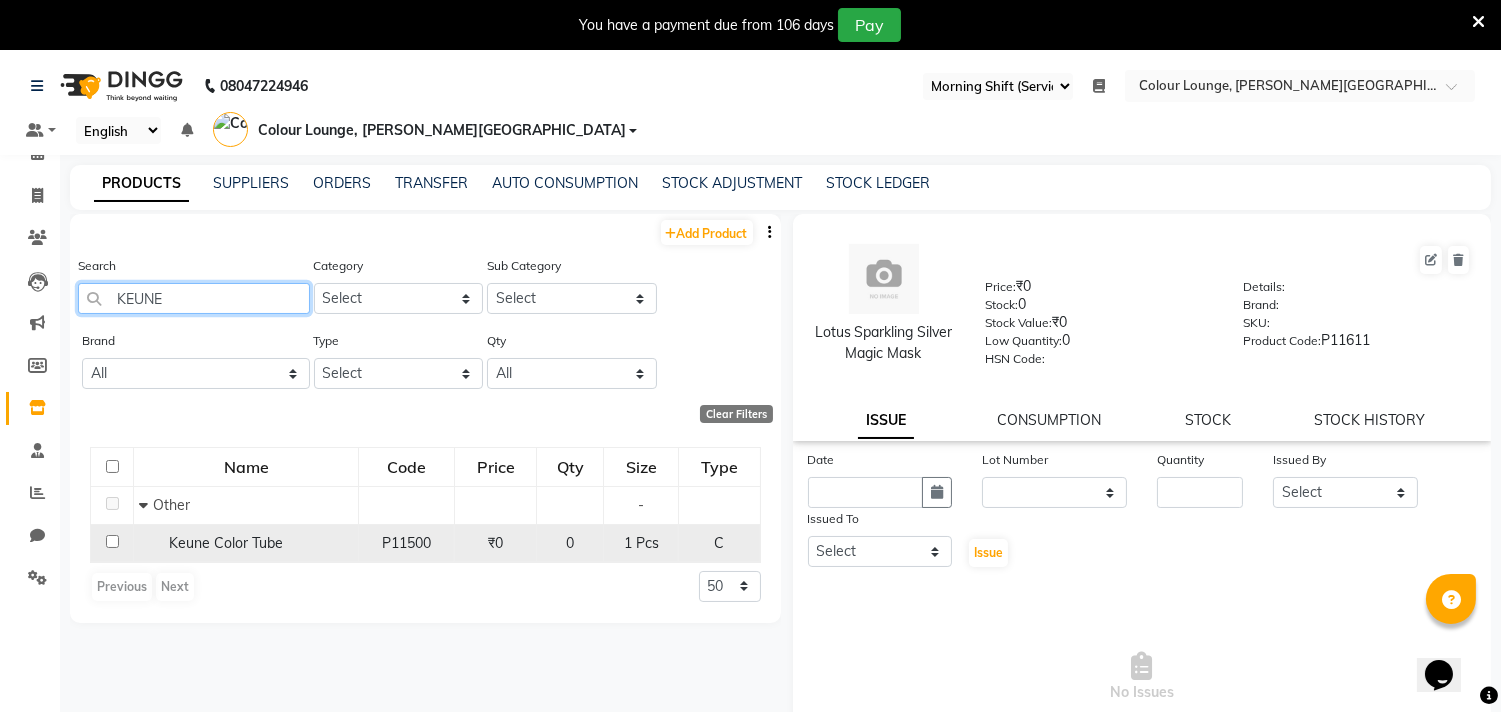 type on "KEUNE" 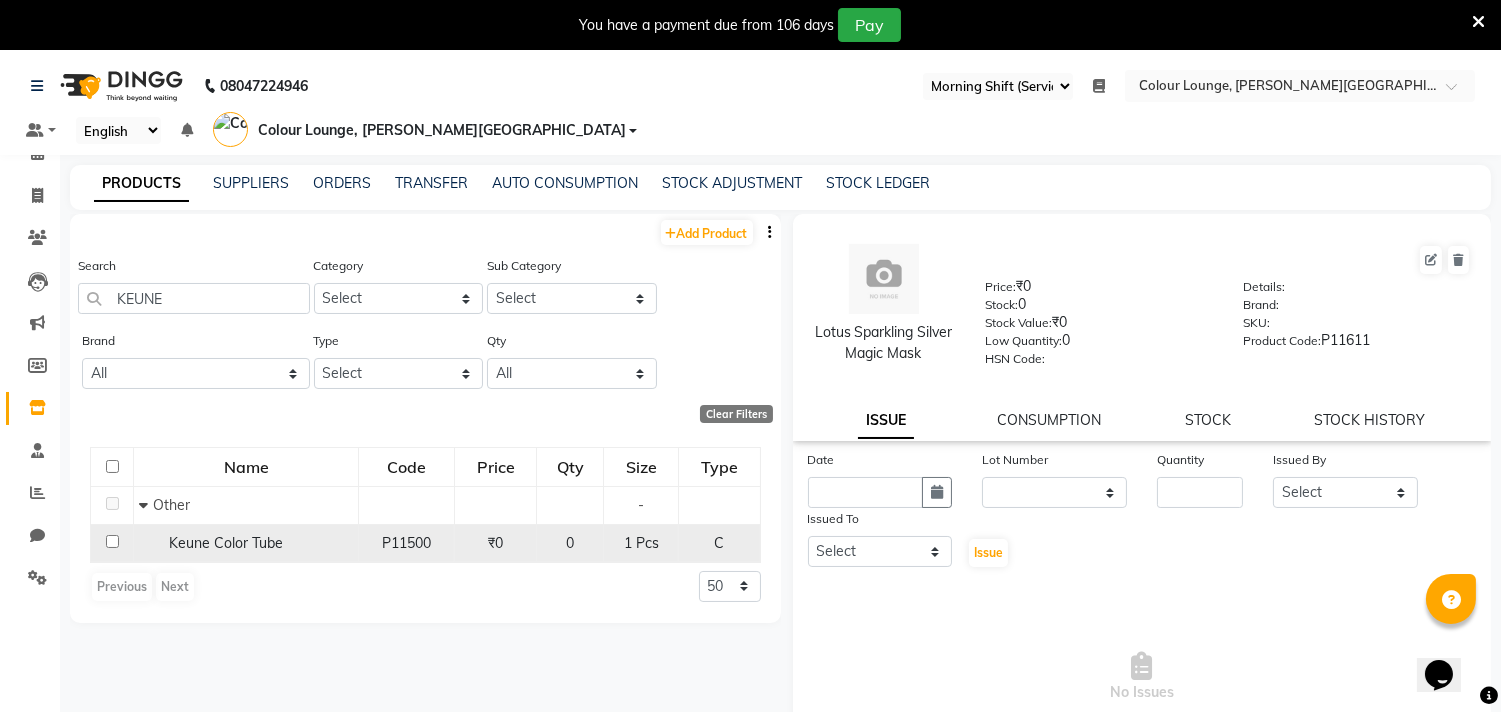 click on "Keune Color Tube" 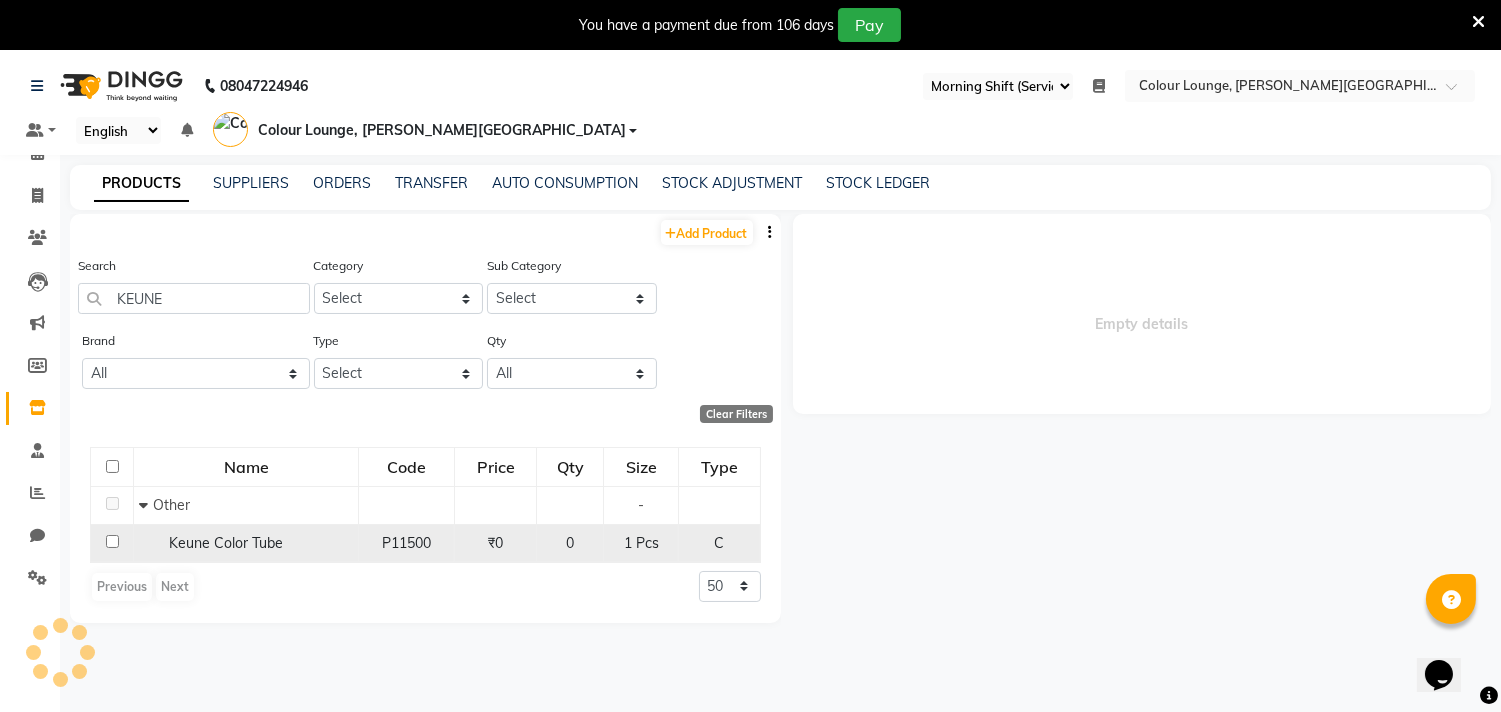 select 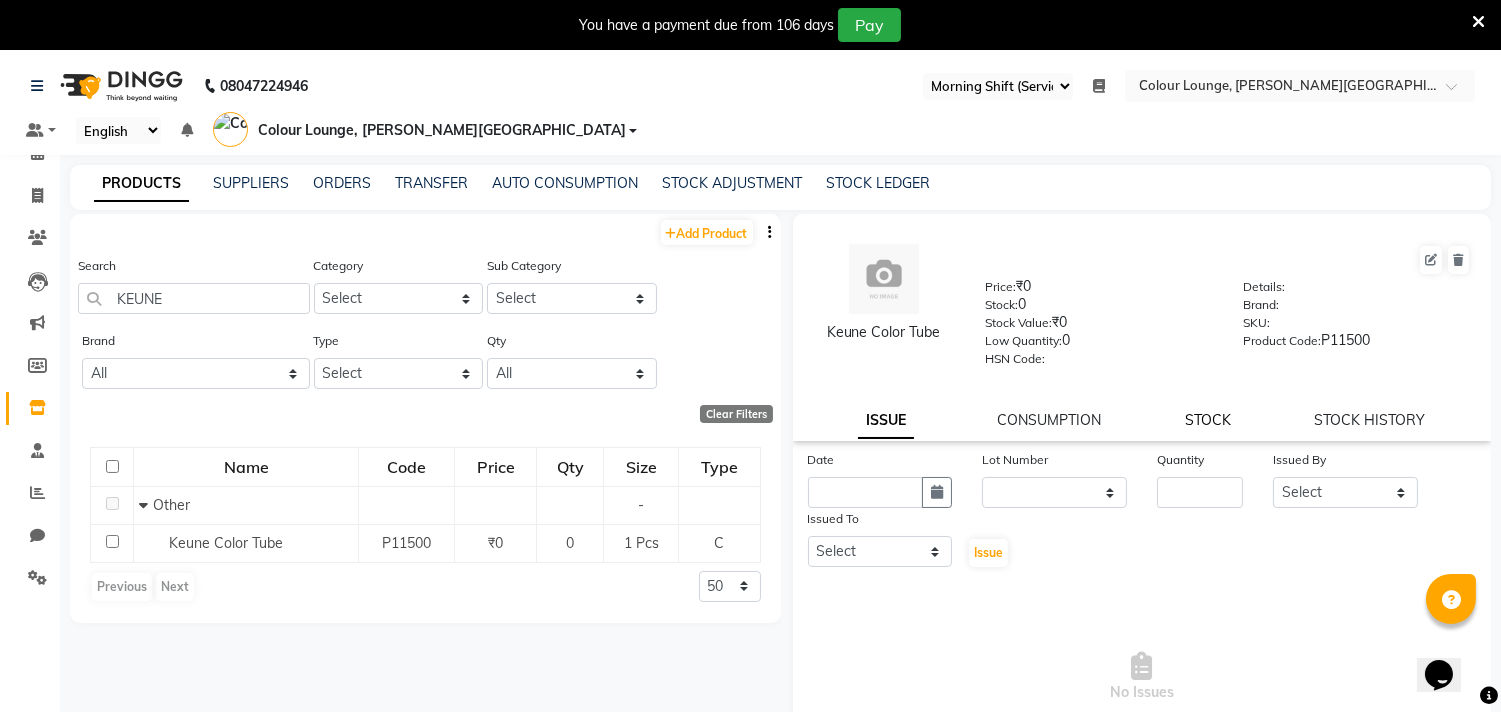 click on "STOCK" 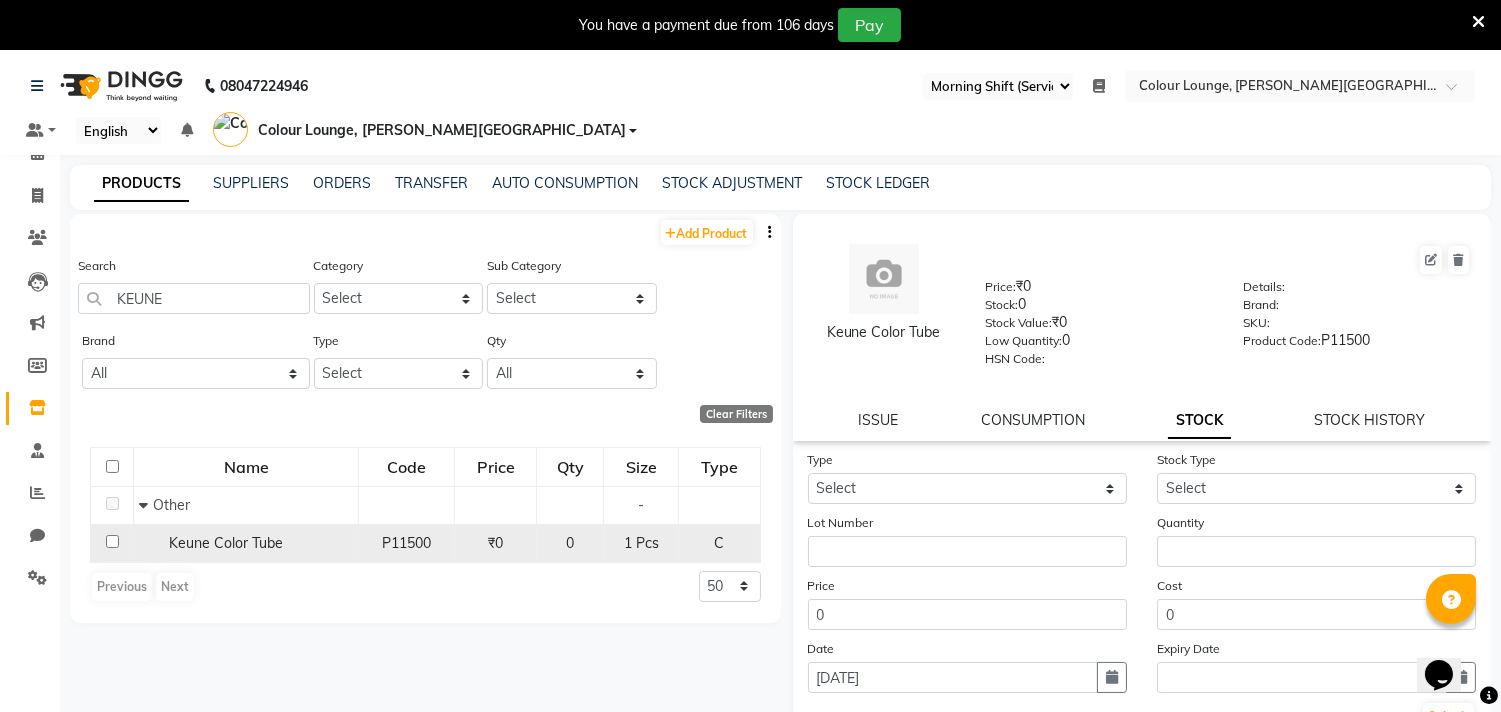 click on "Keune Color Tube" 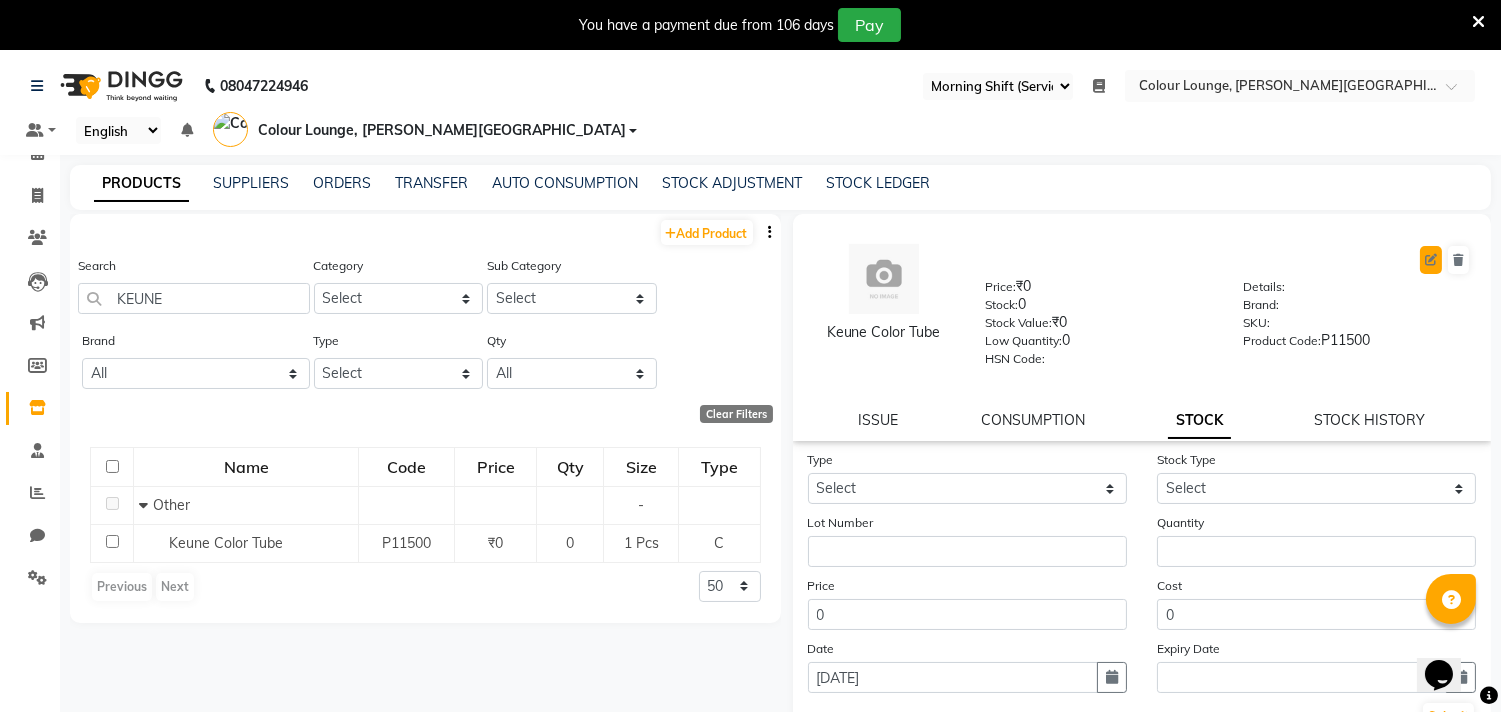 click 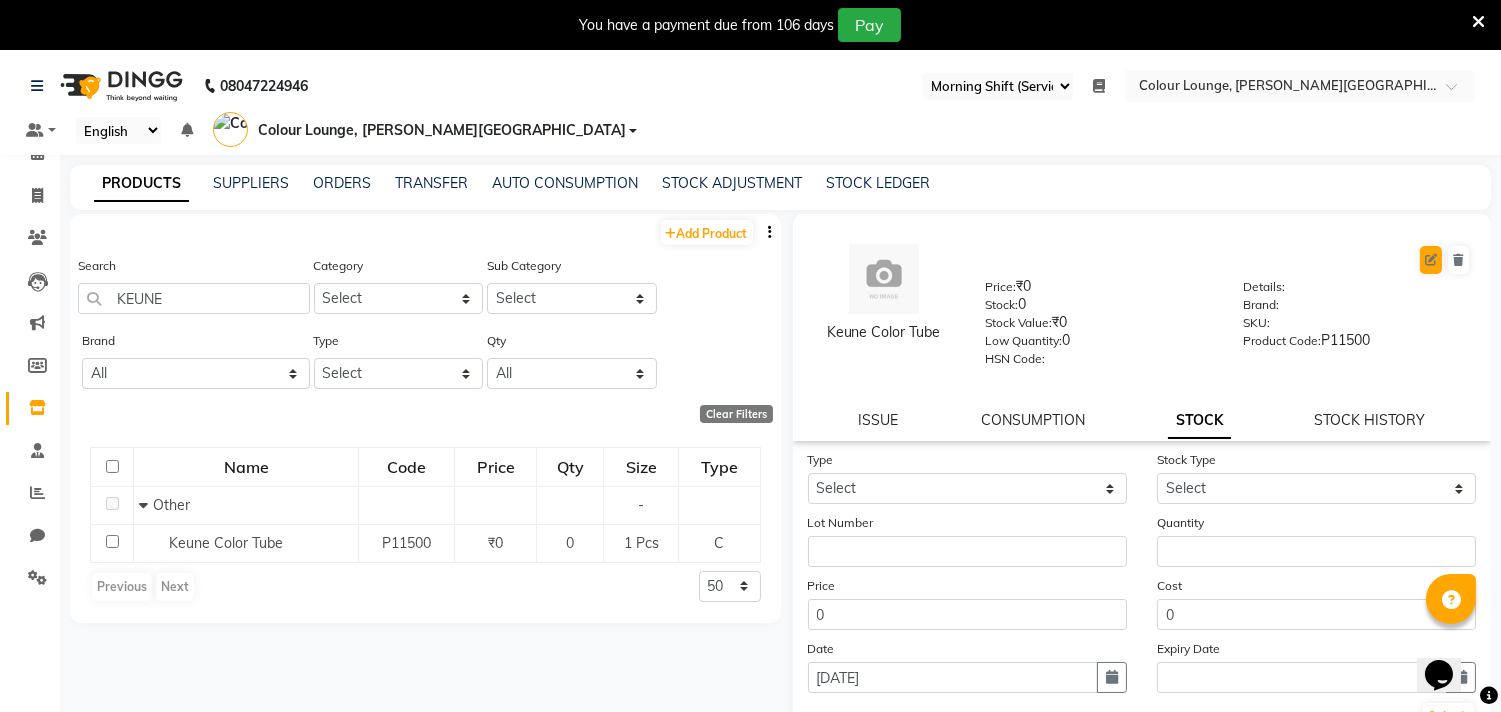 select on "true" 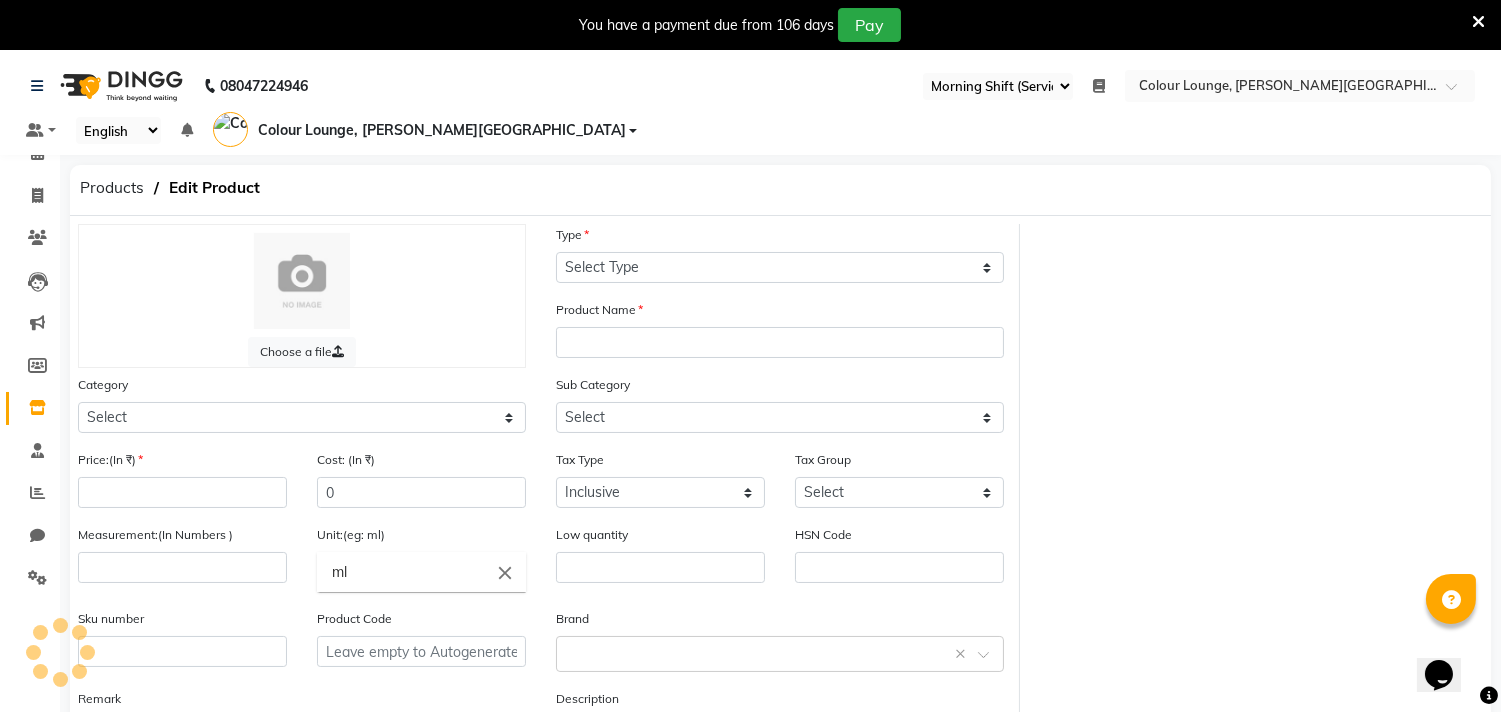select on "C" 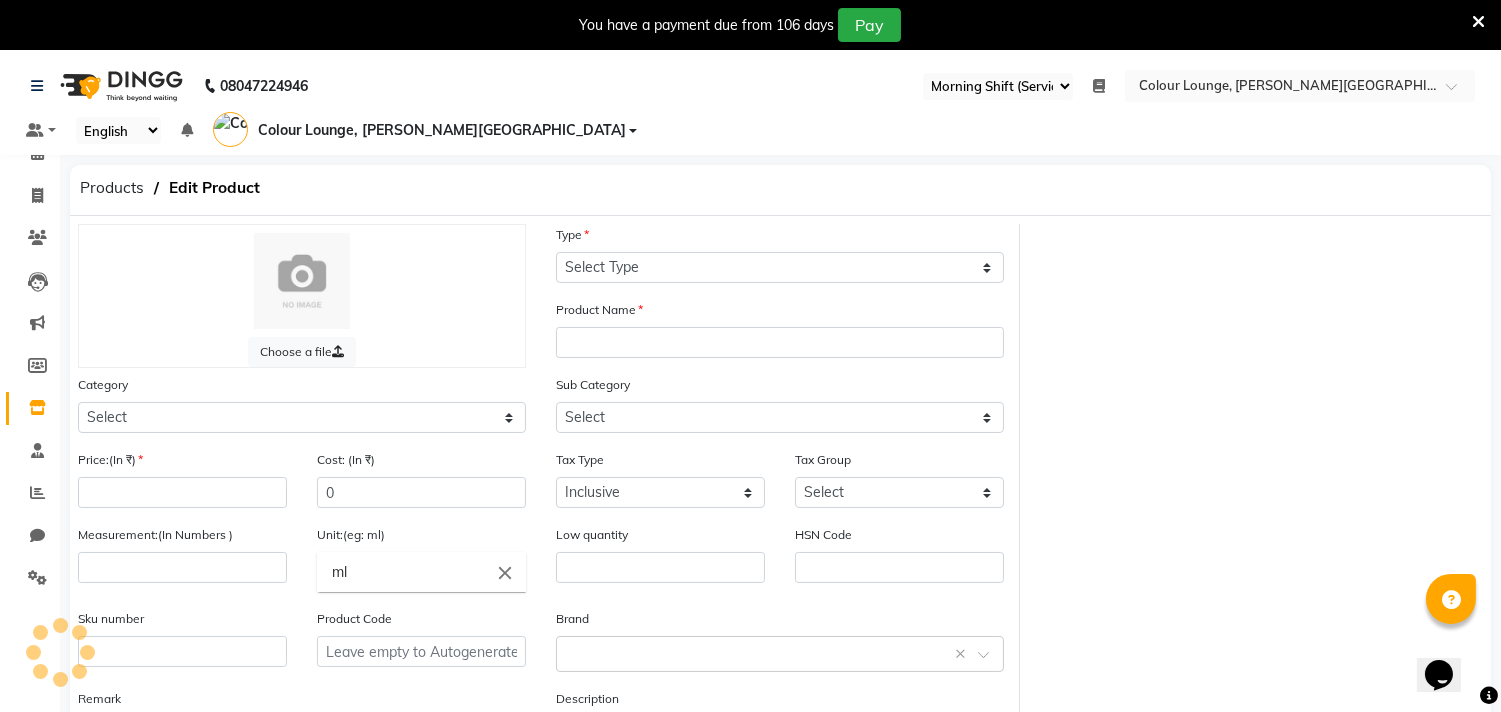 type on "Keune Color Tube" 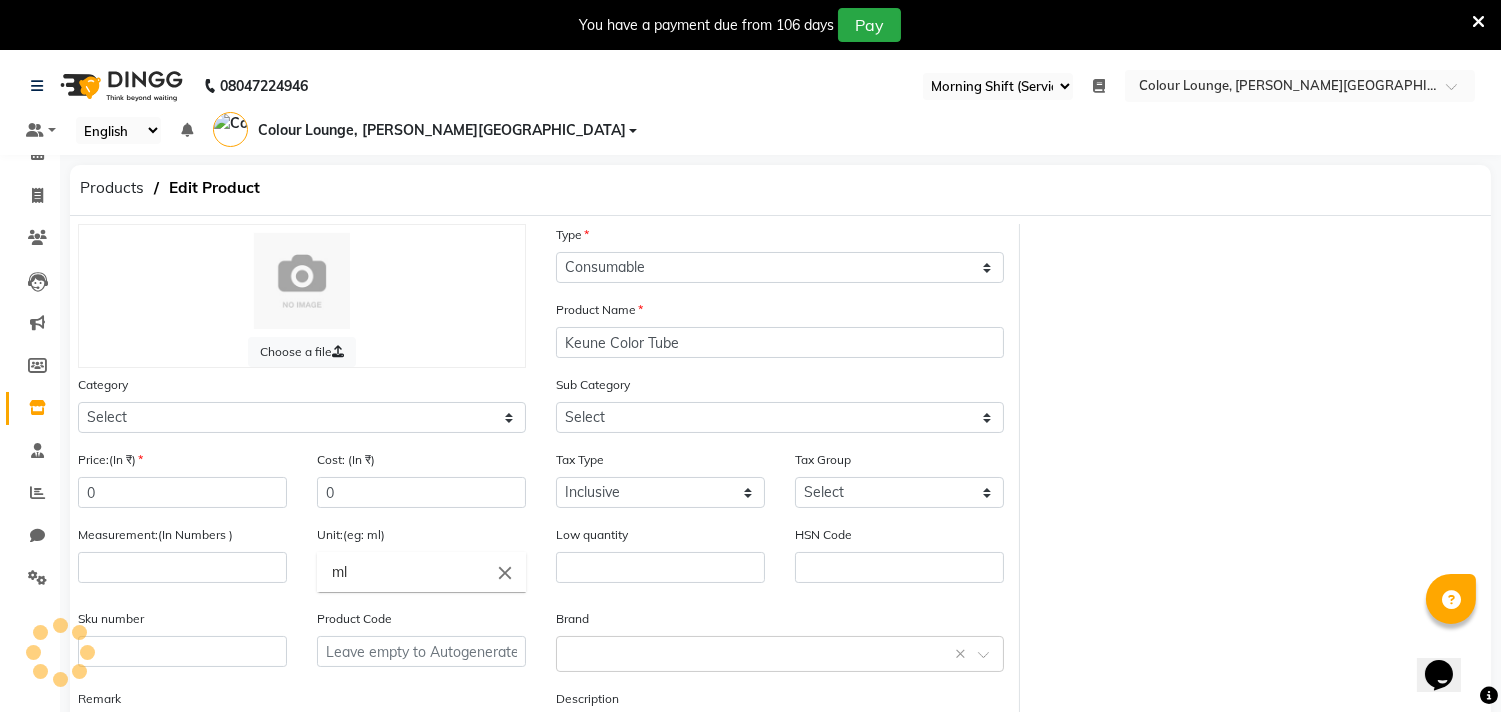 type on "1" 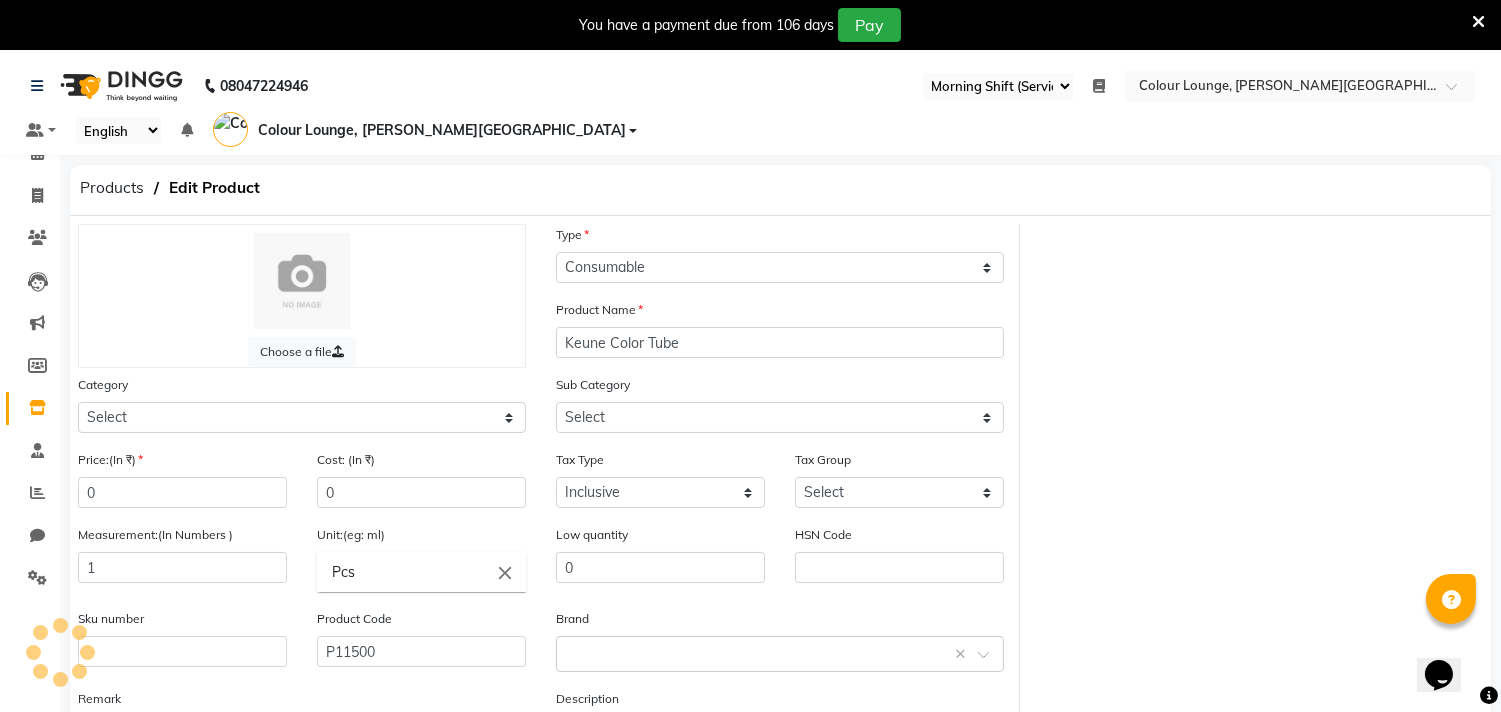 select on "1390101000" 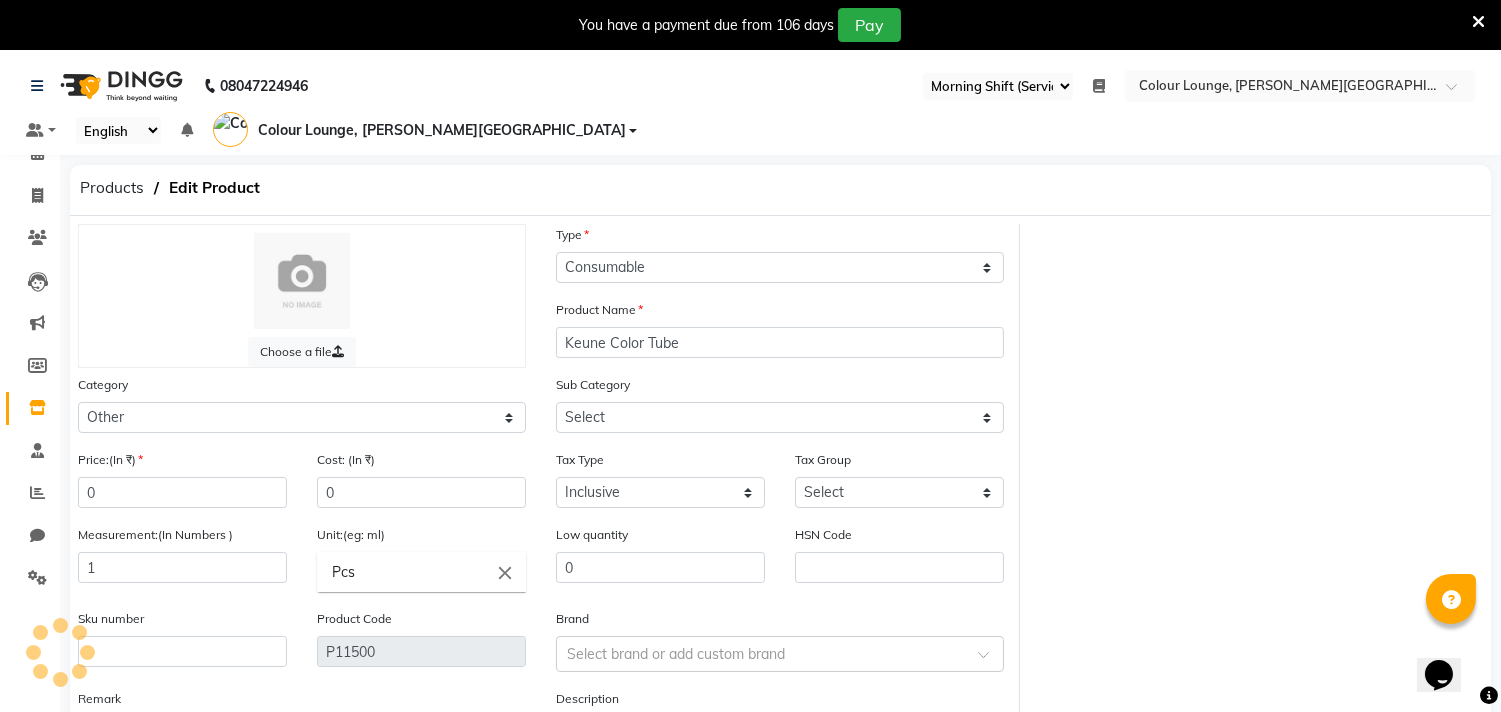 select on "1390101002" 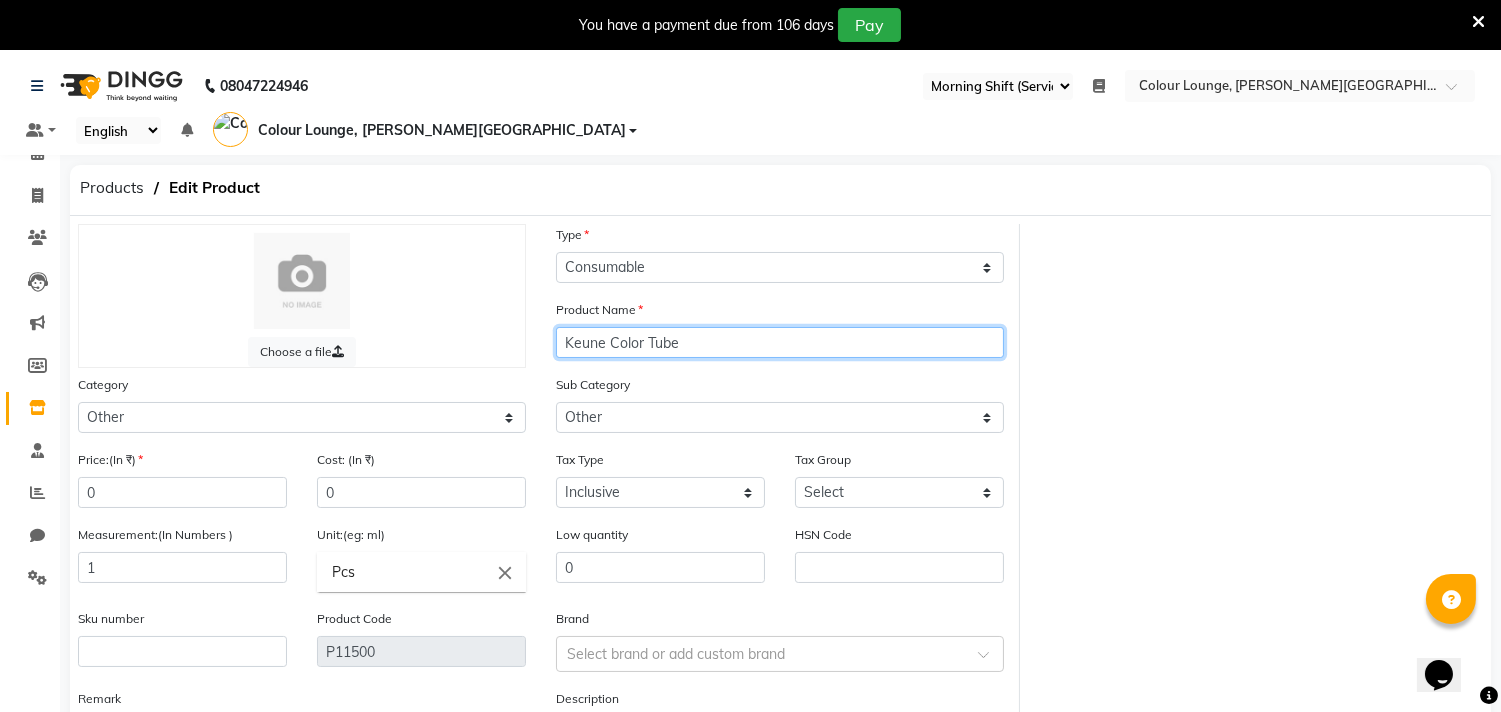 drag, startPoint x: 603, startPoint y: 315, endPoint x: 614, endPoint y: 340, distance: 27.313 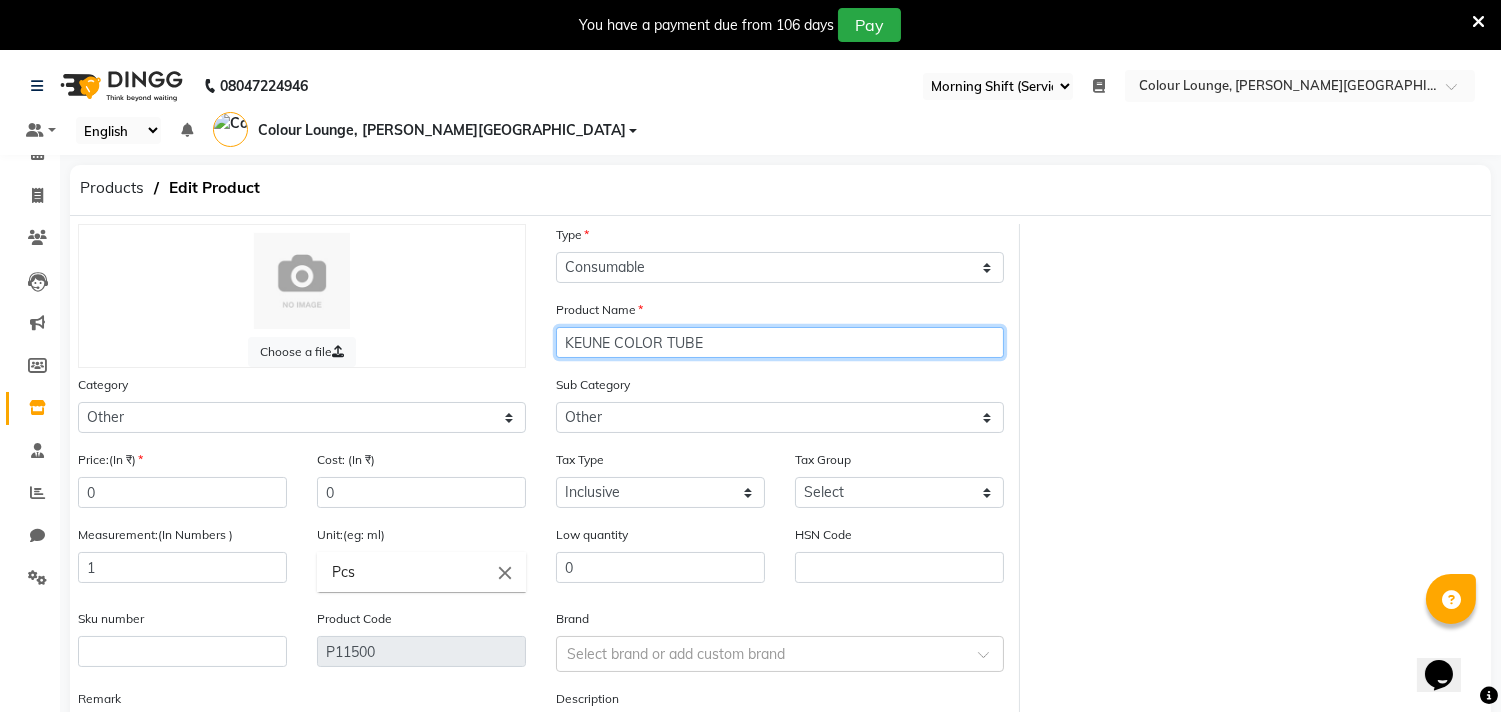 scroll, scrollTop: 141, scrollLeft: 0, axis: vertical 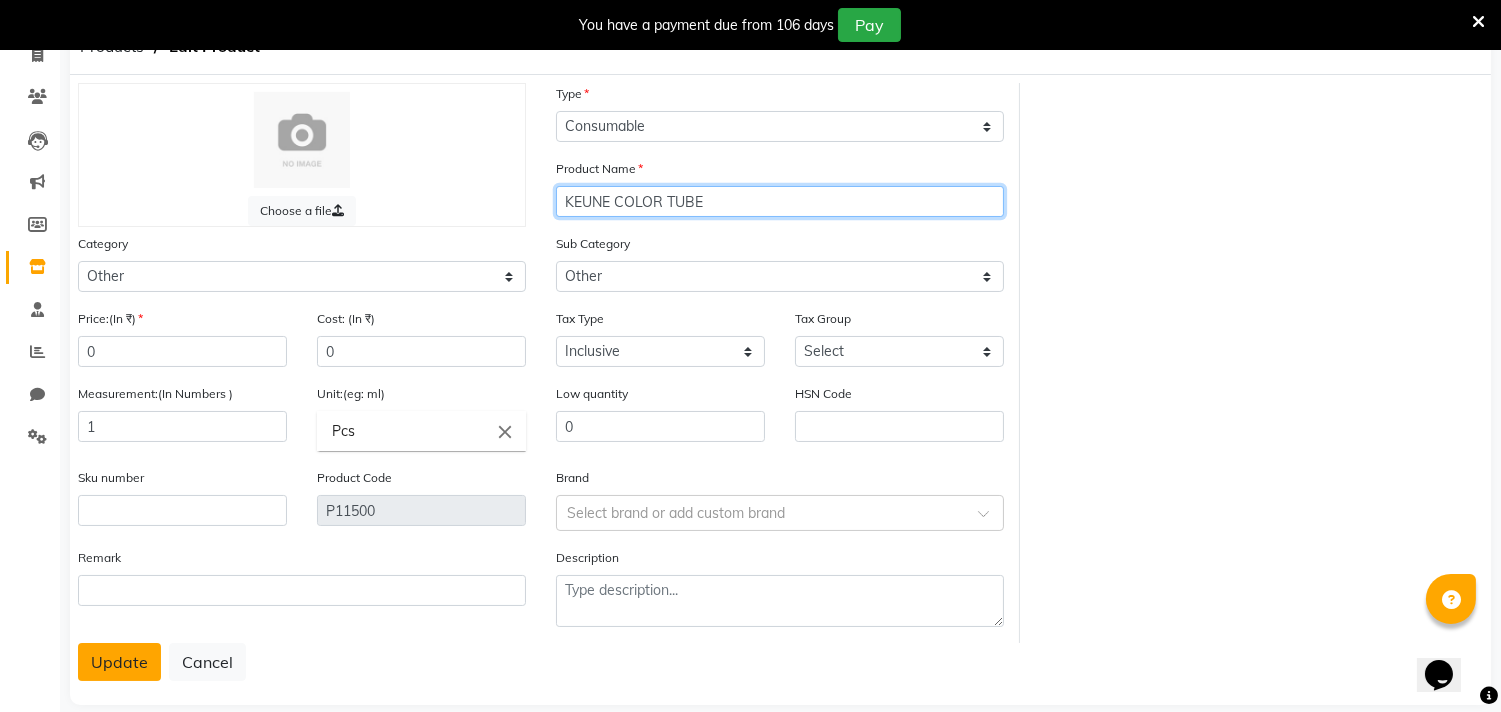 type on "KEUNE COLOR TUBE" 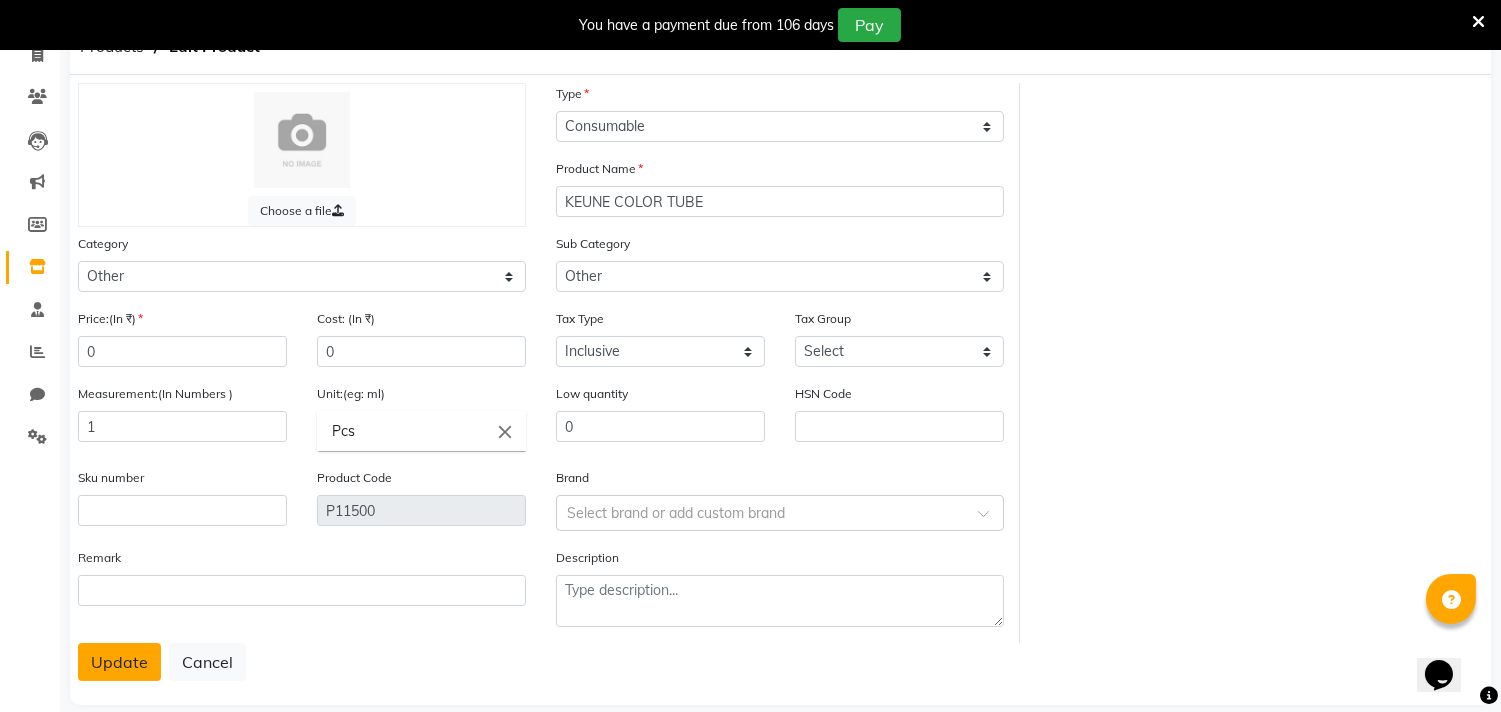 click on "Update" 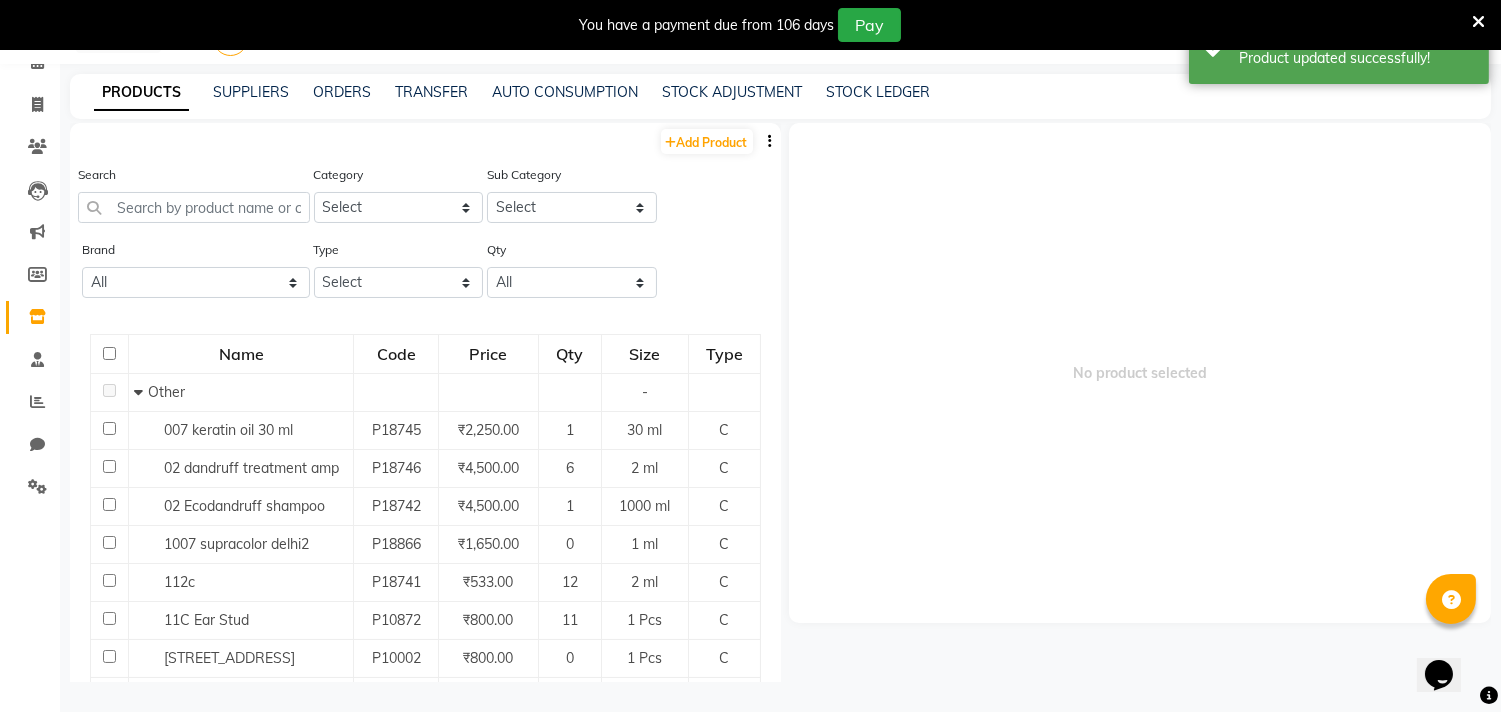 scroll, scrollTop: 62, scrollLeft: 0, axis: vertical 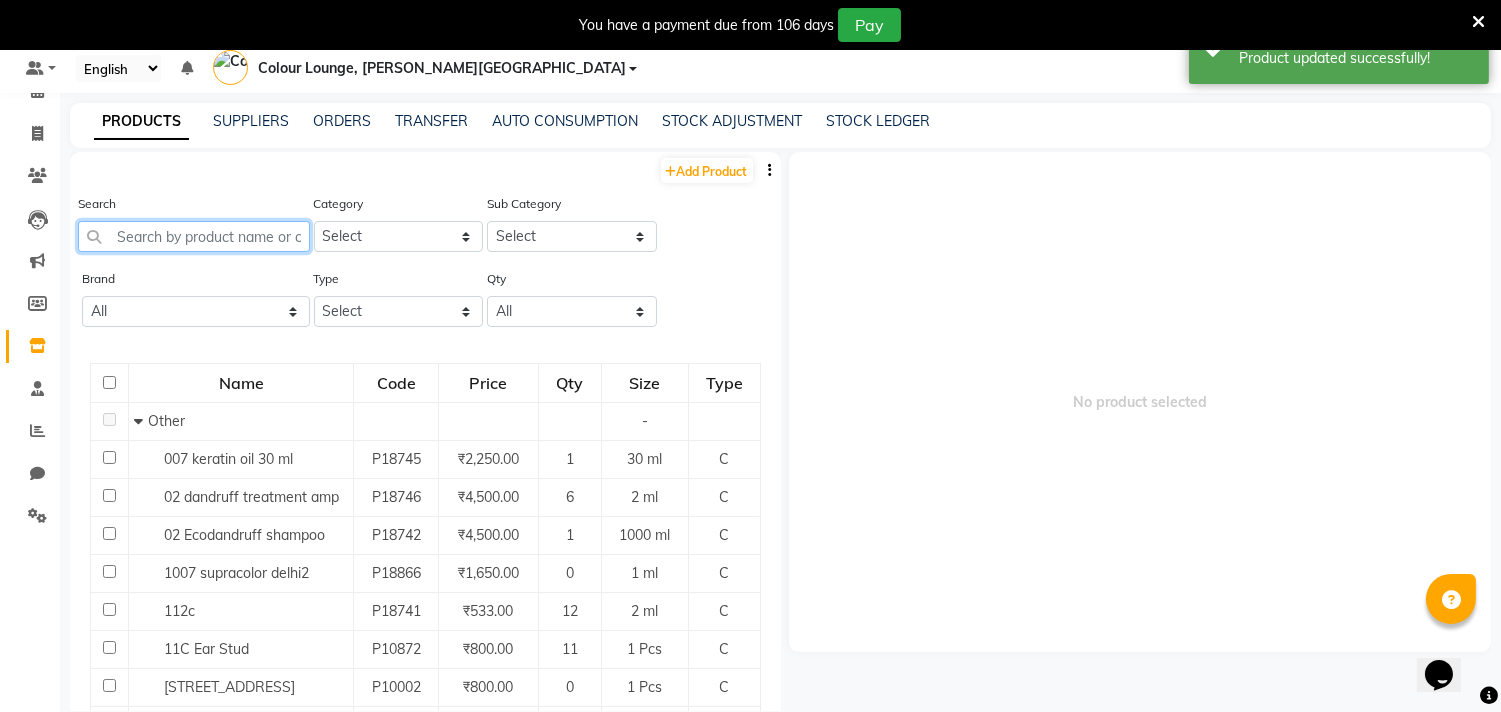 click 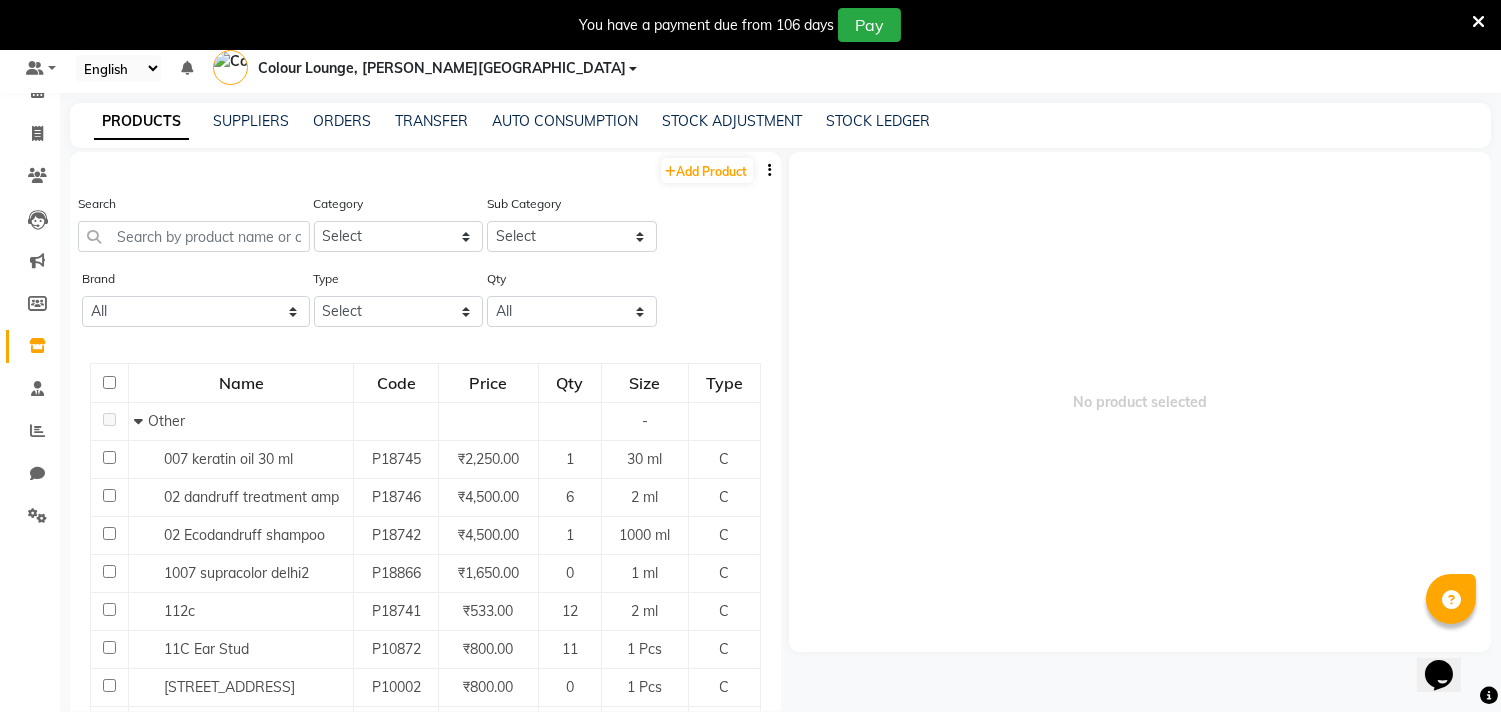 click at bounding box center (1478, 22) 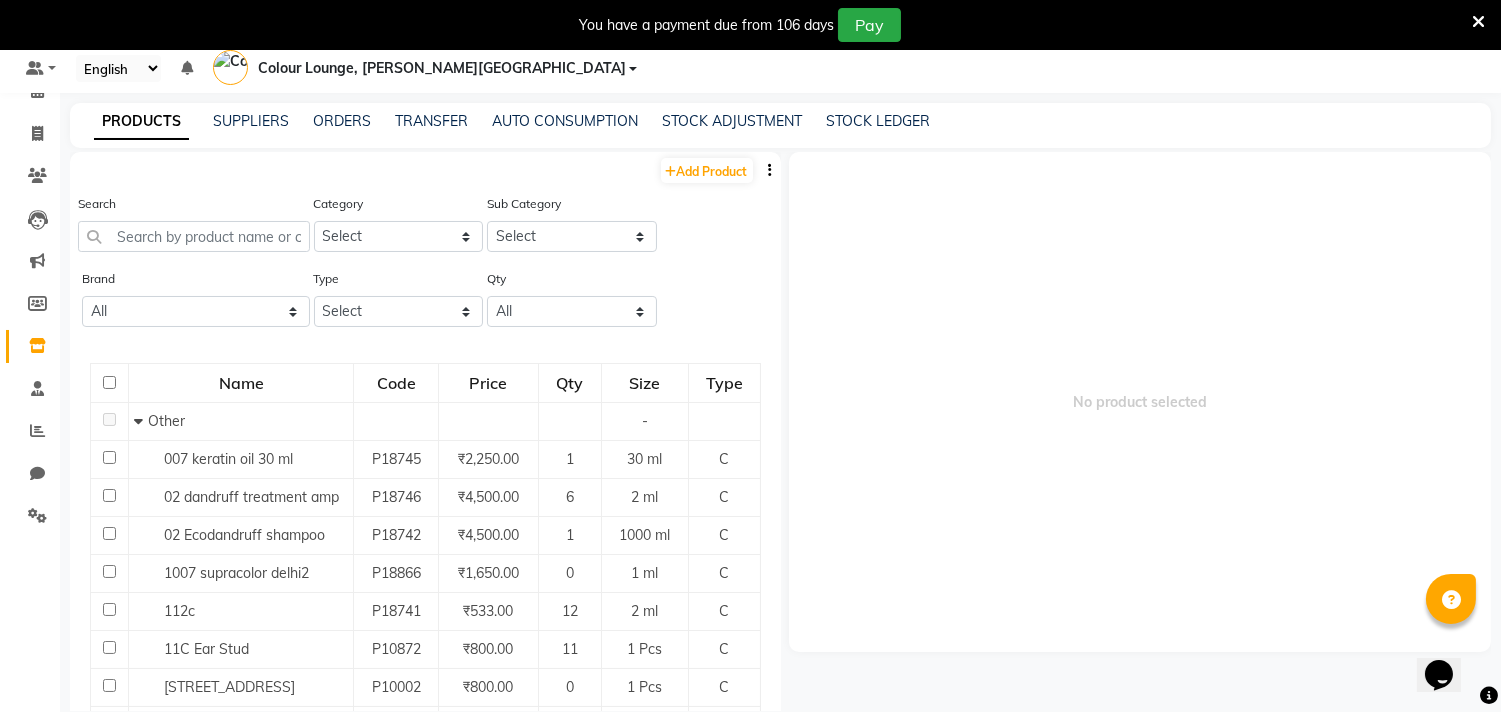 scroll, scrollTop: 12, scrollLeft: 0, axis: vertical 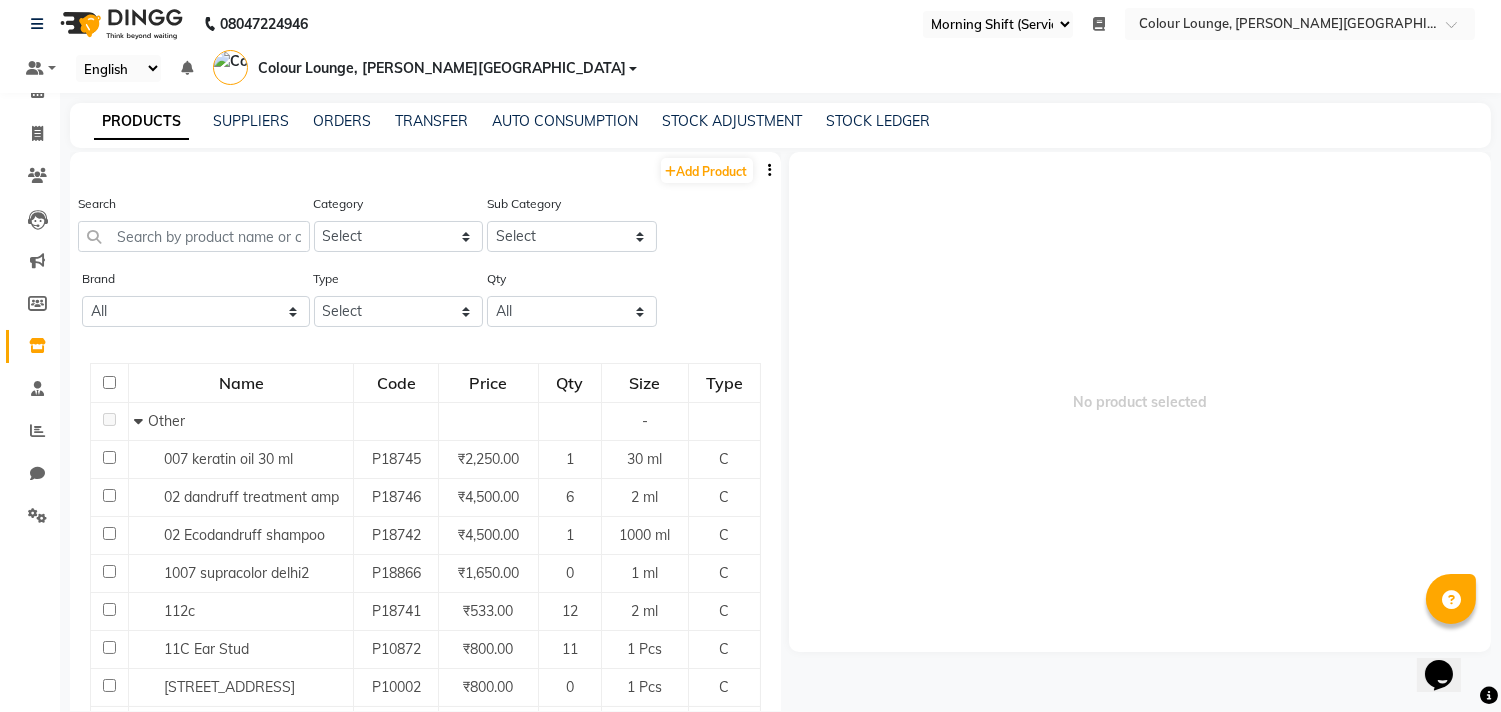 click on "Colour Lounge, [PERSON_NAME][GEOGRAPHIC_DATA]" at bounding box center (442, 68) 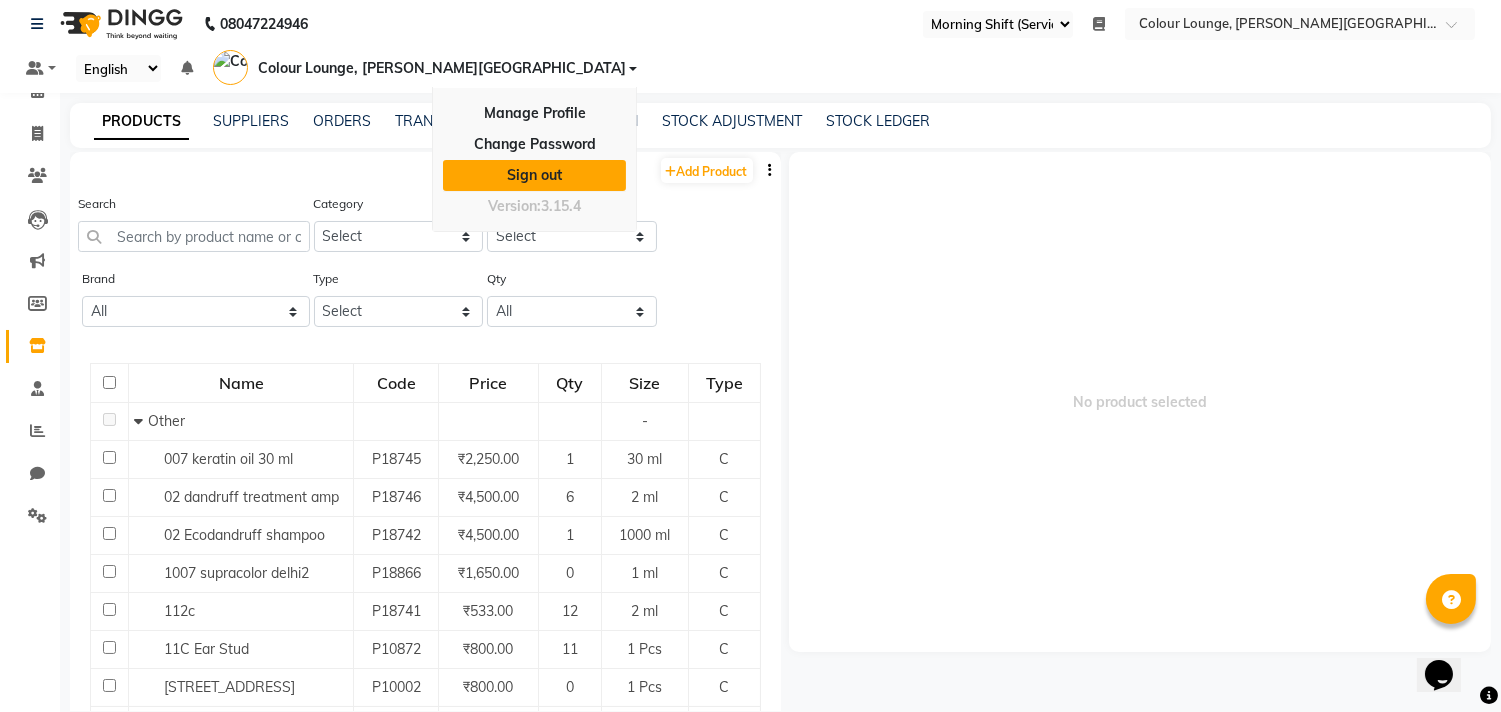 click on "Sign out" at bounding box center [534, 175] 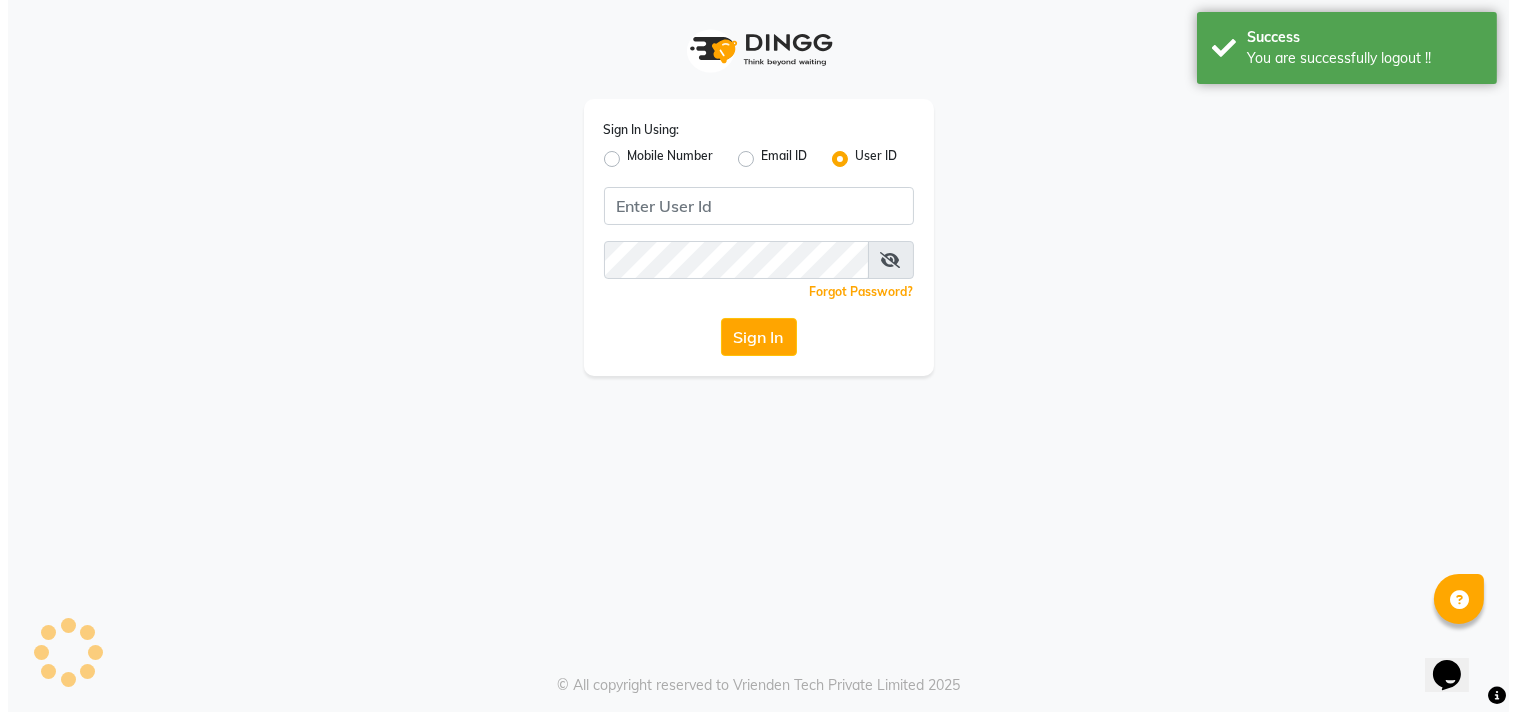 scroll, scrollTop: 0, scrollLeft: 0, axis: both 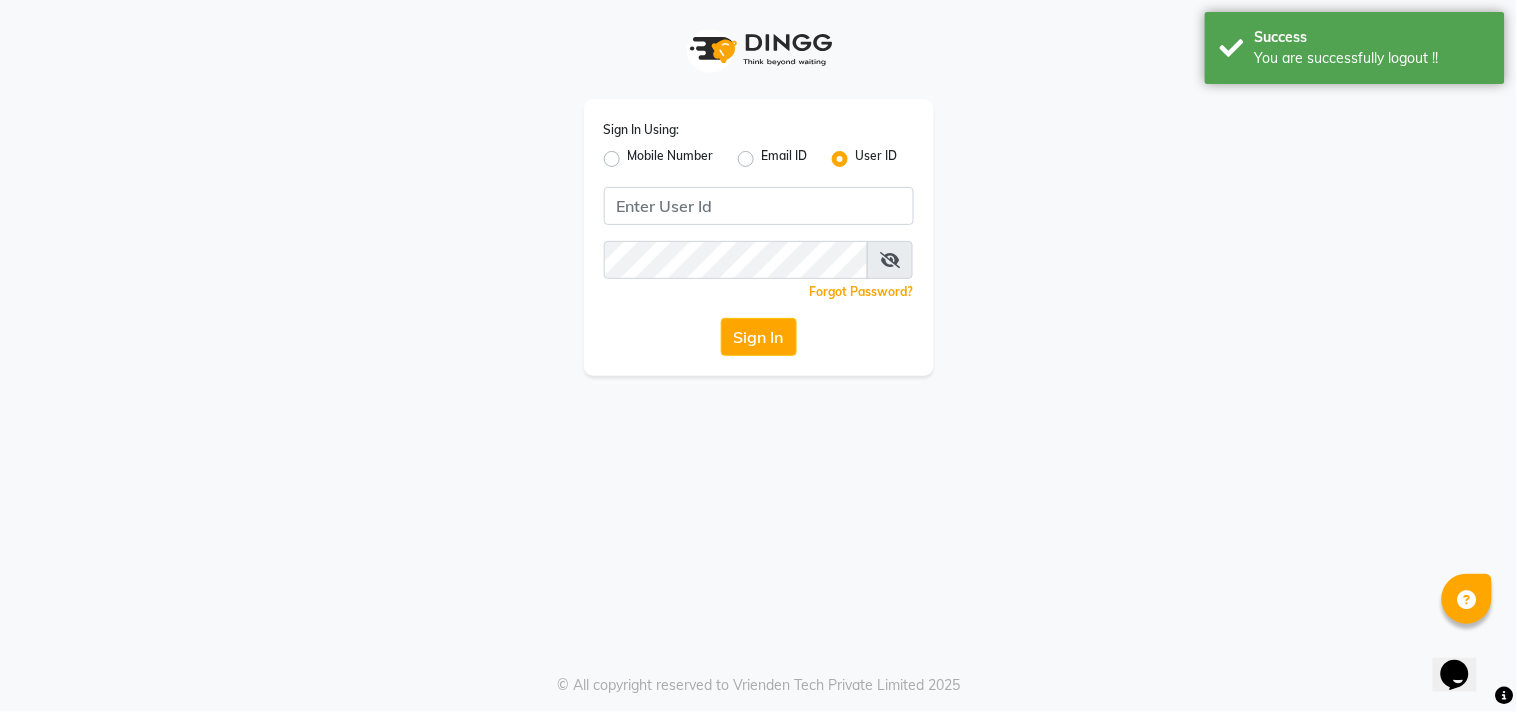 click on "Mobile Number" 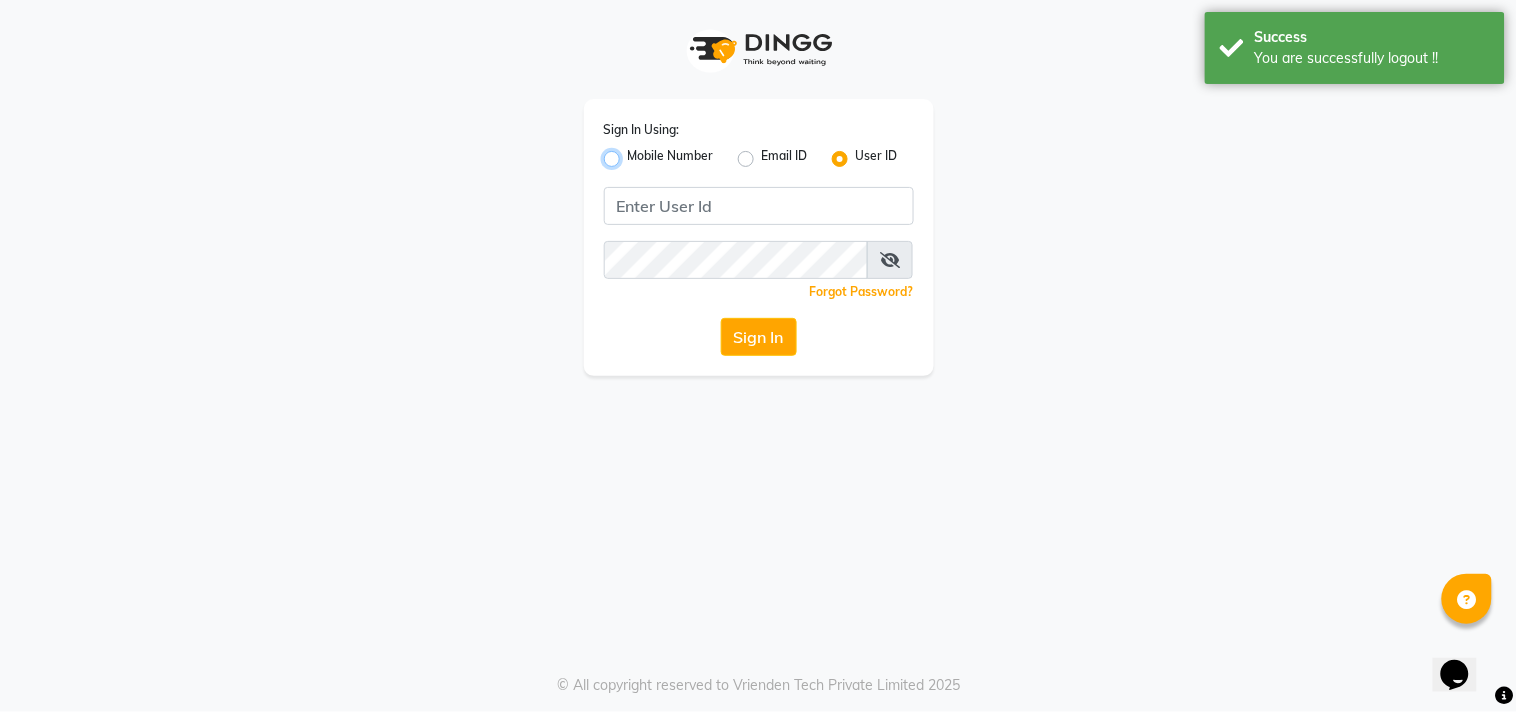 click on "Mobile Number" at bounding box center (634, 153) 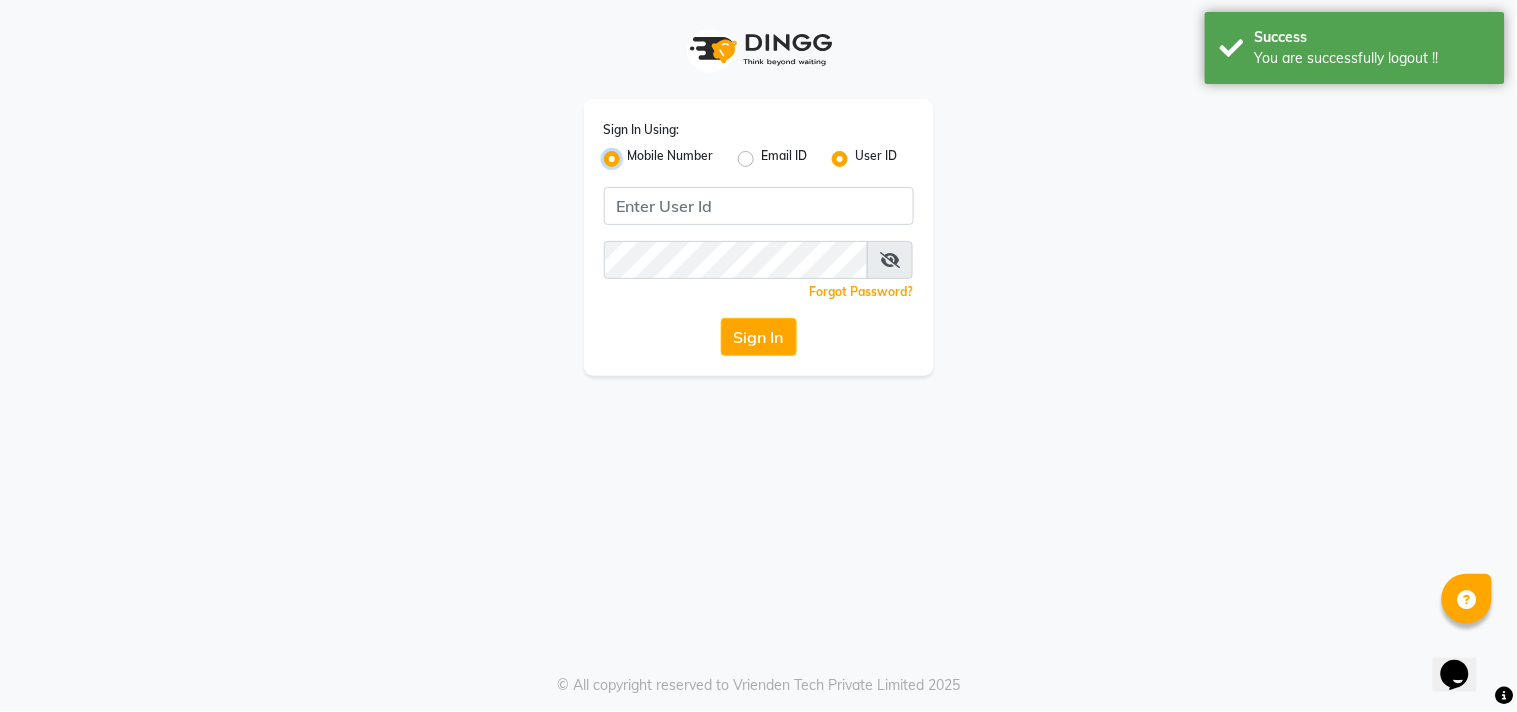 radio on "false" 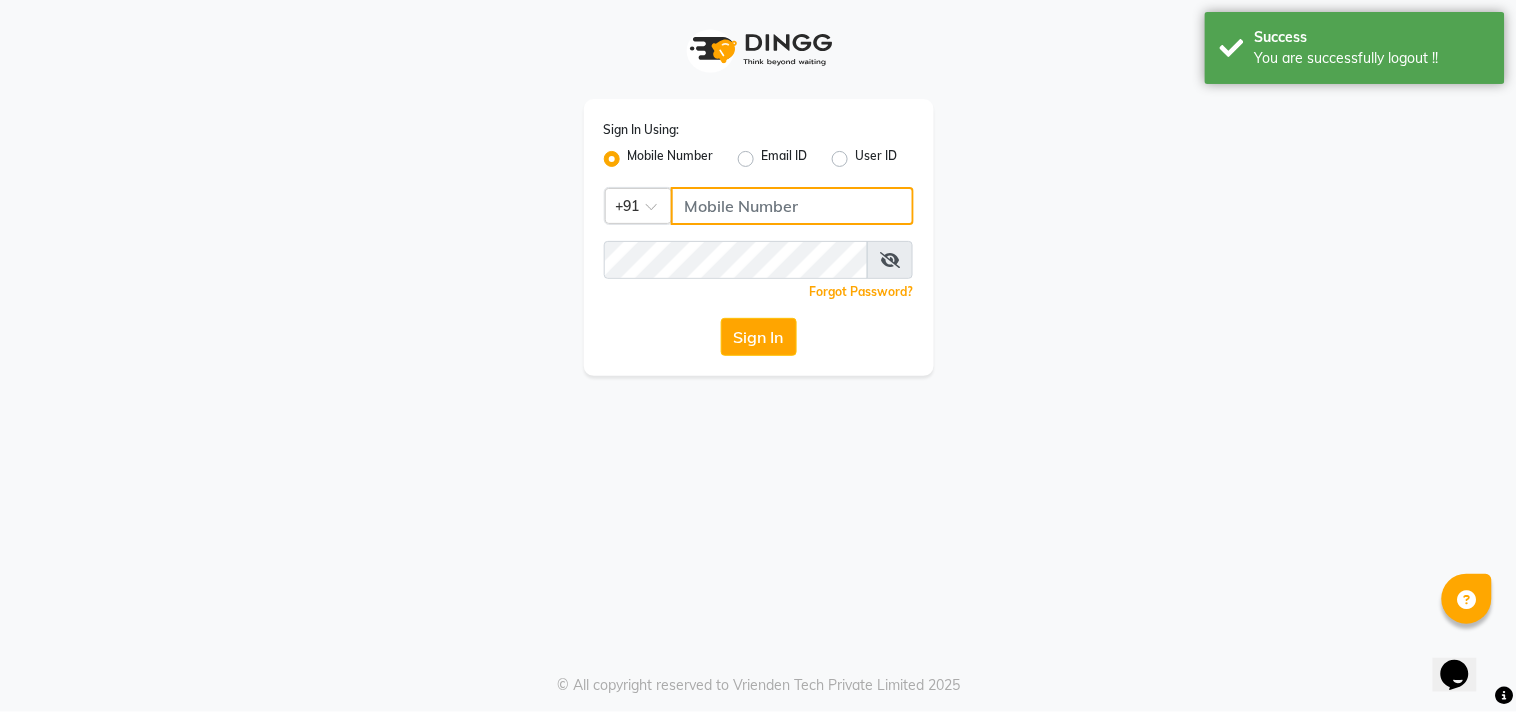 click 